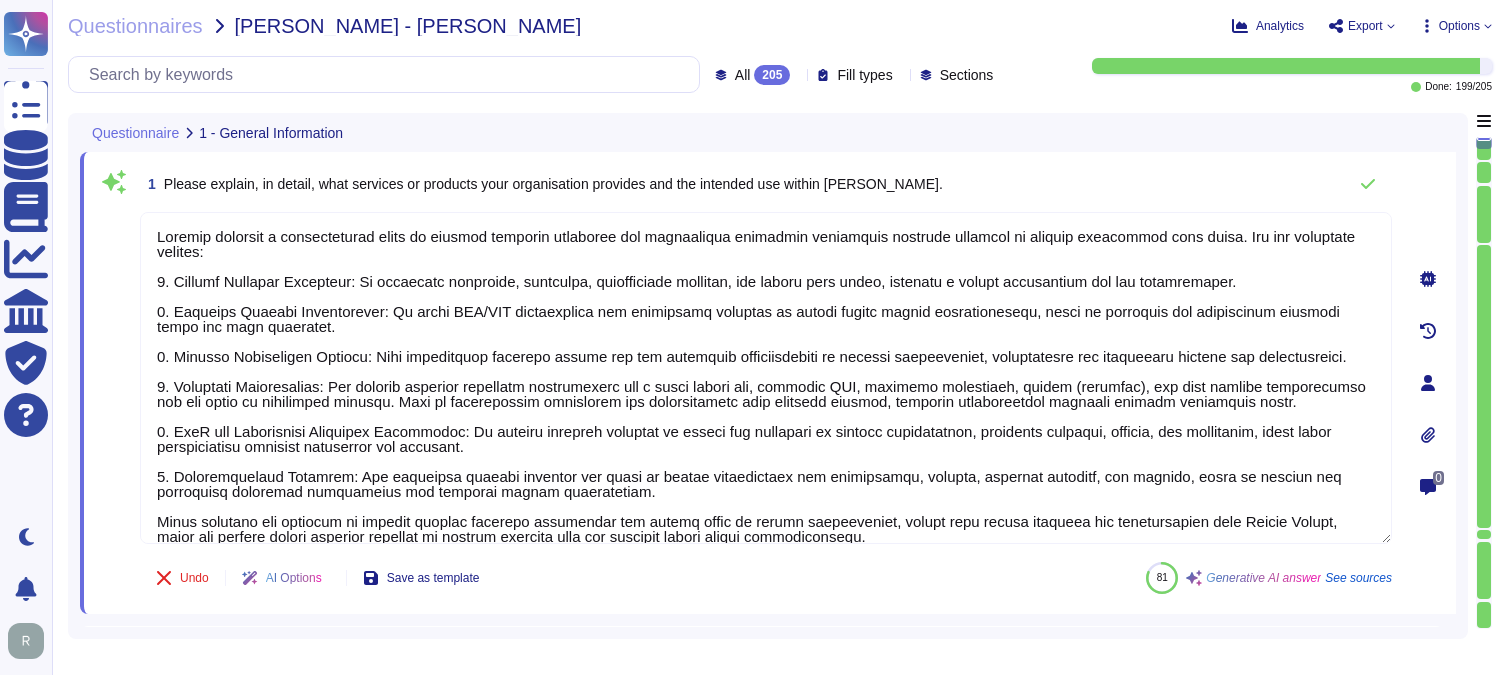 scroll, scrollTop: 0, scrollLeft: 0, axis: both 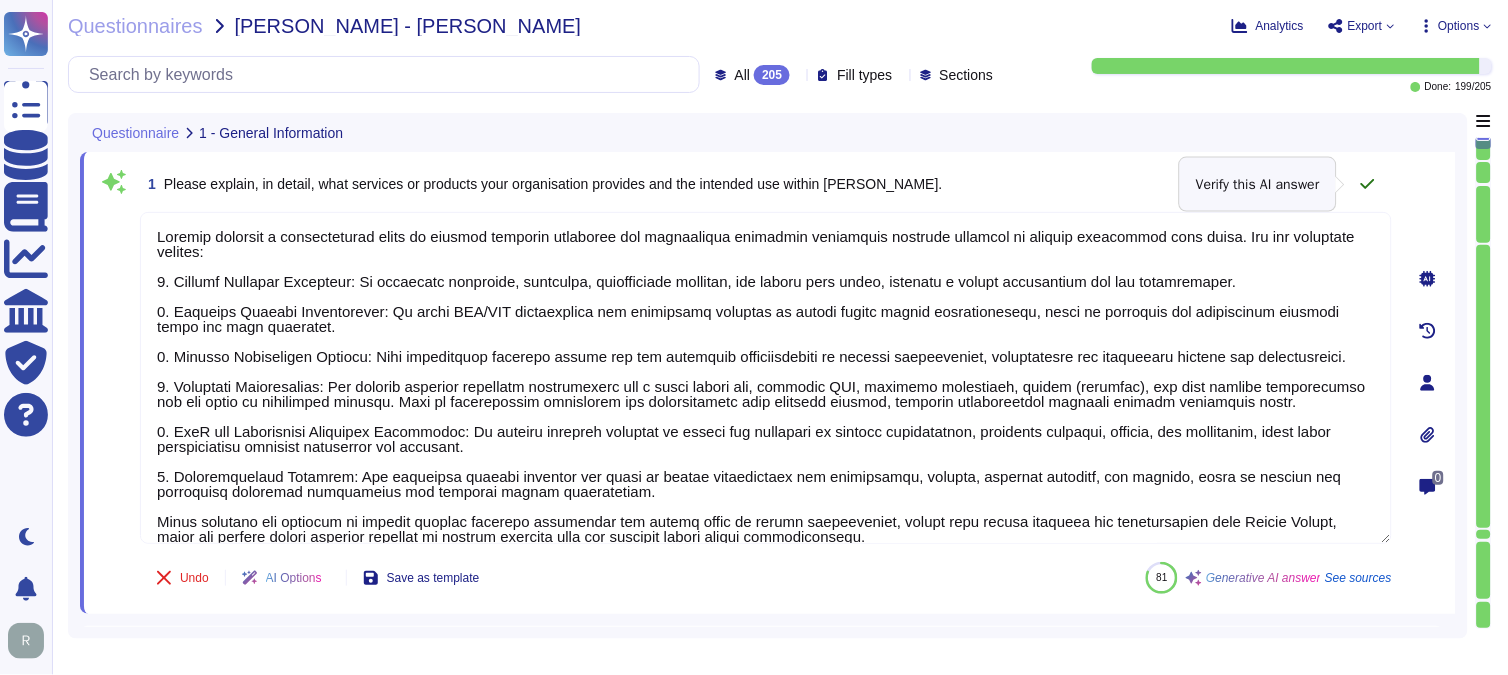 click 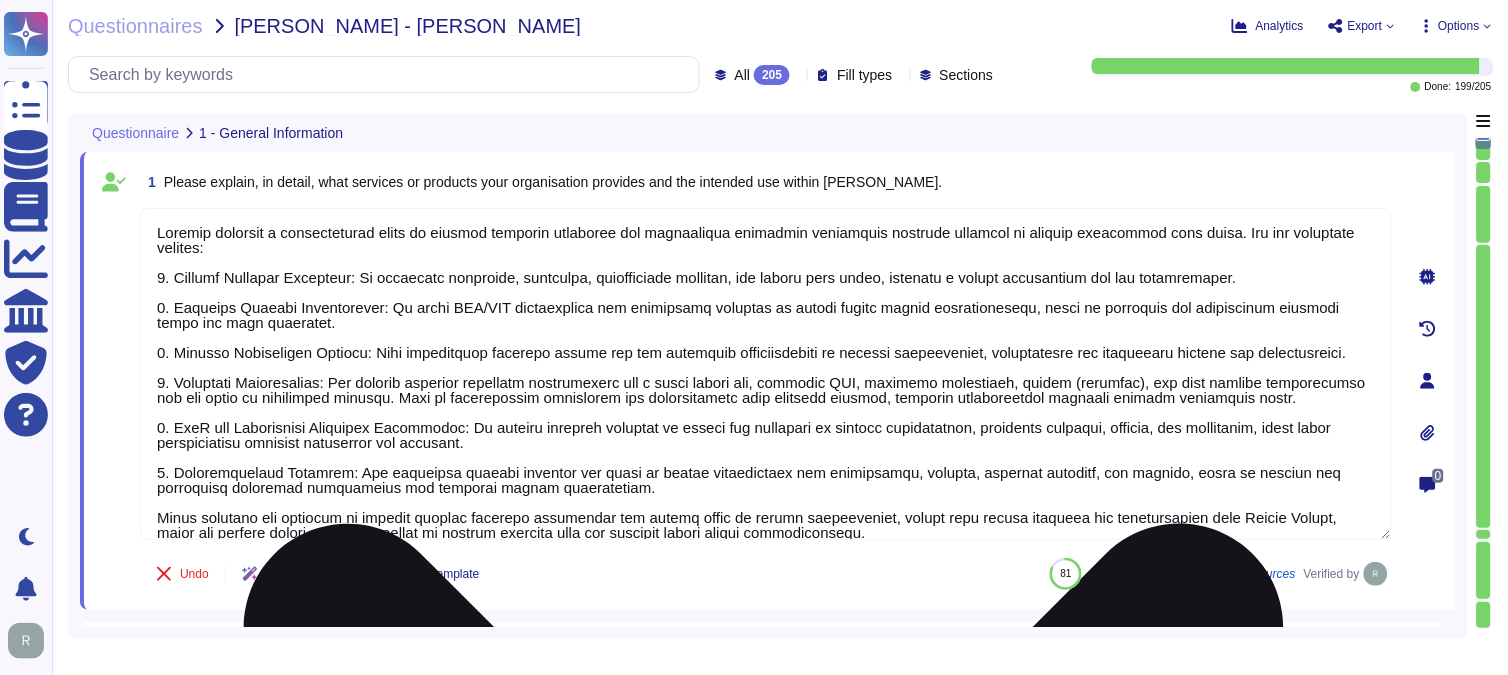 scroll, scrollTop: 16, scrollLeft: 0, axis: vertical 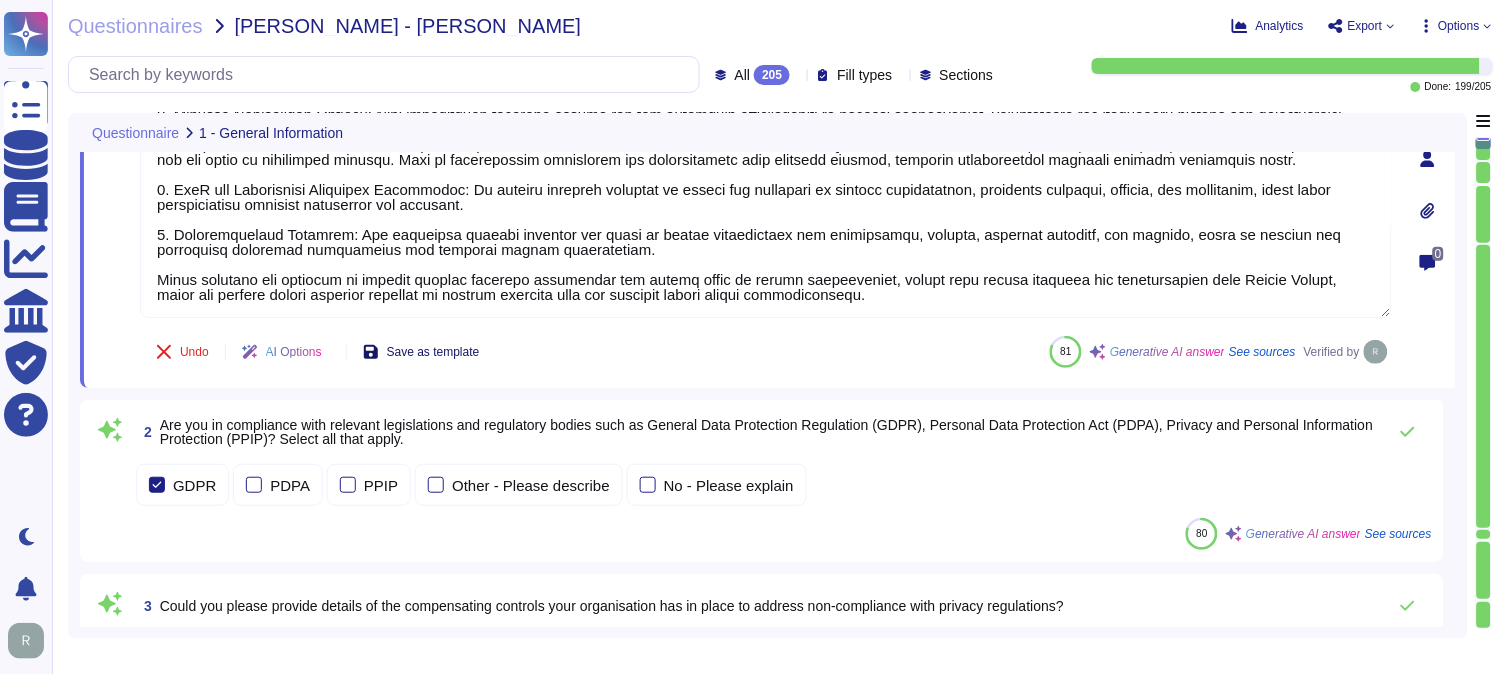 type on "Data is stored in colocation centers located in the [GEOGRAPHIC_DATA] and the [GEOGRAPHIC_DATA]. Specifically, we maintain redundant, synched data centers in [GEOGRAPHIC_DATA], [US_STATE], and [GEOGRAPHIC_DATA], [GEOGRAPHIC_DATA]. Backups are stored in a secure, environmentally controlled facility in [GEOGRAPHIC_DATA], [GEOGRAPHIC_DATA], and are encrypted with AES-256.
The data storage is handled internally, and we utilize colocation centers from Equinix and TeleData. Our on-premises offering holds all data in the [GEOGRAPHIC_DATA] and [GEOGRAPHIC_DATA], ensuring that data remains in the stated locations.
We operate in the [GEOGRAPHIC_DATA], [GEOGRAPHIC_DATA], [GEOGRAPHIC_DATA], and [GEOGRAPHIC_DATA], and we are committed to protecting privacy, with a Privacy Policy that applies to all data transfers. Additionally, we maintain WebTrust, SOC 2, and ISO 27001 certifications to ensure compliance with data security standards.
Data may be accessed or transferred to servers located outside of [GEOGRAPHIC_DATA], including the [GEOGRAPHIC_DATA], [GEOGRAPHIC_DATA], [GEOGRAPHIC_DATA], and [GEOGRAPHIC_DATA], in compliance with applicable laws and regulations." 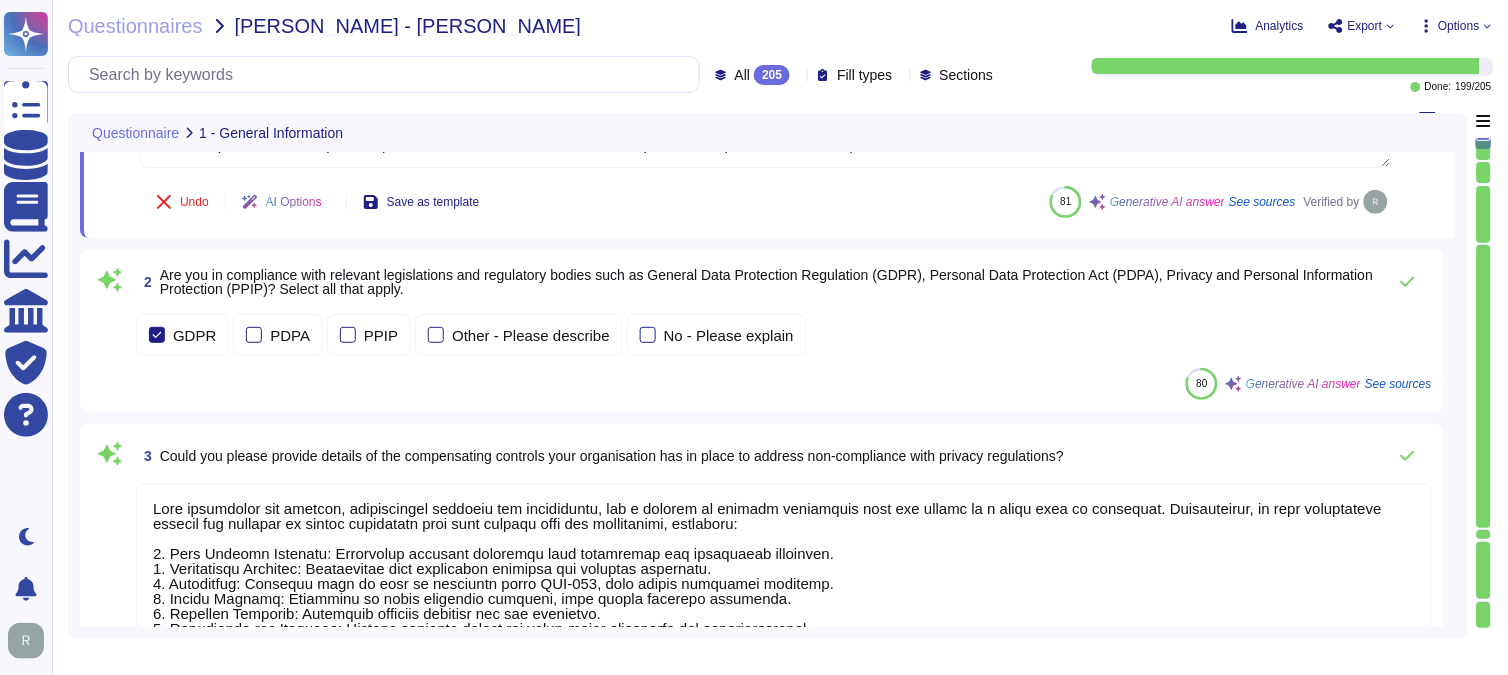 scroll, scrollTop: 333, scrollLeft: 0, axis: vertical 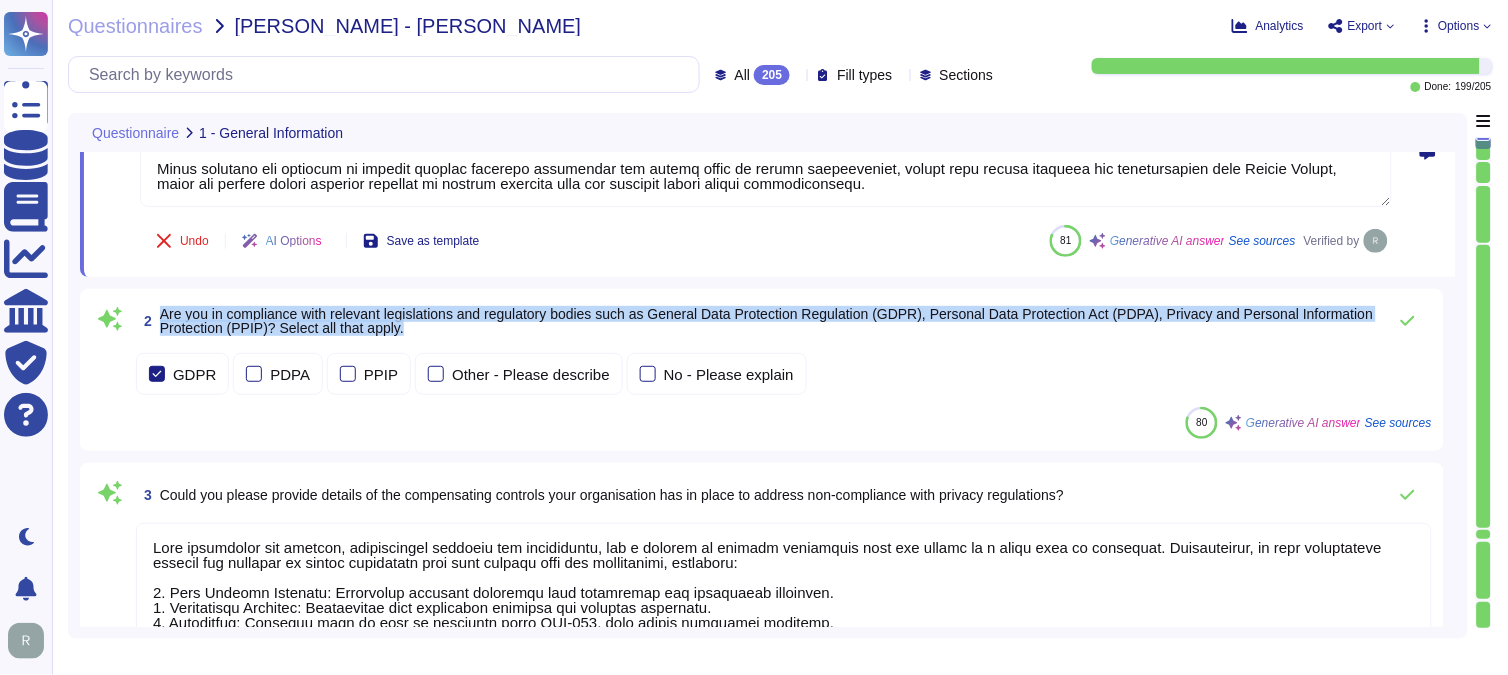 drag, startPoint x: 163, startPoint y: 311, endPoint x: 634, endPoint y: 323, distance: 471.15283 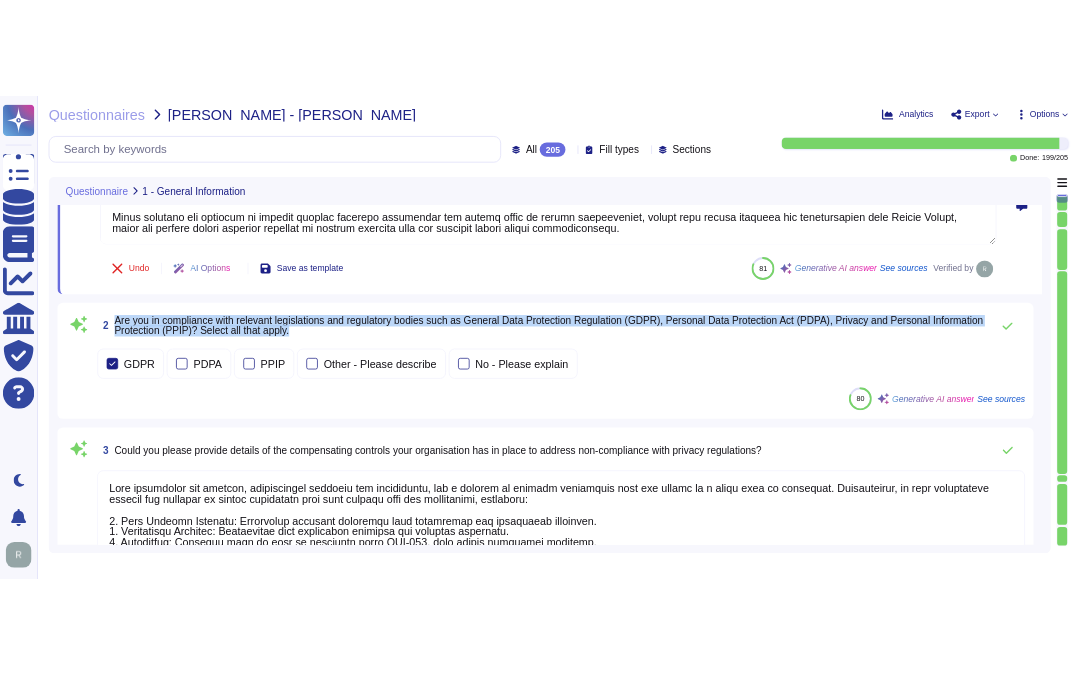 scroll, scrollTop: 2, scrollLeft: 0, axis: vertical 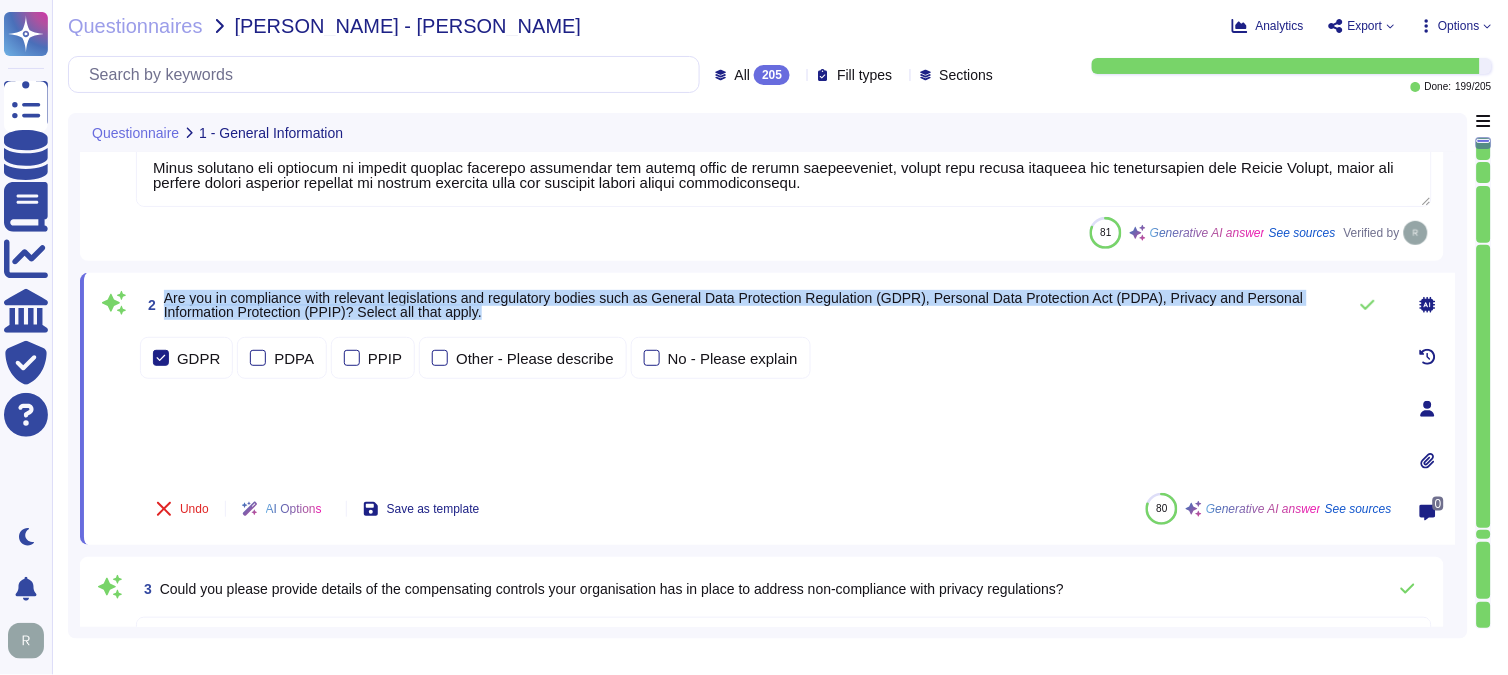 click on "Are you in compliance with relevant legislations and regulatory bodies such as General Data Protection Regulation (GDPR), Personal Data Protection Act (PDPA), Privacy and Personal Information Protection (PPIP)? Select all that apply." at bounding box center (734, 305) 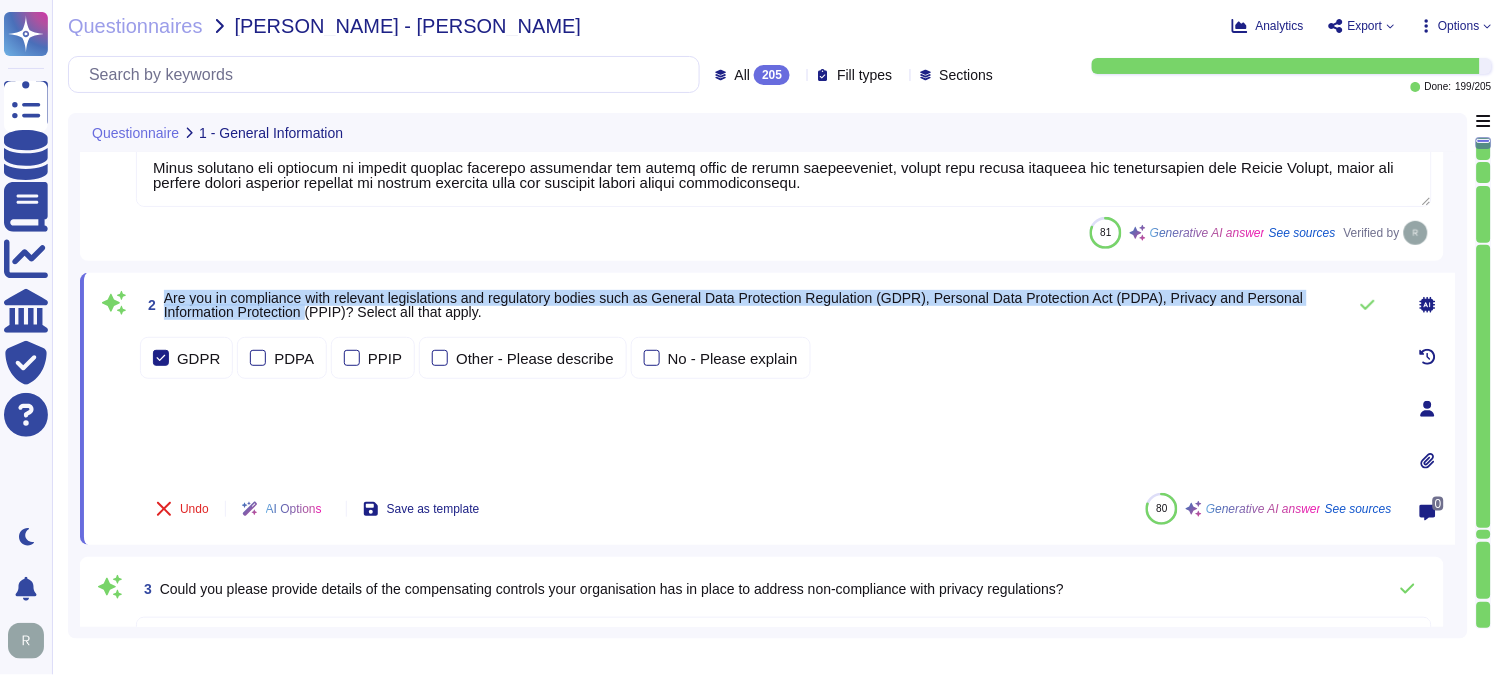 drag, startPoint x: 164, startPoint y: 293, endPoint x: 311, endPoint y: 325, distance: 150.44267 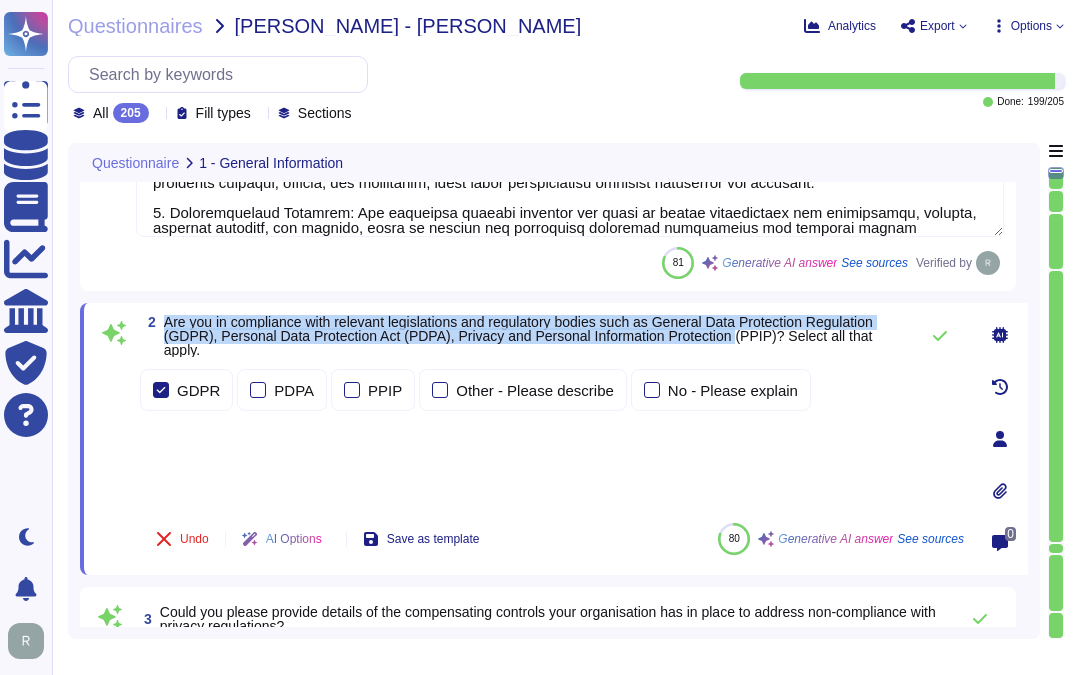 click on "Are you in compliance with relevant legislations and regulatory bodies such as General Data Protection Regulation (GDPR), Personal Data Protection Act (PDPA), Privacy and Personal Information Protection (PPIP)? Select all that apply." at bounding box center (518, 336) 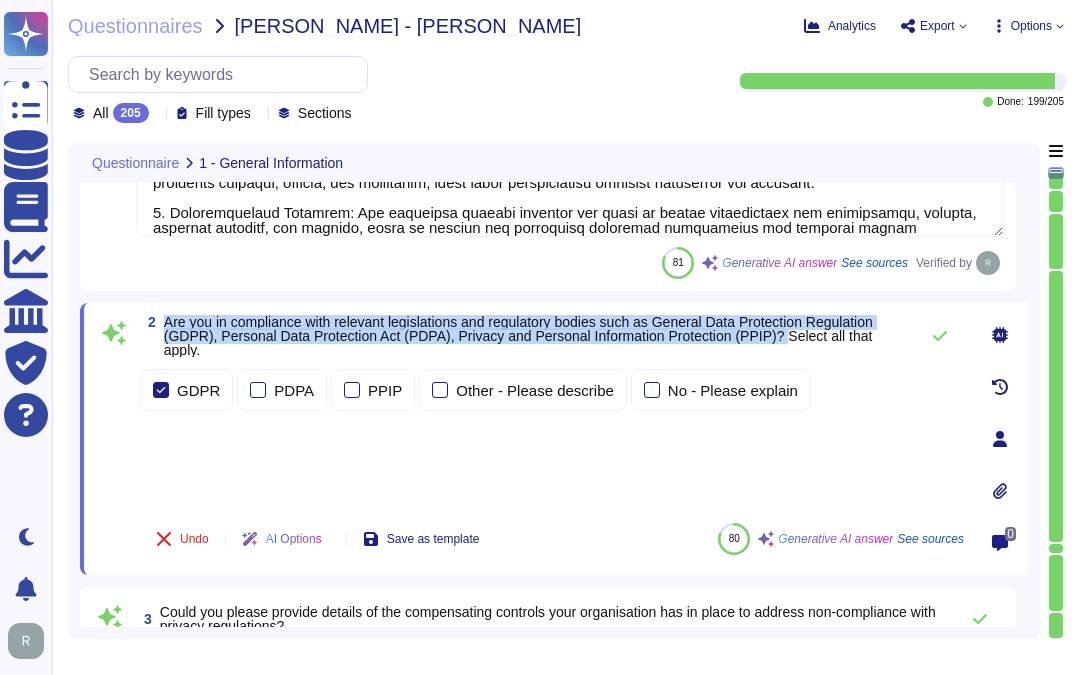 drag, startPoint x: 163, startPoint y: 317, endPoint x: 785, endPoint y: 338, distance: 622.35443 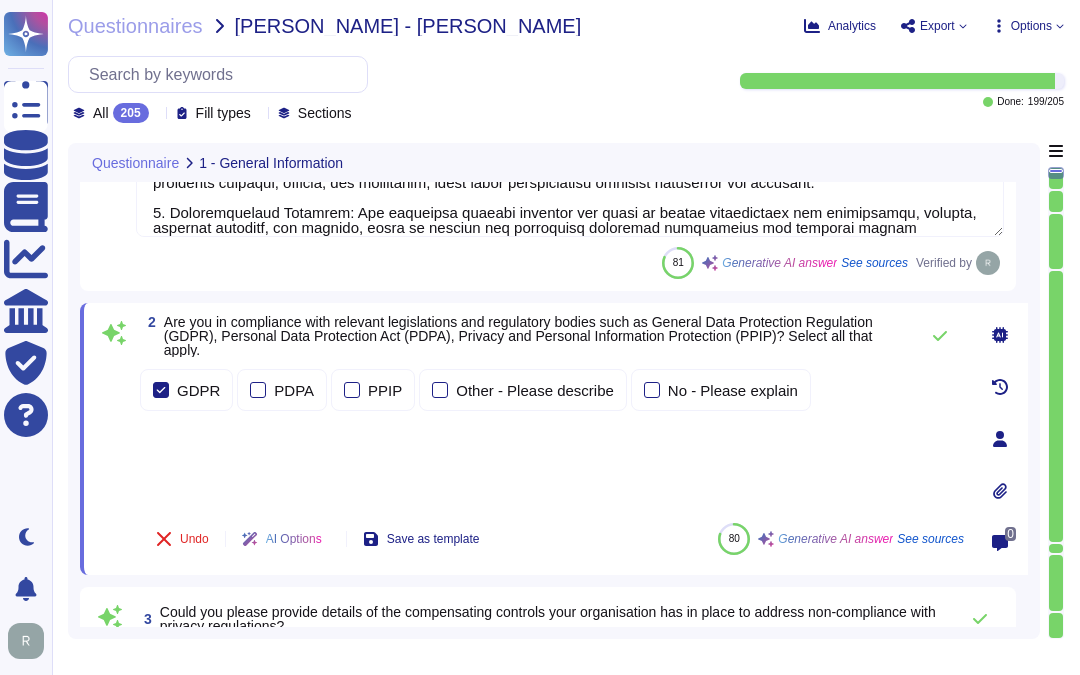 click on "GDPR PDPA PPIP Other - Please describe No - Please explain" at bounding box center (552, 436) 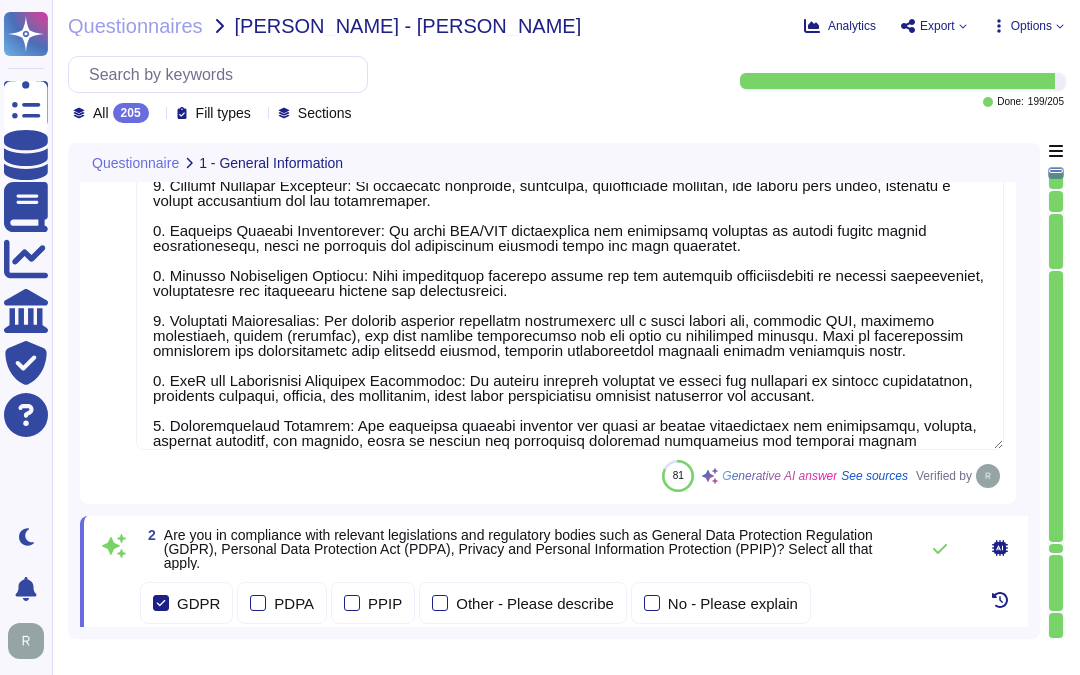 scroll, scrollTop: 0, scrollLeft: 0, axis: both 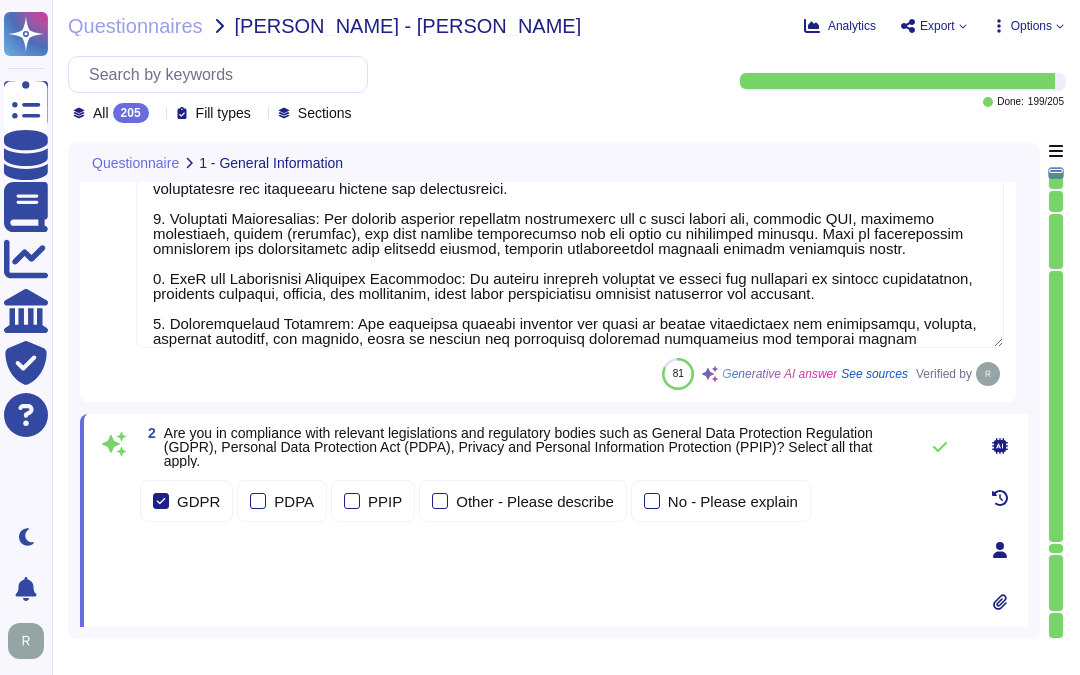 type on "Data is stored in colocation centers located in the [GEOGRAPHIC_DATA] and the [GEOGRAPHIC_DATA]. Specifically, we maintain redundant, synched data centers in [GEOGRAPHIC_DATA], [US_STATE], and [GEOGRAPHIC_DATA], [GEOGRAPHIC_DATA]. Backups are stored in a secure, environmentally controlled facility in [GEOGRAPHIC_DATA], [GEOGRAPHIC_DATA], and are encrypted with AES-256.
The data storage is handled internally, and we utilize colocation centers from Equinix and TeleData. Our on-premises offering holds all data in the [GEOGRAPHIC_DATA] and [GEOGRAPHIC_DATA], ensuring that data remains in the stated locations.
We operate in the [GEOGRAPHIC_DATA], [GEOGRAPHIC_DATA], [GEOGRAPHIC_DATA], and [GEOGRAPHIC_DATA], and we are committed to protecting privacy, with a Privacy Policy that applies to all data transfers. Additionally, we maintain WebTrust, SOC 2, and ISO 27001 certifications to ensure compliance with data security standards.
Data may be accessed or transferred to servers located outside of [GEOGRAPHIC_DATA], including the [GEOGRAPHIC_DATA], [GEOGRAPHIC_DATA], [GEOGRAPHIC_DATA], and [GEOGRAPHIC_DATA], in compliance with applicable laws and regulations." 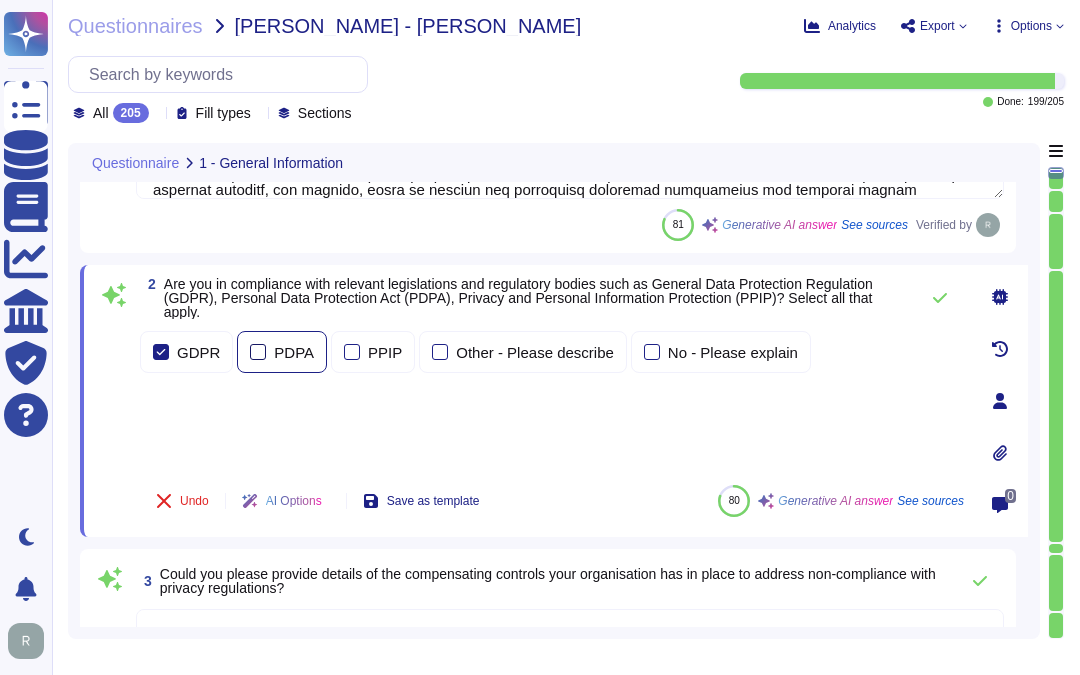 scroll, scrollTop: 333, scrollLeft: 0, axis: vertical 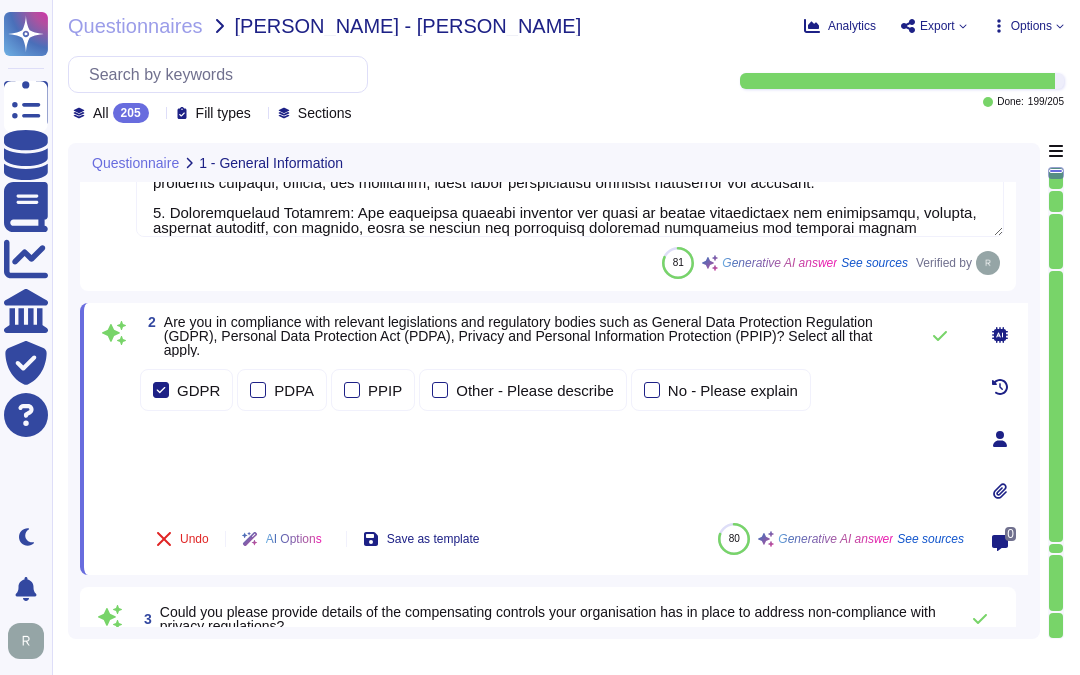 click on "GDPR PDPA PPIP Other - Please describe No - Please explain" at bounding box center (552, 436) 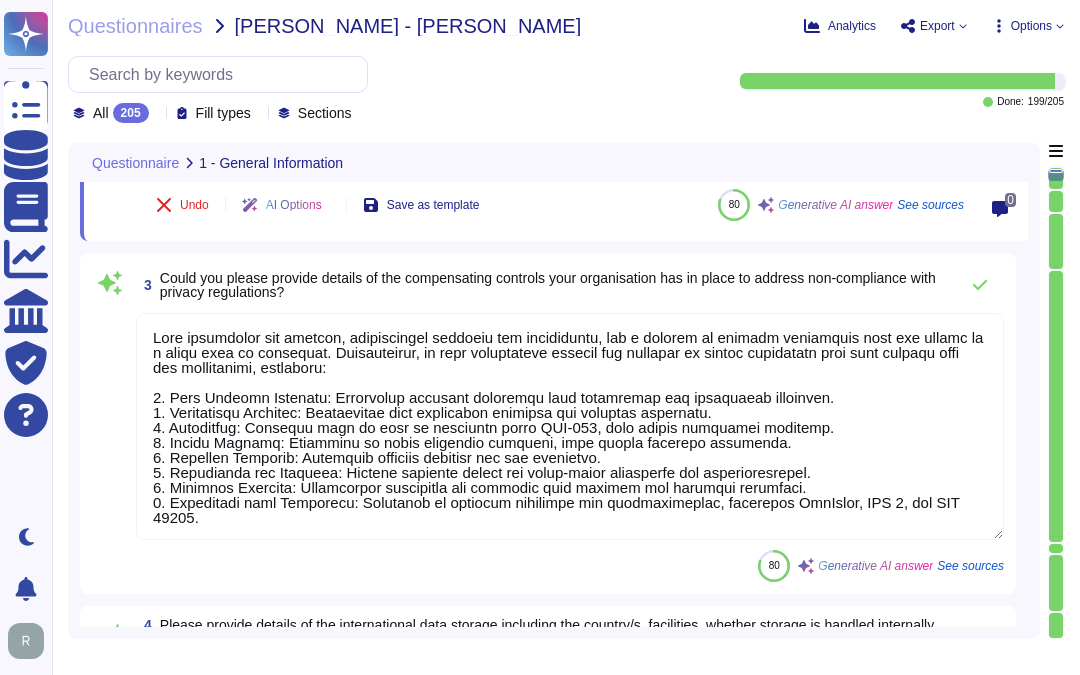 scroll, scrollTop: 666, scrollLeft: 0, axis: vertical 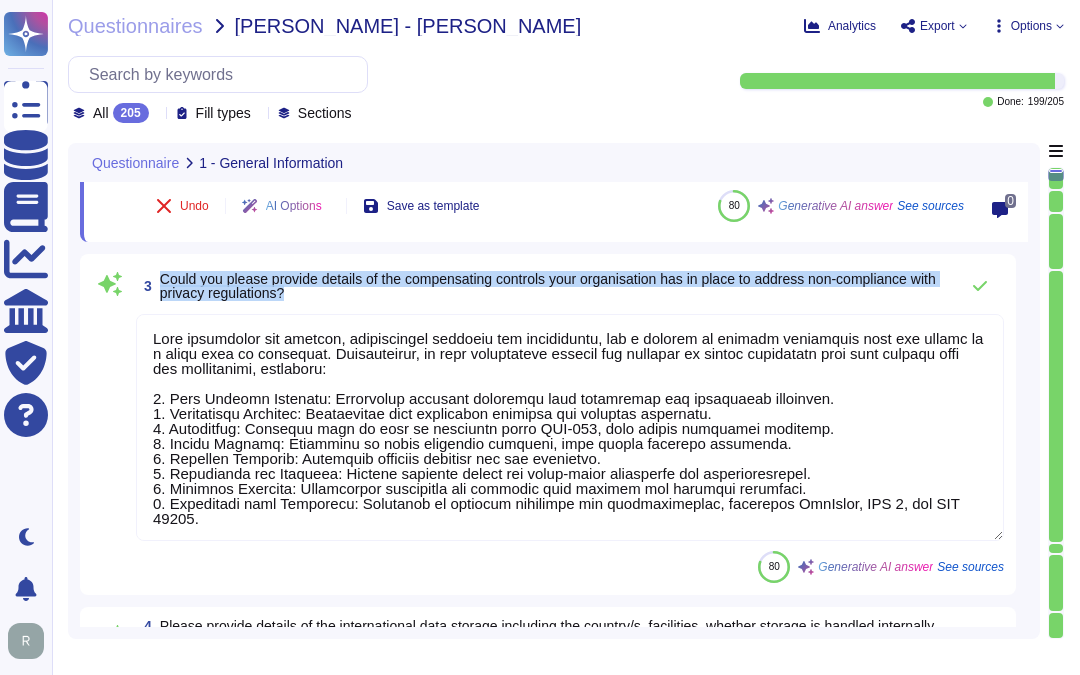 drag, startPoint x: 161, startPoint y: 268, endPoint x: 337, endPoint y: 290, distance: 177.36967 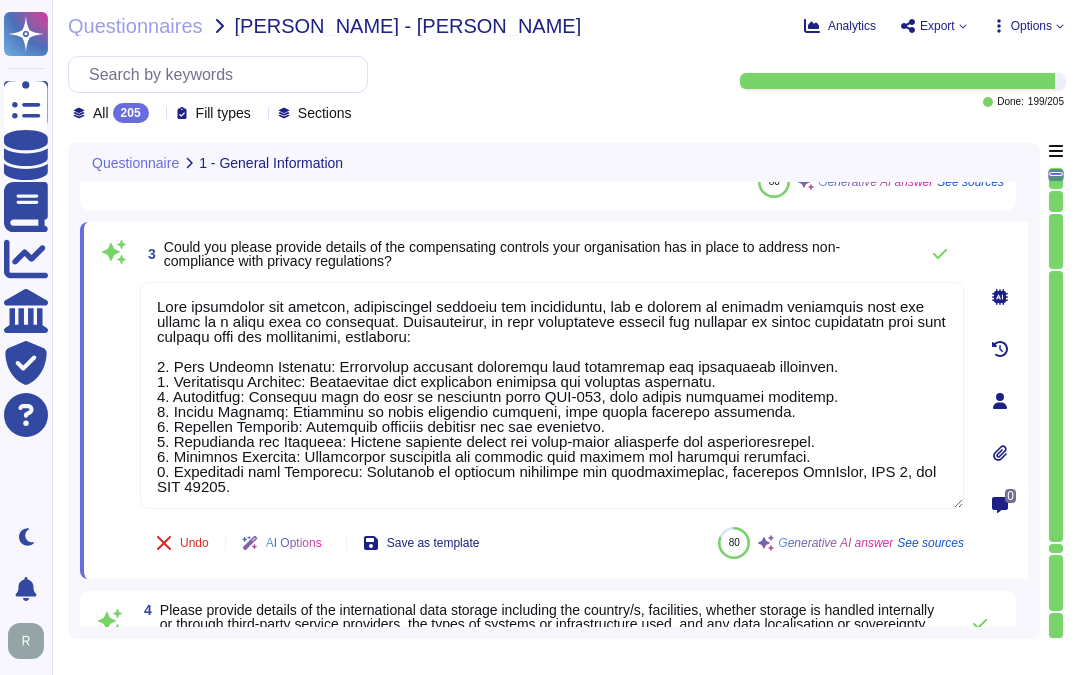 scroll, scrollTop: 555, scrollLeft: 0, axis: vertical 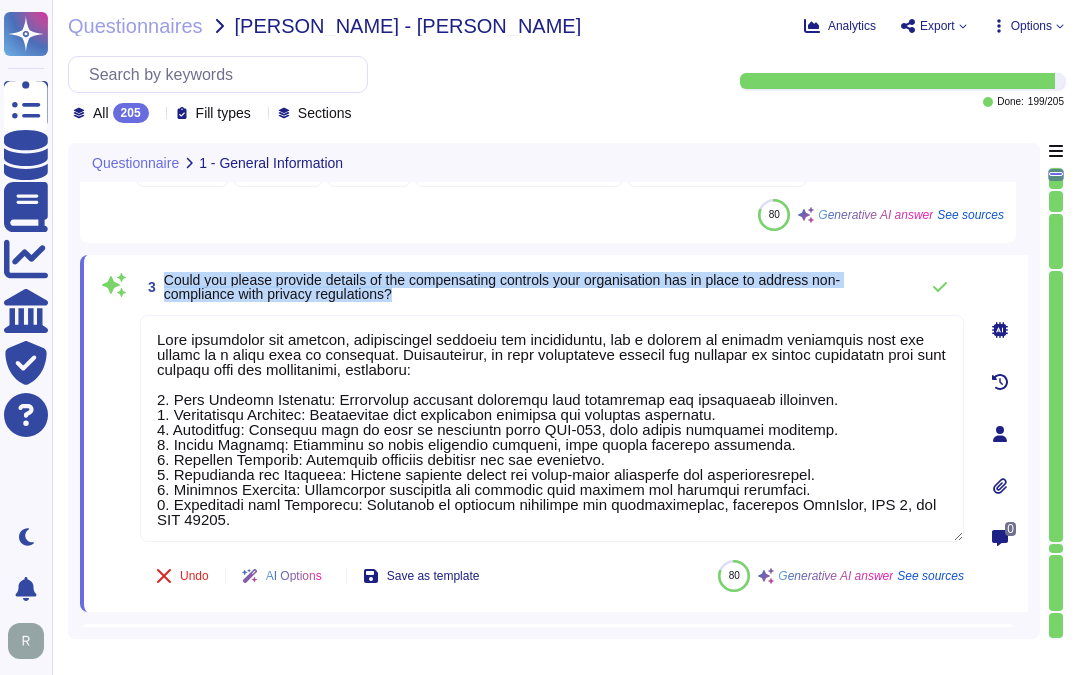 drag, startPoint x: 164, startPoint y: 277, endPoint x: 426, endPoint y: 293, distance: 262.4881 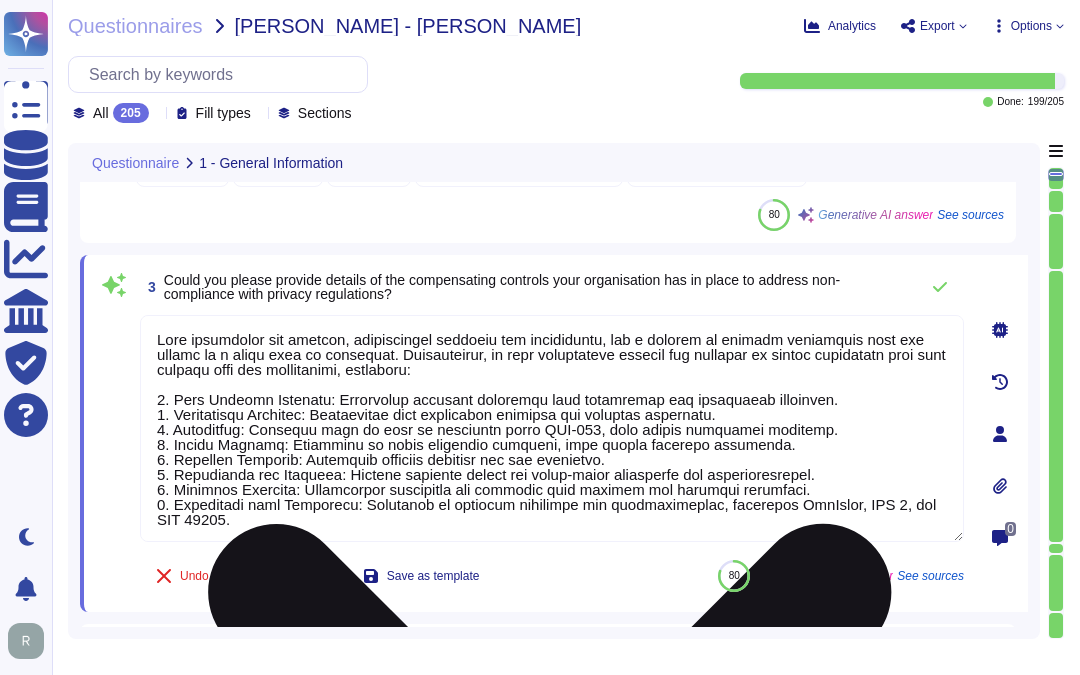 click at bounding box center (552, 428) 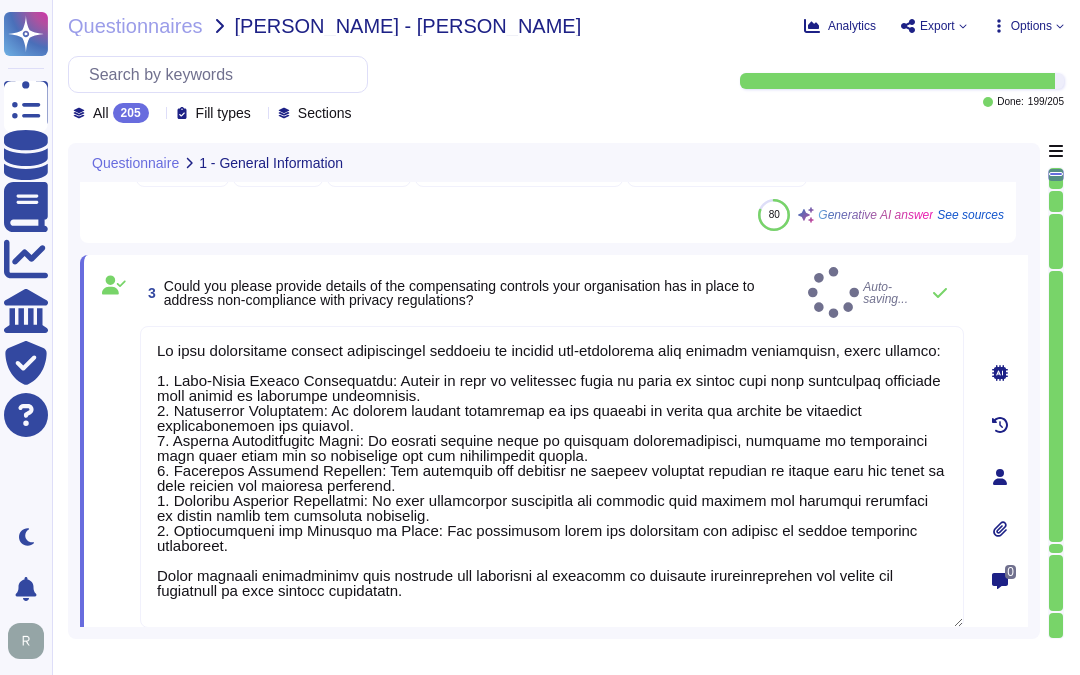 type on "We have implemented several compensating controls to address non-compliance with privacy regulations, which include:
1. Role-Based Access Permissions: Access to data is restricted based on roles to ensure that only authorized personnel have access to sensitive information.
2. Continuous Monitoring: We conduct ongoing monitoring of our systems to detect and respond to potential vulnerabilities and threats.
3. Regular Vulnerability Scans: We perform regular scans to identify vulnerabilities, although we acknowledge that these scans can be inaccurate and may misattribute issues.
4. Mandatory Security Training: All employees are required to undergo security training to ensure they are aware of data privacy and security practices.
5. Incident Response Procedures: We have established procedures for managing data privacy and security incidents to ensure prompt and effective responses.
6. Documentation and Tracking of Risks: Any identified risks are documented and tracked to ensure effective resolution.
These me..." 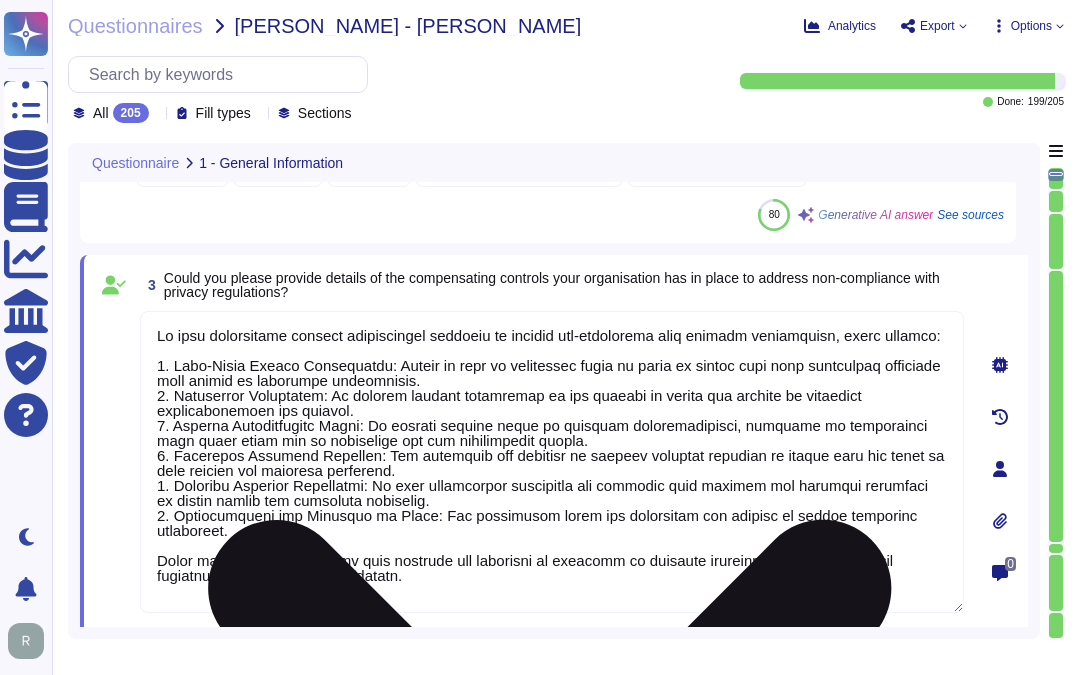 scroll, scrollTop: 2, scrollLeft: 0, axis: vertical 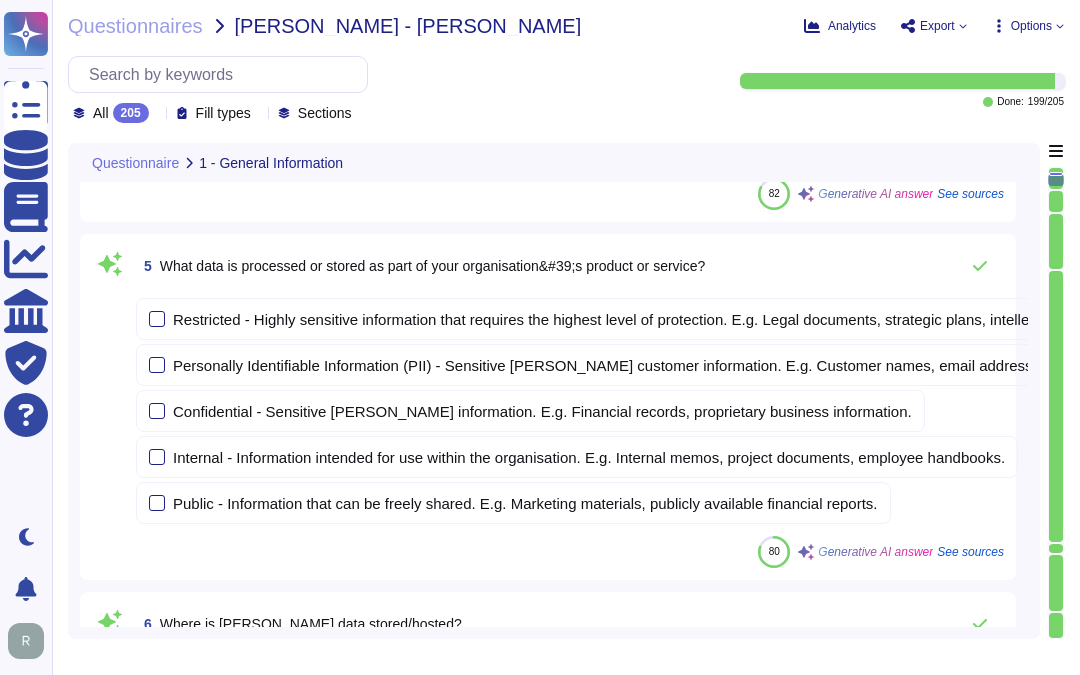 type on "We have implemented several compensating controls to address non-compliance with privacy regulations, which include:
1. Role-Based Access Permissions: Access to data is restricted based on roles to ensure that only authorized personnel have access to sensitive information.
2. Continuous Monitoring: We conduct ongoing monitoring of our systems to detect and respond to potential vulnerabilities and threats.
3. Regular Vulnerability Scans: We perform regular scans to identify vulnerabilities, although we acknowledge that these scans can be inaccurate and may misattribute issues.
4. Mandatory Security Training: All employees are required to undergo security training to ensure they are aware of data privacy and security practices.
5. Incident Response Procedures: We have established procedures for managing data privacy and security incidents to ensure prompt and effective responses.
6. Documentation and Tracking of Risks: Any identified risks are documented and tracked to ensure effective resolution.
These me..." 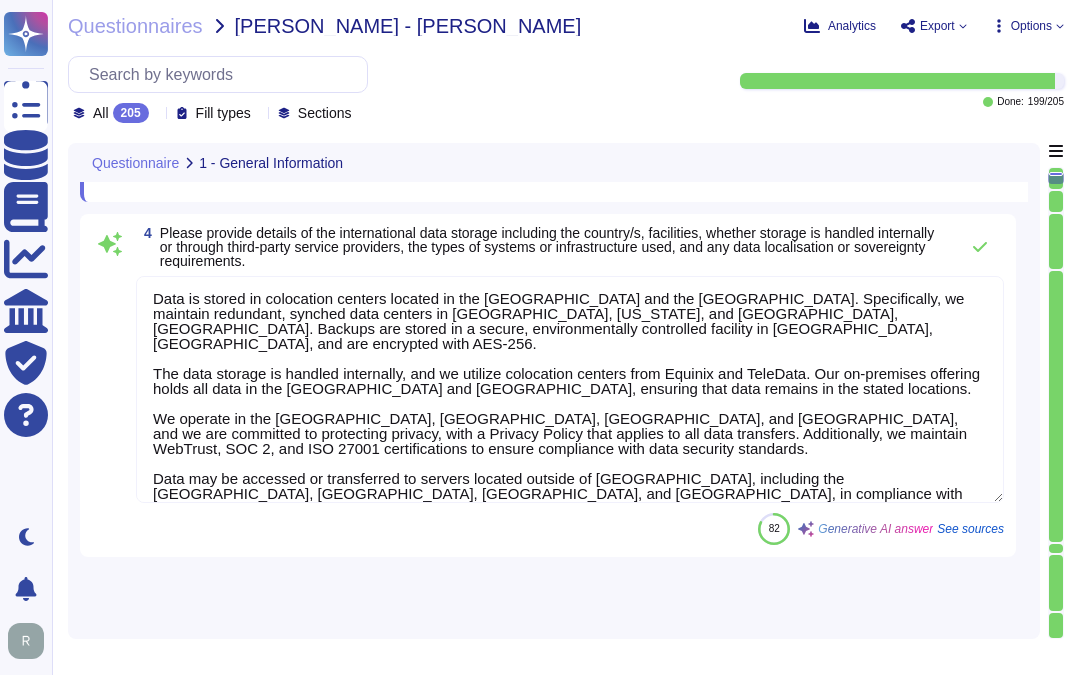type on "Sectigo provides a comprehensive range of digital identity solutions and certificate lifecycle management services designed to protect businesses from fraud. Our key offerings include:
1. Digital Identity Solutions: We safeguard employees, customers, intellectual property, and brands from fraud, ensuring a secure environment for all stakeholders.
2. Publicly Trusted Certificates: We offer SSL/TLS certificates and management software to ensure secure online communications, which is essential for maintaining customer trust and data integrity.
3. Sectigo Certificate Manager: This centralized platform allows for the efficient administration of digital certificates, streamlining the management process for organizations.
4. Unlimited Certificates: Our service provides unlimited certificates for a fixed annual fee, covering SSL, extended validation, client (personal), and code signing certificates for all owned or controlled domains. This is particularly beneficial for organizations with multiple domains, ens..." 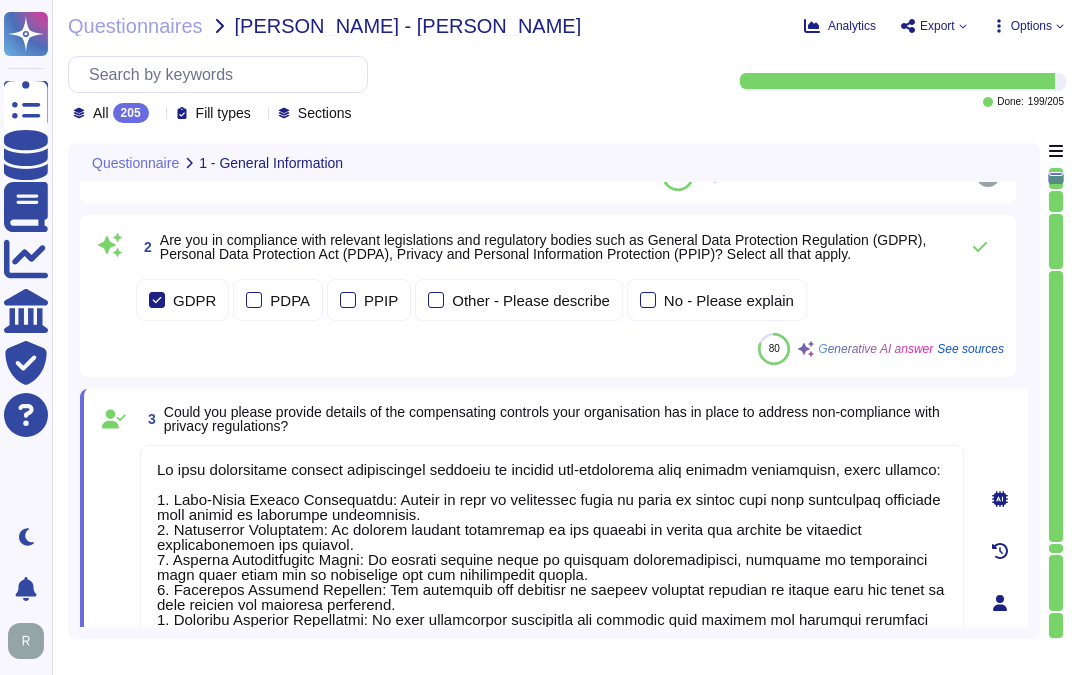 scroll, scrollTop: 387, scrollLeft: 0, axis: vertical 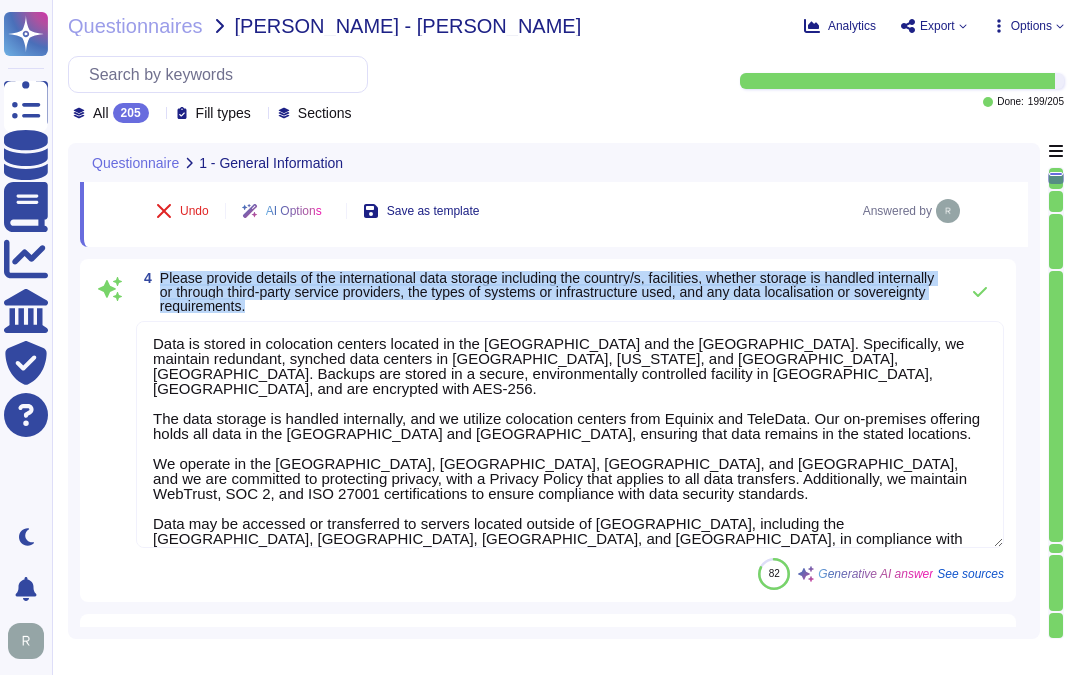 drag, startPoint x: 161, startPoint y: 277, endPoint x: 383, endPoint y: 305, distance: 223.7588 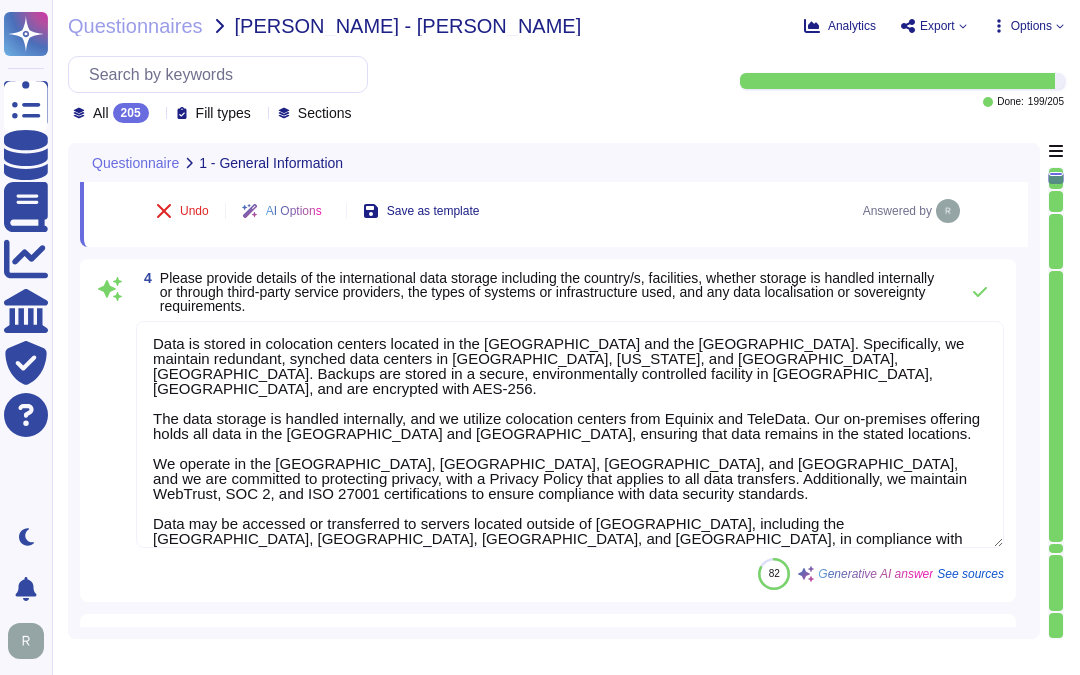 scroll, scrollTop: 0, scrollLeft: 0, axis: both 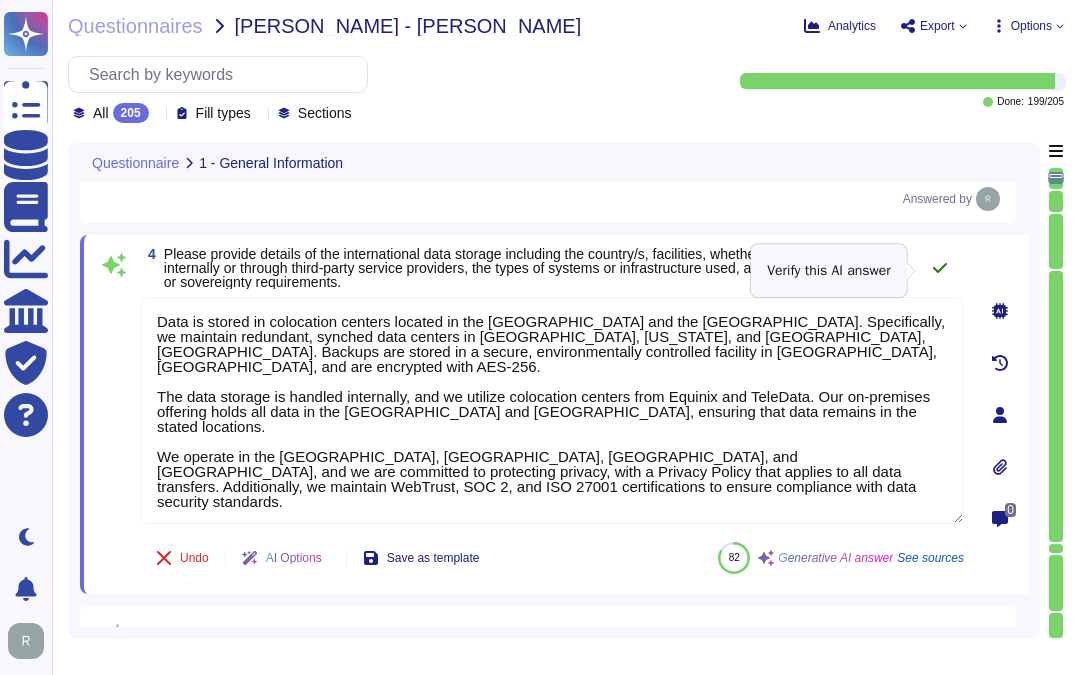 click 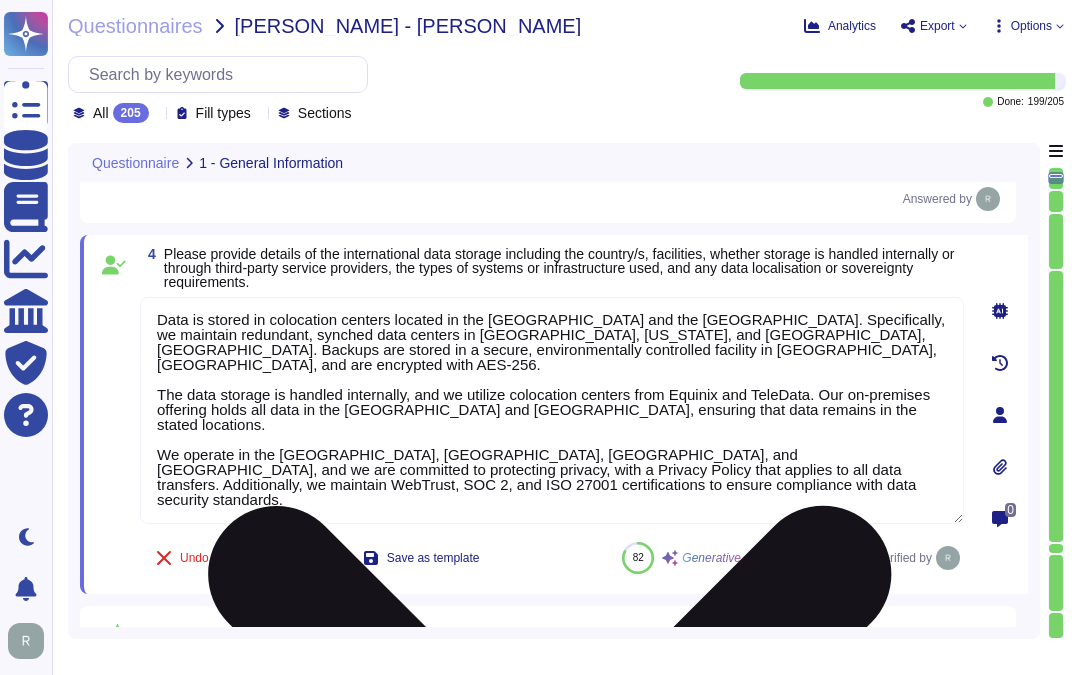 scroll, scrollTop: 0, scrollLeft: 0, axis: both 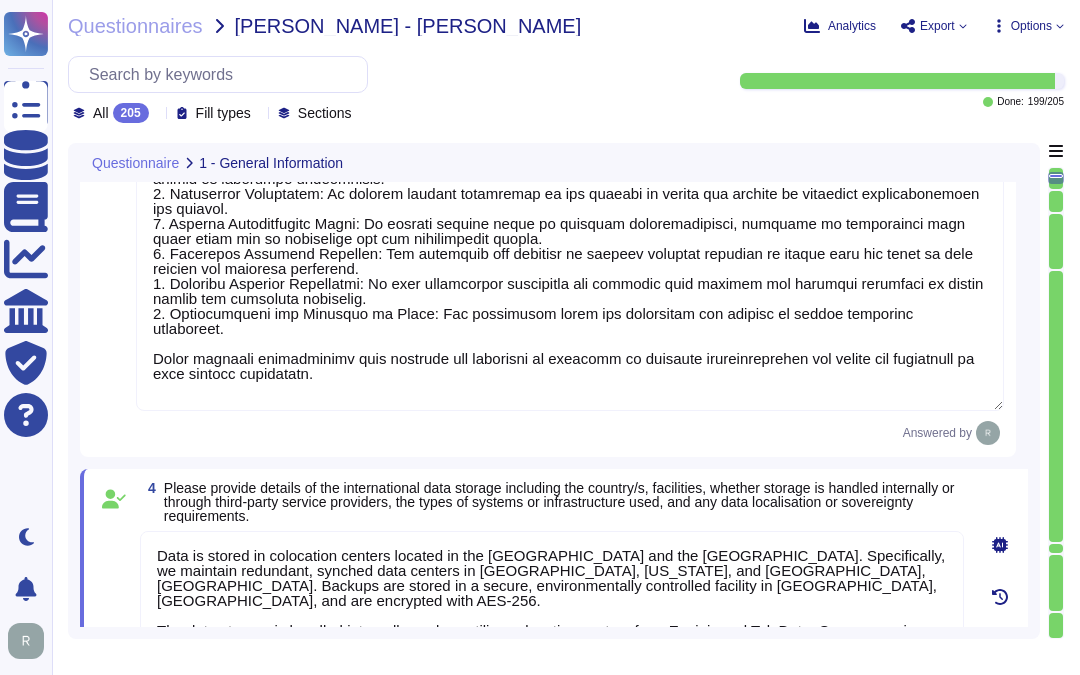 type on "Sectigo provides a comprehensive range of digital identity solutions and certificate lifecycle management services designed to protect businesses from fraud. Our key offerings include:
1. Digital Identity Solutions: We safeguard employees, customers, intellectual property, and brands from fraud, ensuring a secure environment for all stakeholders.
2. Publicly Trusted Certificates: We offer SSL/TLS certificates and management software to ensure secure online communications, which is essential for maintaining customer trust and data integrity.
3. Sectigo Certificate Manager: This centralized platform allows for the efficient administration of digital certificates, streamlining the management process for organizations.
4. Unlimited Certificates: Our service provides unlimited certificates for a fixed annual fee, covering SSL, extended validation, client (personal), and code signing certificates for all owned or controlled domains. This is particularly beneficial for organizations with multiple domains, ens..." 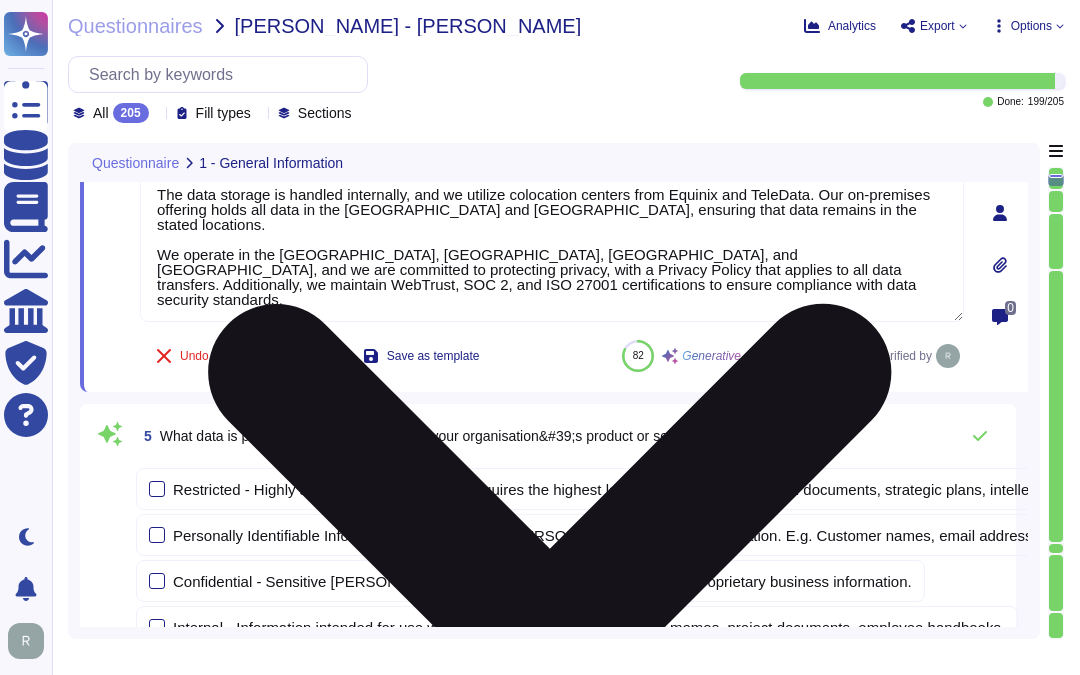 scroll, scrollTop: 1387, scrollLeft: 0, axis: vertical 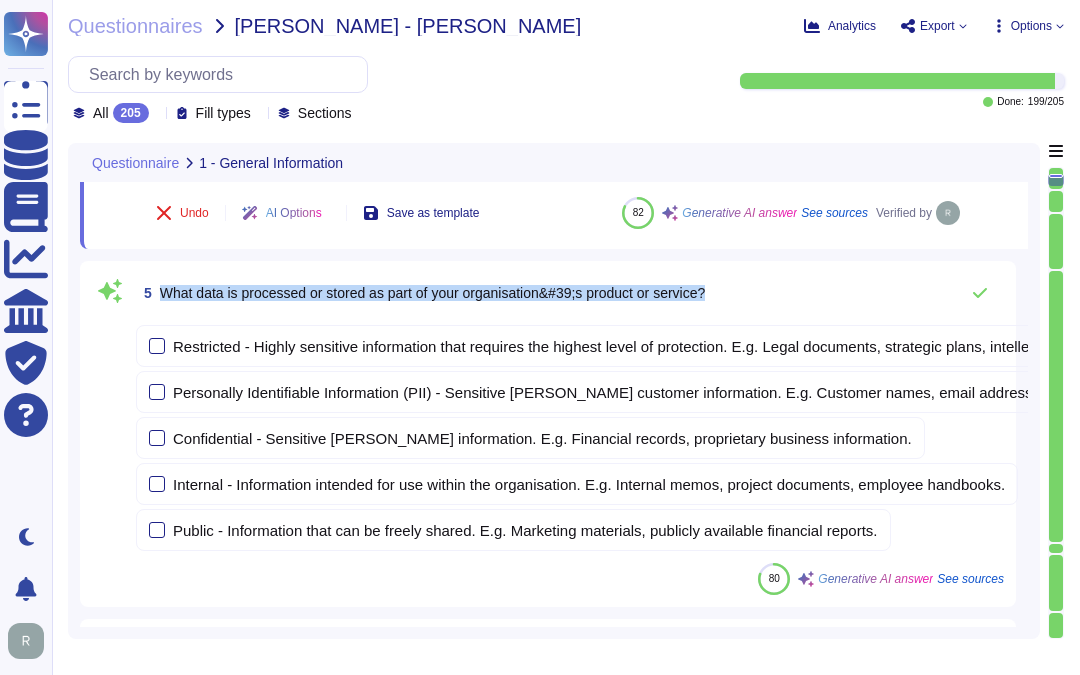 drag, startPoint x: 165, startPoint y: 293, endPoint x: 735, endPoint y: 302, distance: 570.07104 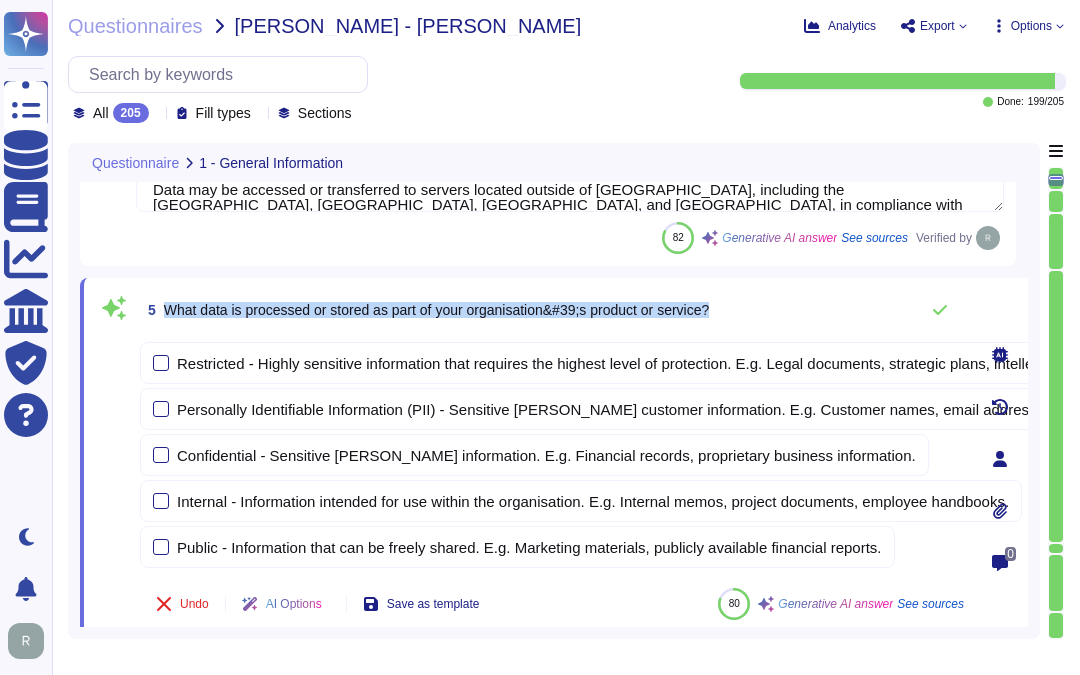 scroll, scrollTop: 1387, scrollLeft: 0, axis: vertical 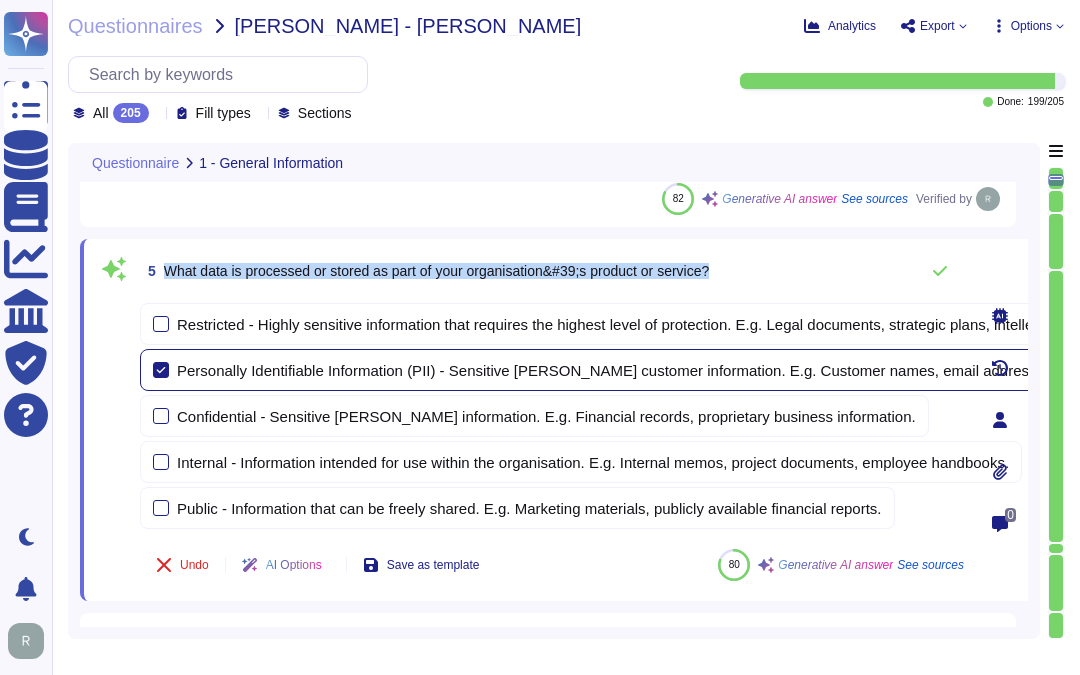 click at bounding box center (161, 370) 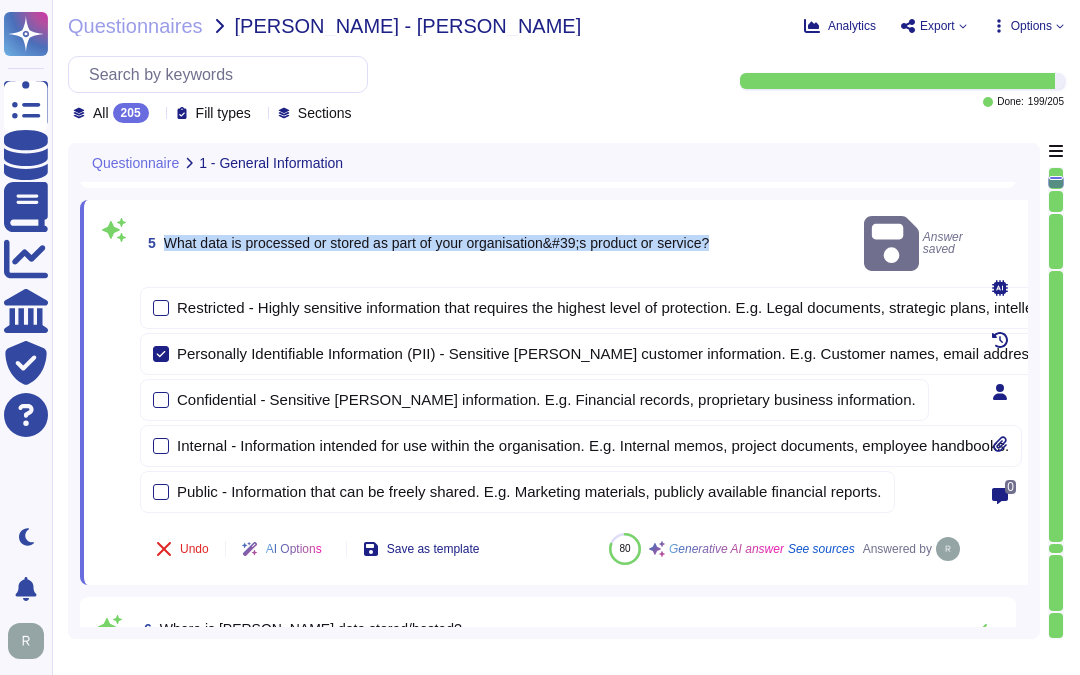 scroll, scrollTop: 1387, scrollLeft: 0, axis: vertical 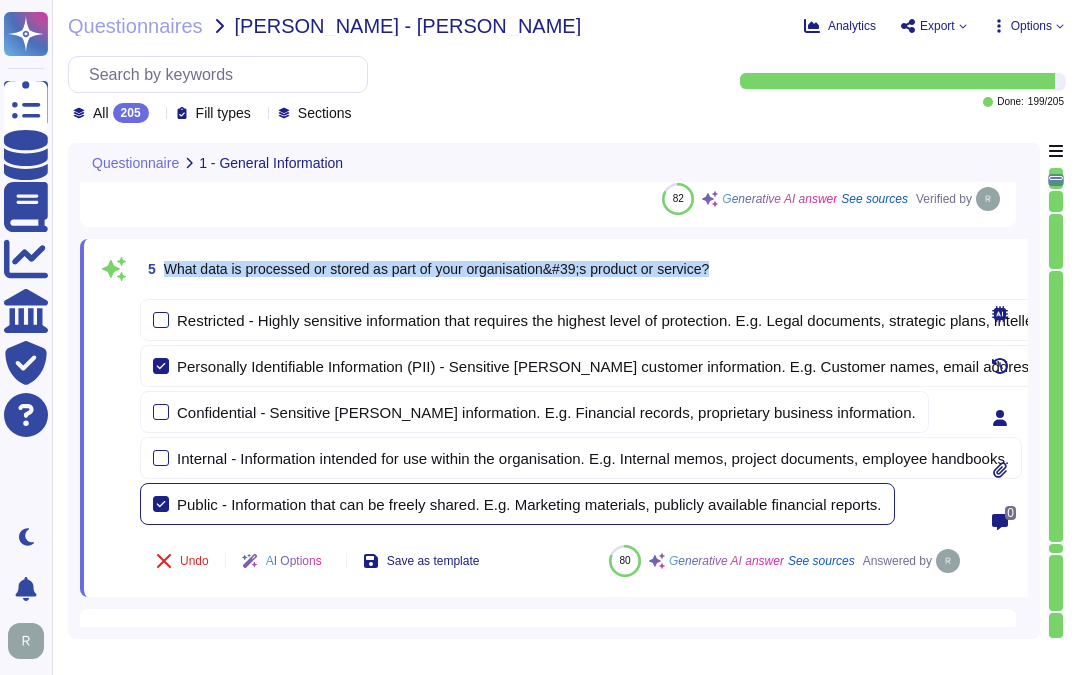 click at bounding box center (161, 504) 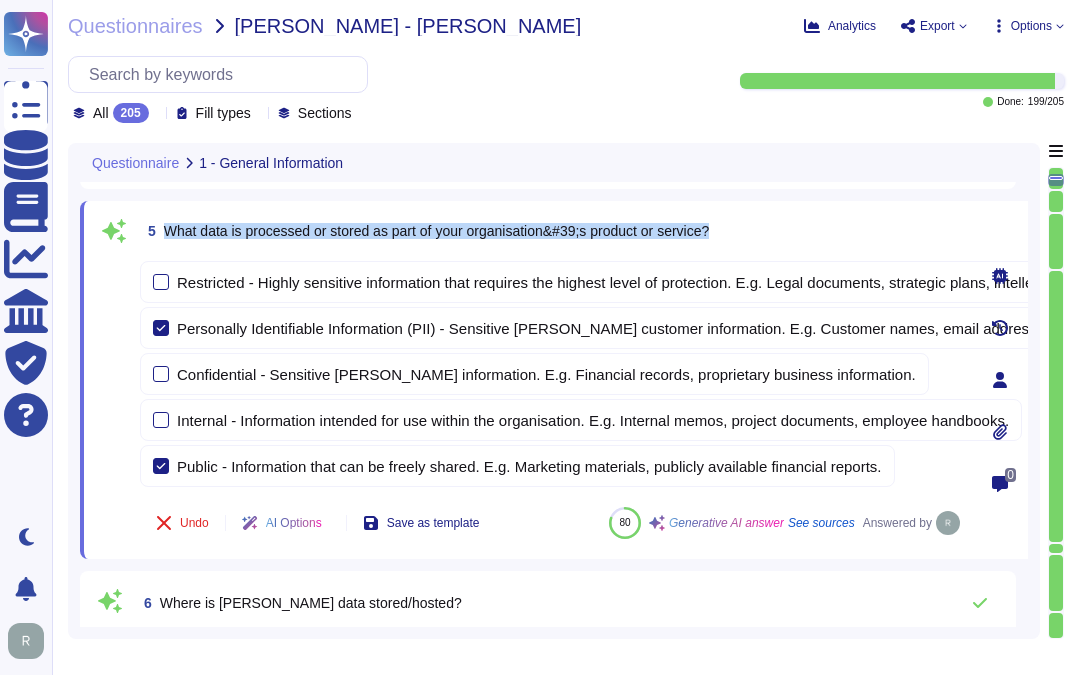 scroll, scrollTop: 1387, scrollLeft: 0, axis: vertical 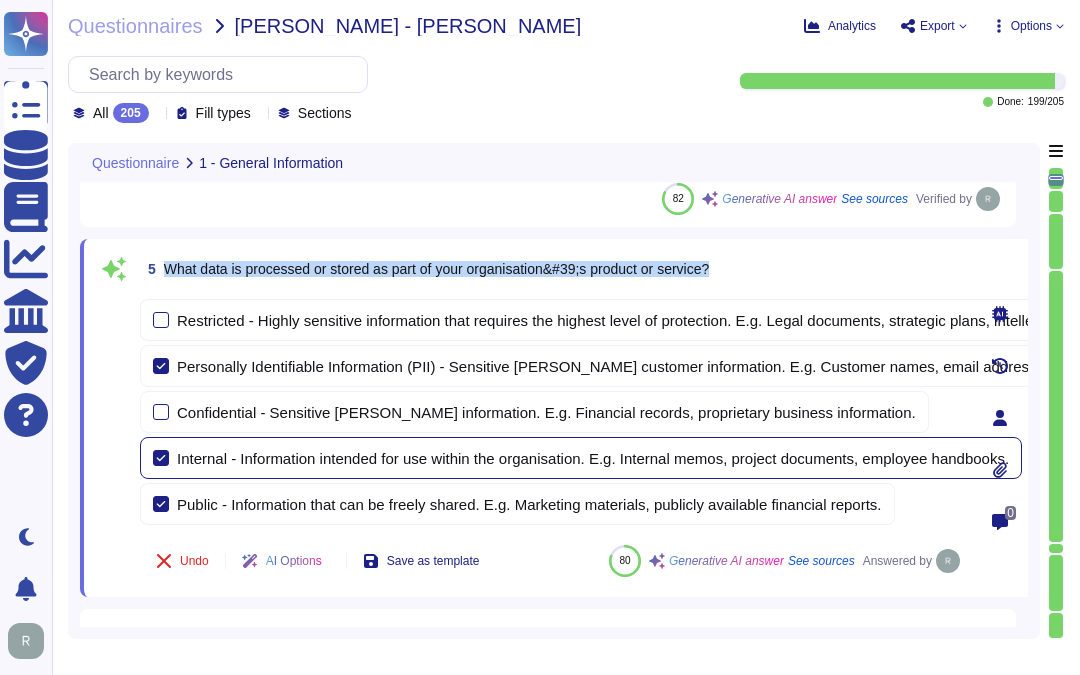 click at bounding box center [161, 458] 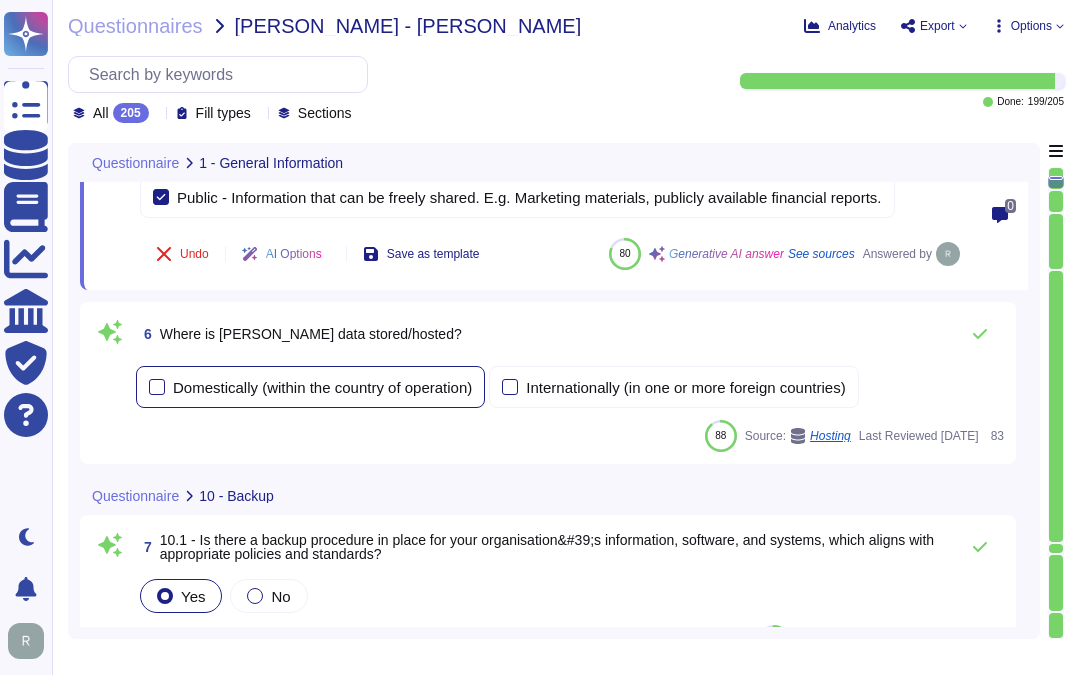 scroll, scrollTop: 1721, scrollLeft: 0, axis: vertical 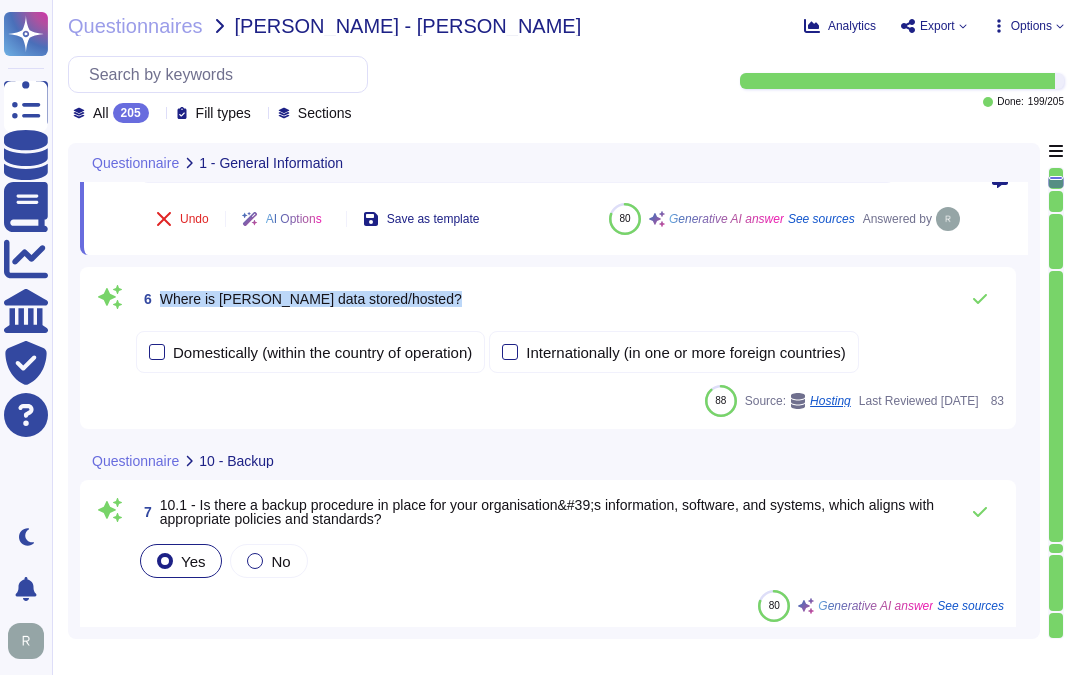 drag, startPoint x: 162, startPoint y: 305, endPoint x: 498, endPoint y: 305, distance: 336 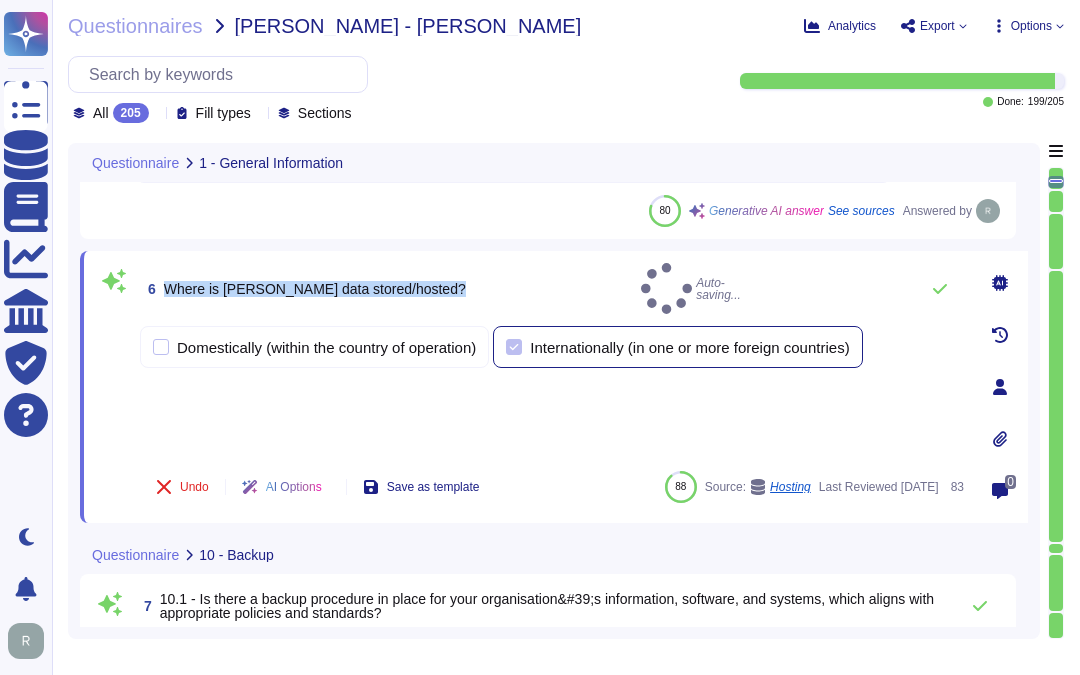 click at bounding box center (514, 347) 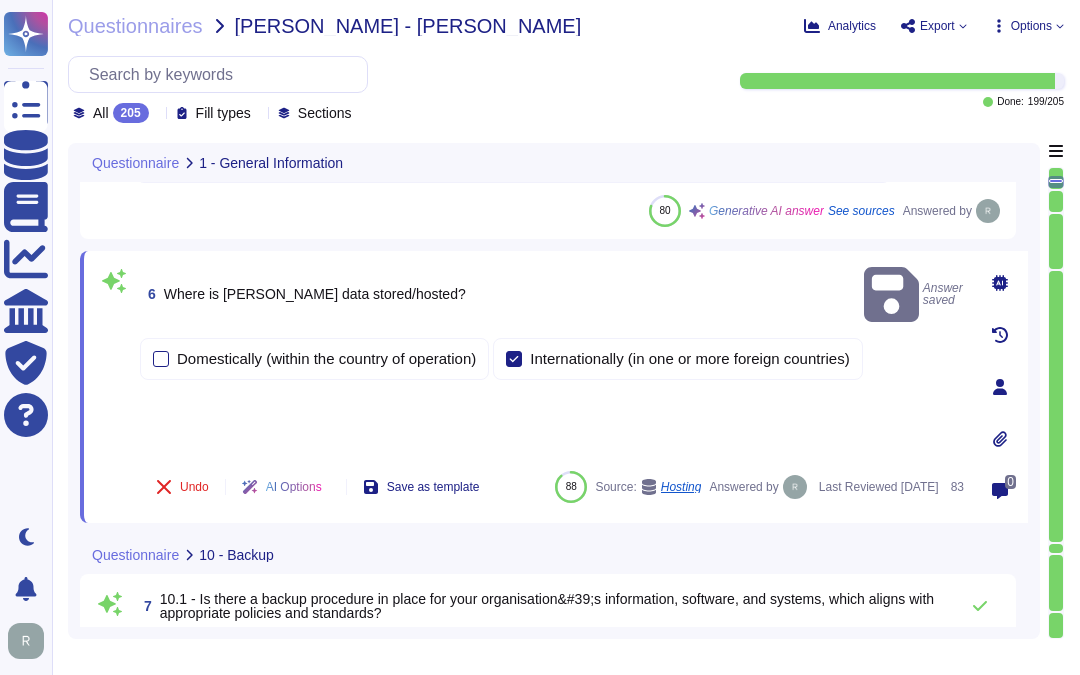 click on "Domestically (within the country of operation) Internationally (in one or more foreign countries)" at bounding box center [552, 394] 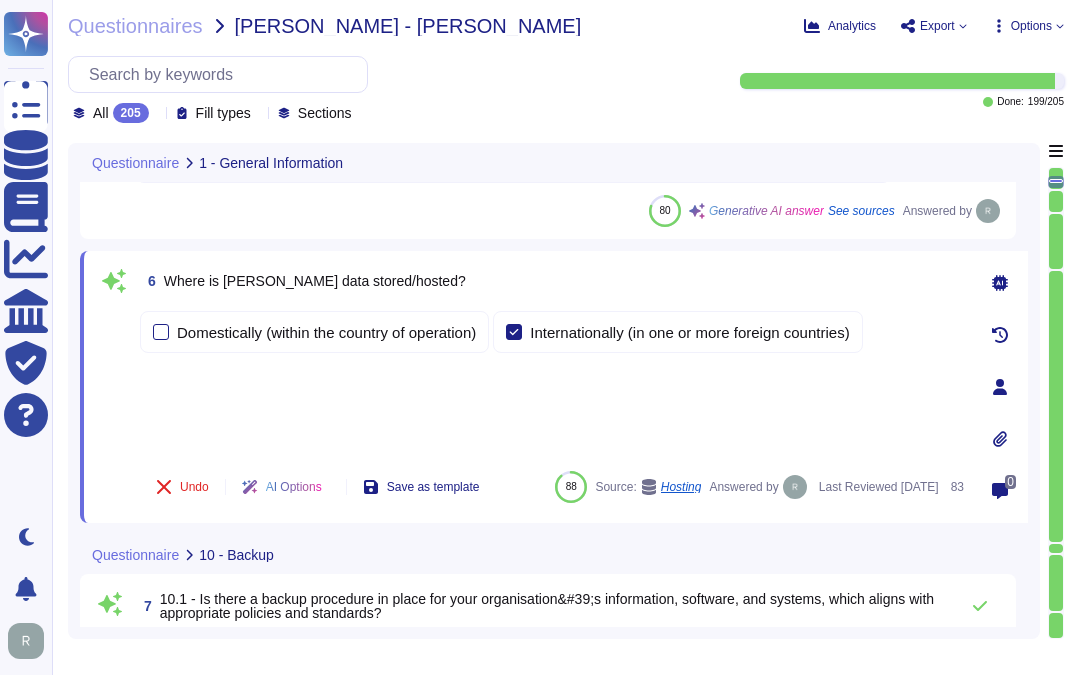 scroll, scrollTop: 1943, scrollLeft: 0, axis: vertical 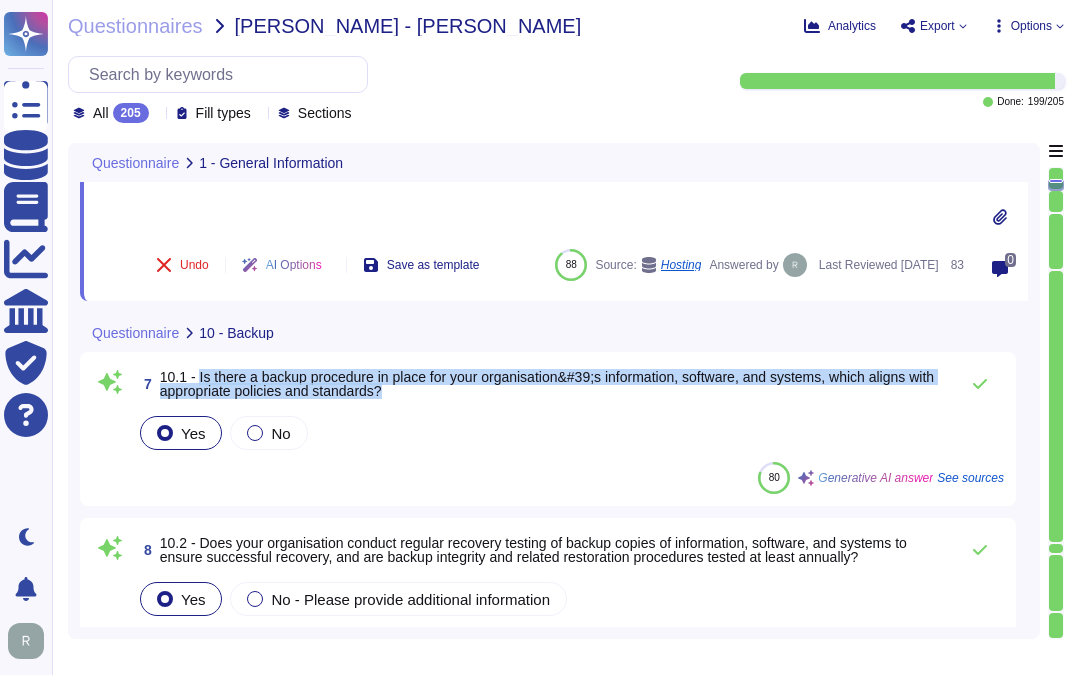 drag, startPoint x: 196, startPoint y: 380, endPoint x: 624, endPoint y: 396, distance: 428.29895 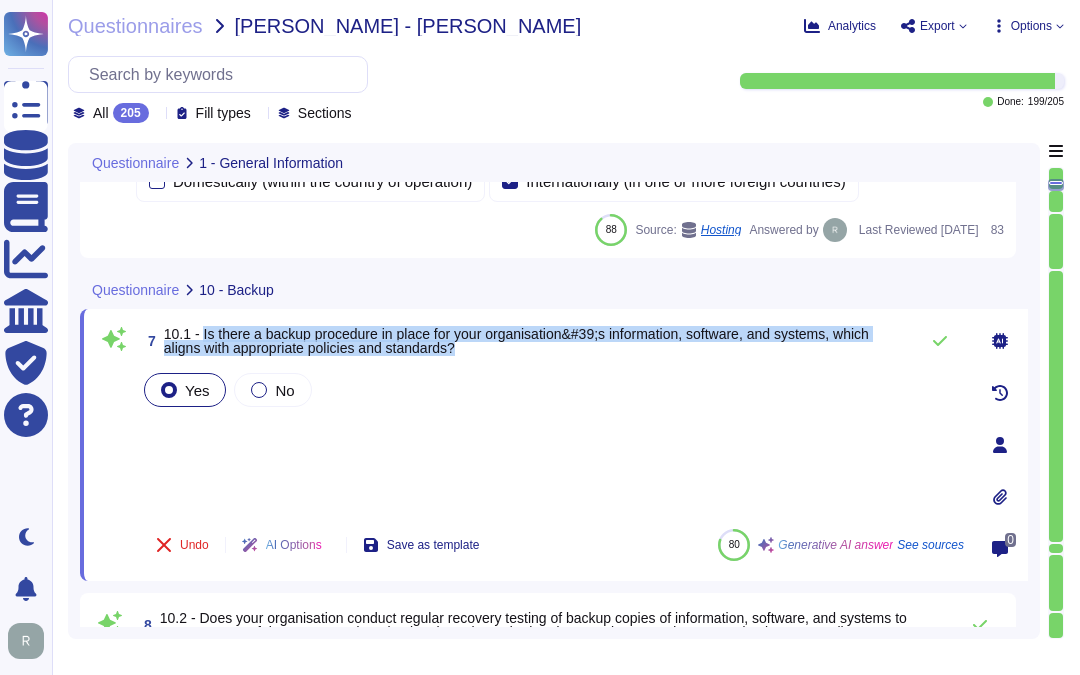 scroll, scrollTop: 1832, scrollLeft: 0, axis: vertical 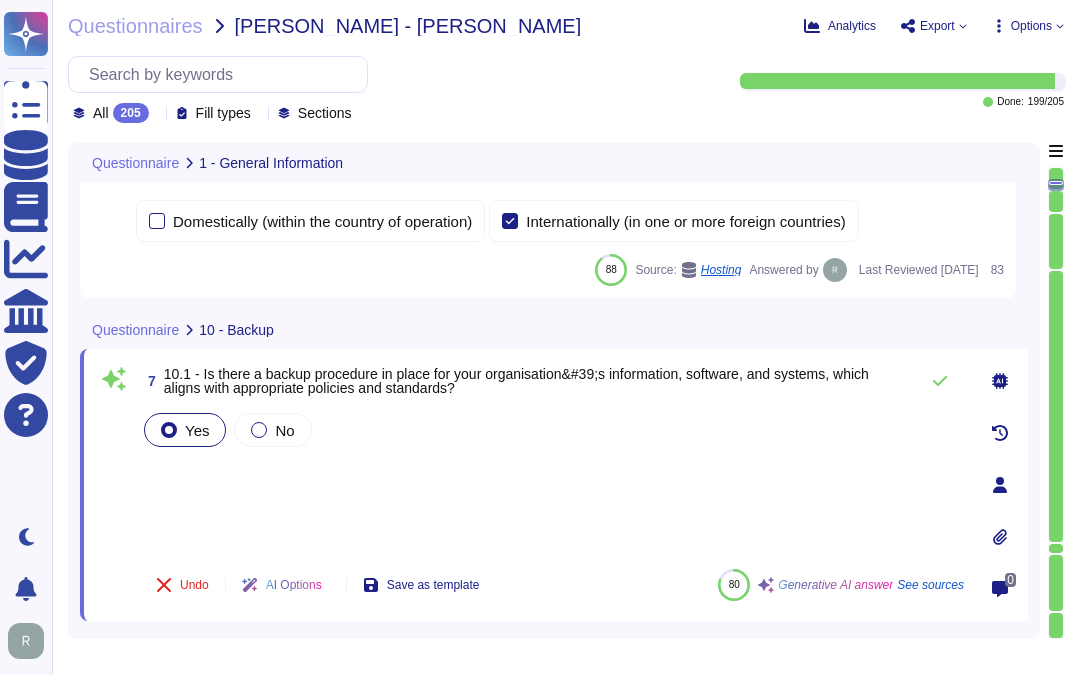 click on "Yes No" at bounding box center (552, 481) 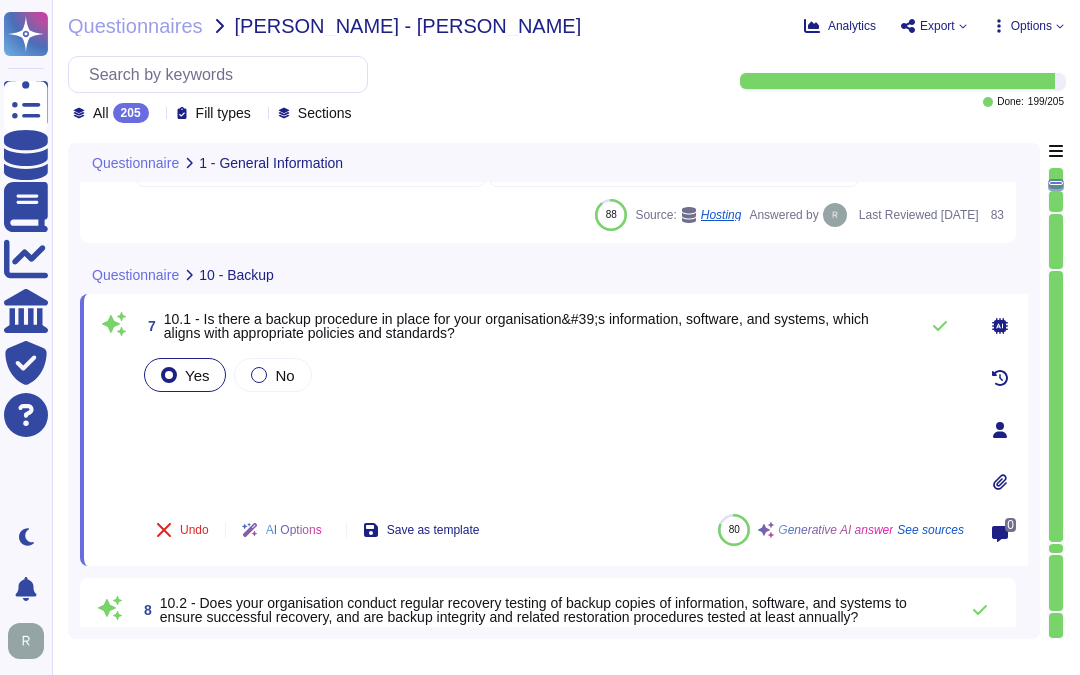 scroll, scrollTop: 1943, scrollLeft: 0, axis: vertical 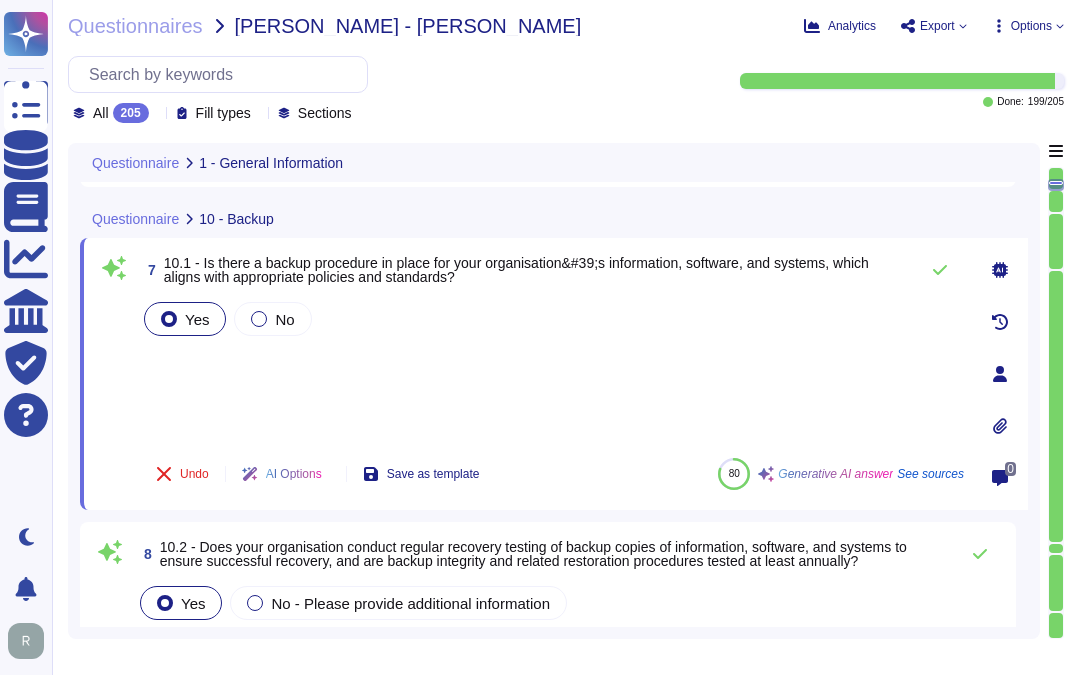 click on "Yes No" at bounding box center [552, 370] 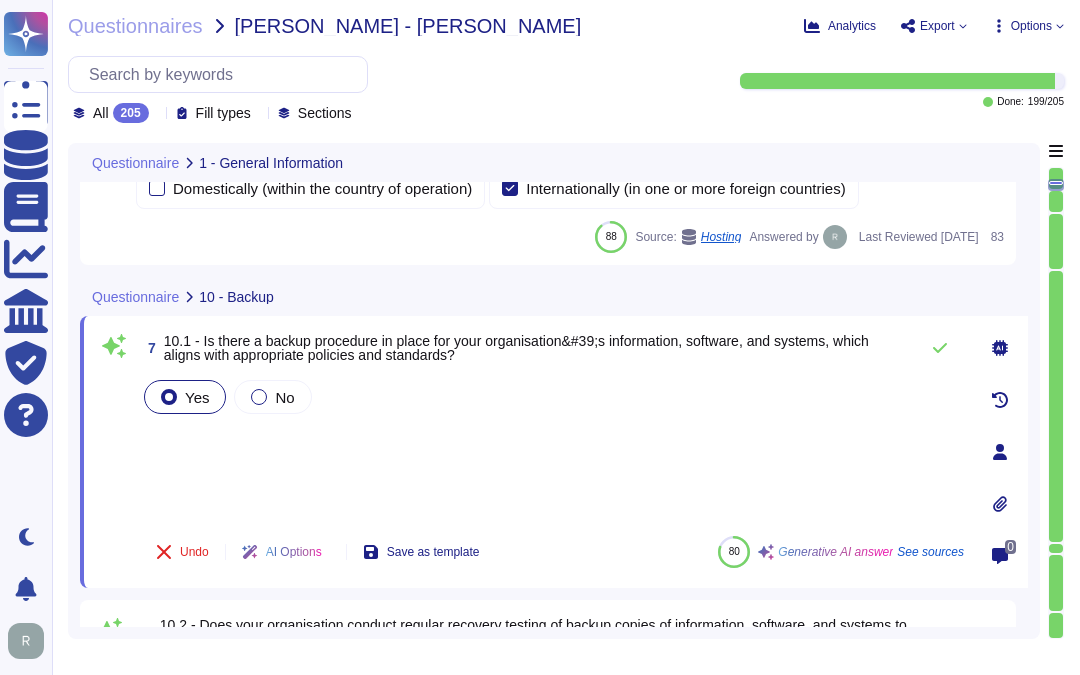 scroll, scrollTop: 1832, scrollLeft: 0, axis: vertical 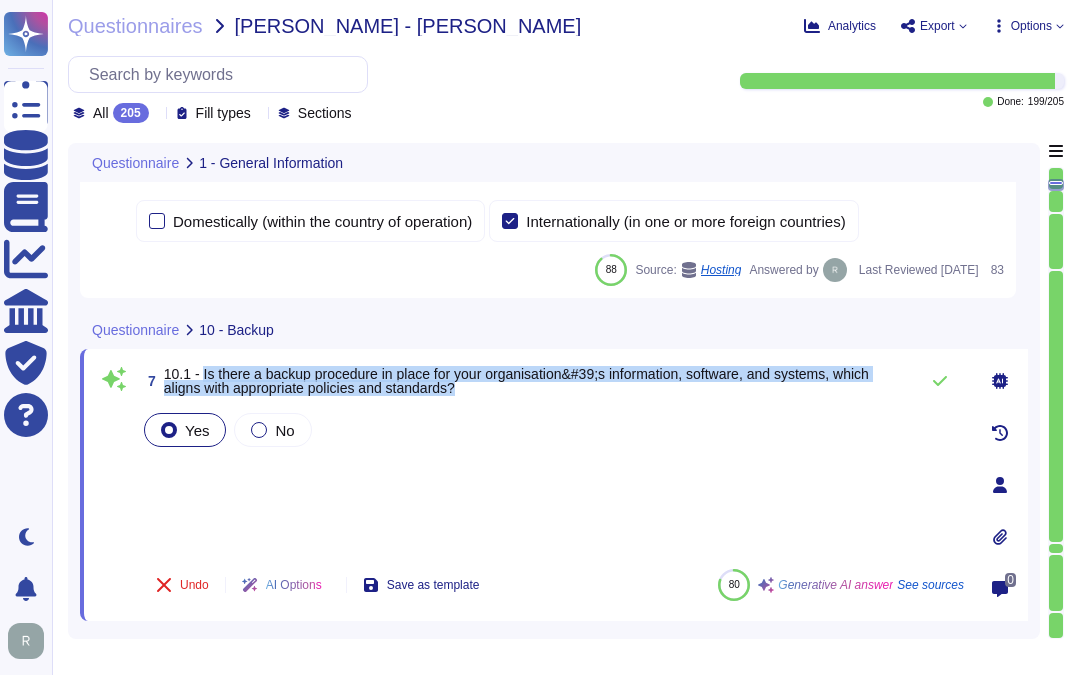 drag, startPoint x: 200, startPoint y: 378, endPoint x: 490, endPoint y: 391, distance: 290.29123 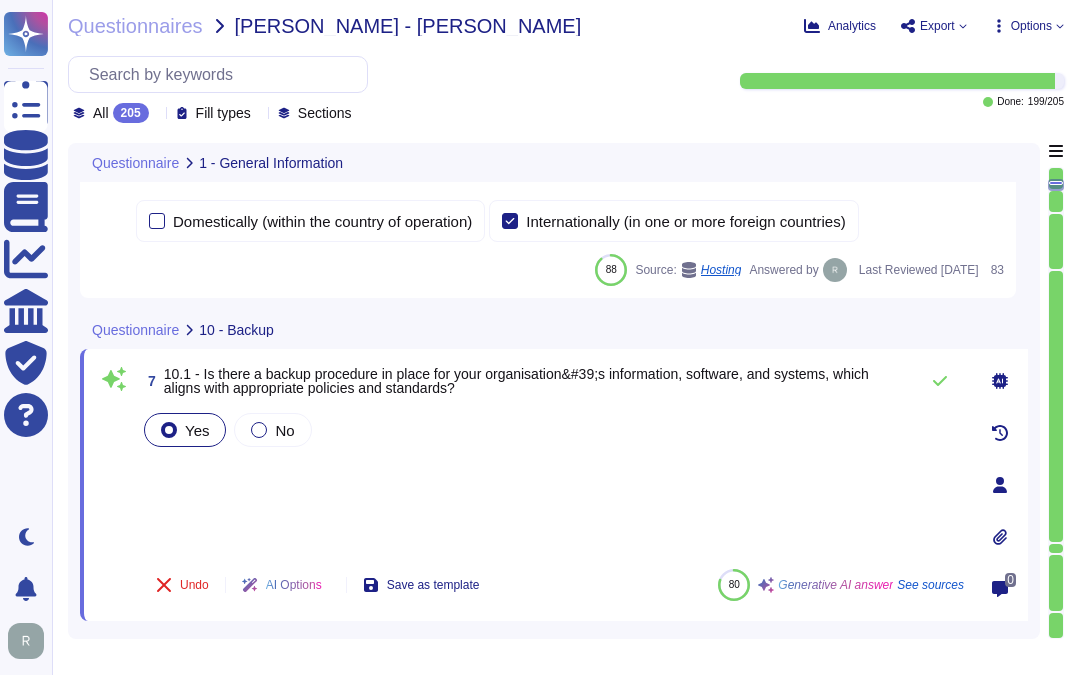 click on "Yes No" at bounding box center [552, 481] 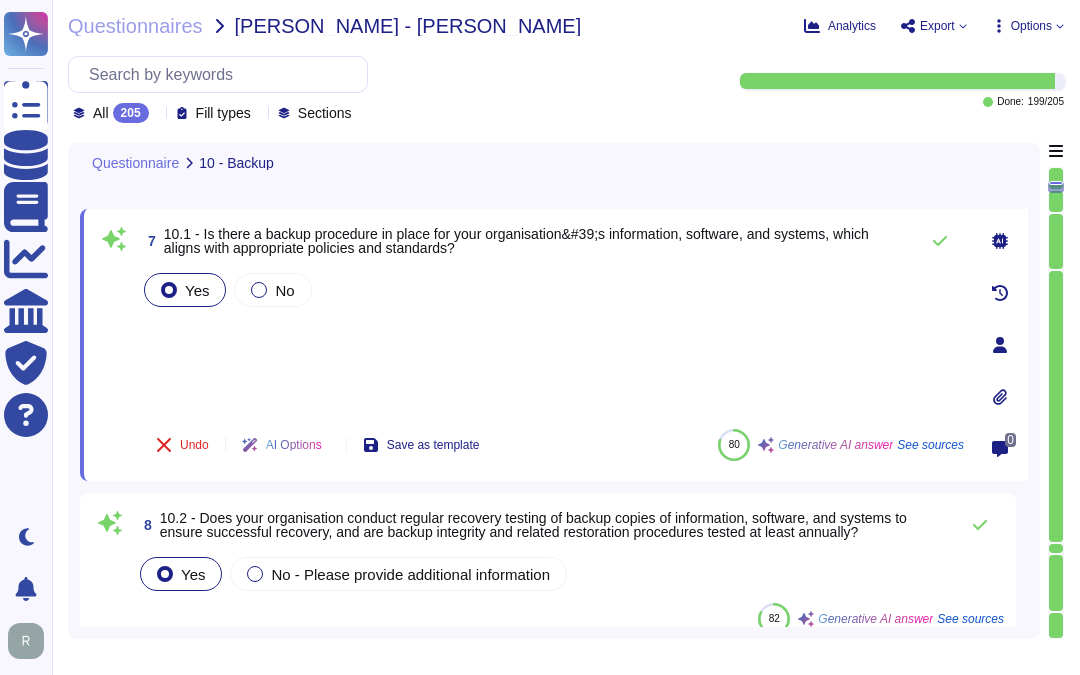 type on "Backup data shall be protected according to the security requirements of the original data." 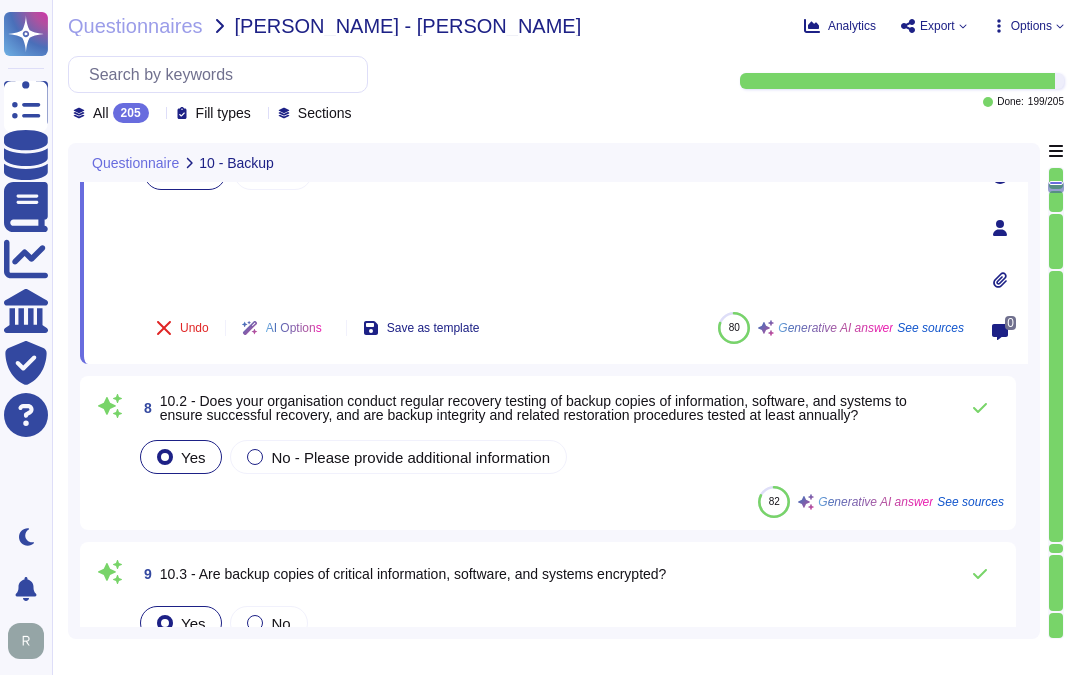 scroll, scrollTop: 2165, scrollLeft: 0, axis: vertical 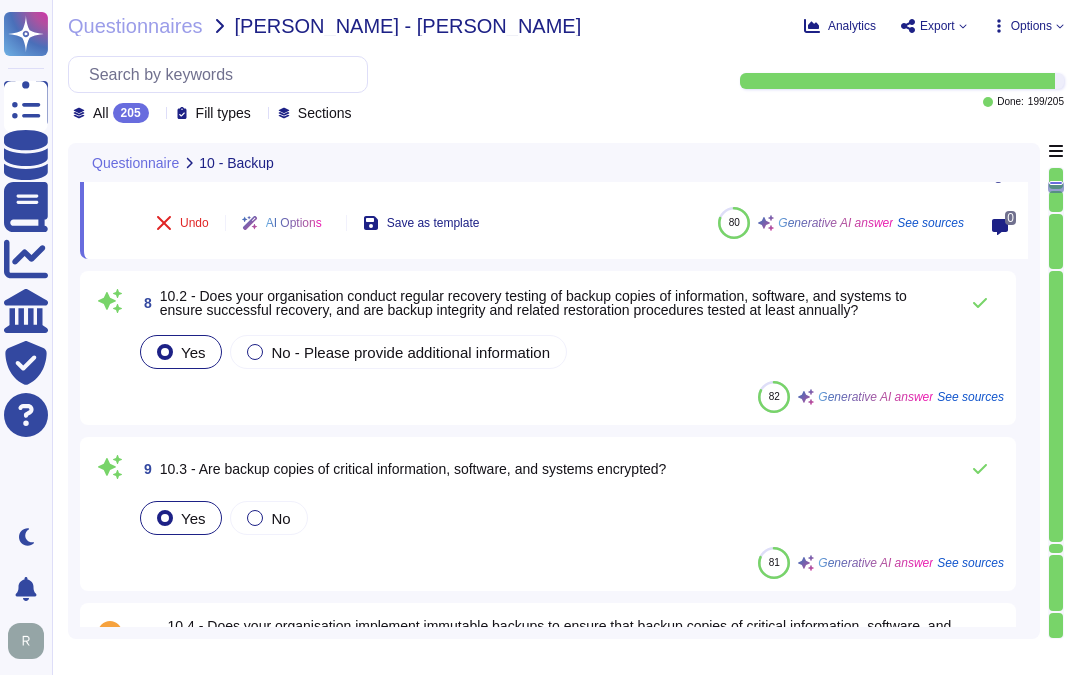 type on "Access to backup servers/media shall be restricted to authorised personnel only." 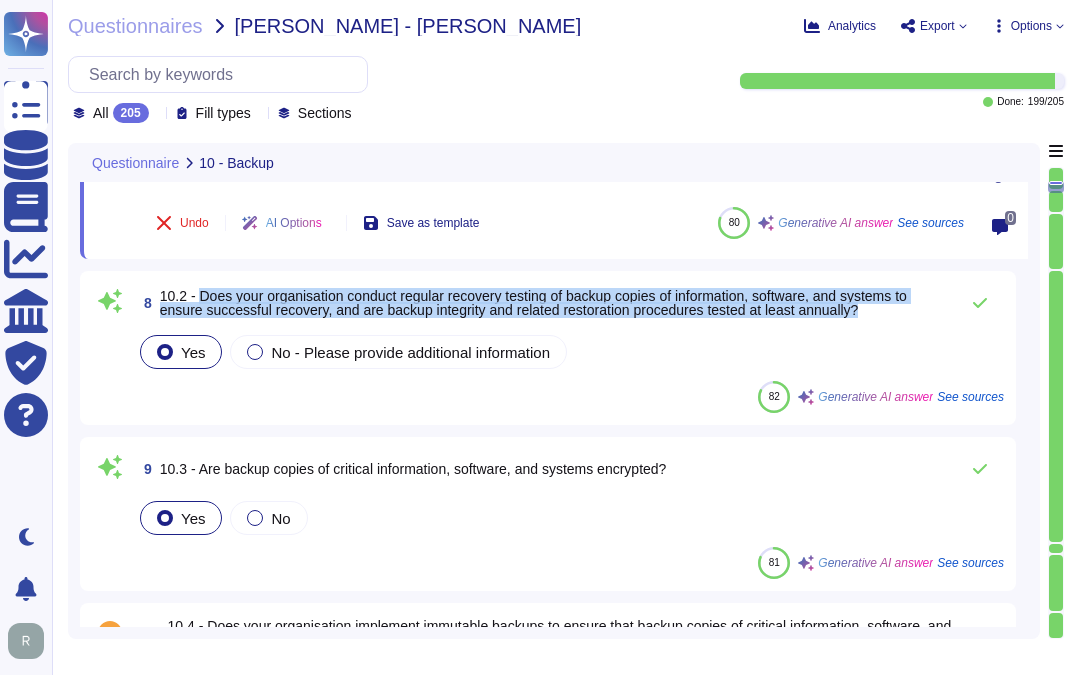 drag, startPoint x: 198, startPoint y: 293, endPoint x: 884, endPoint y: 306, distance: 686.12317 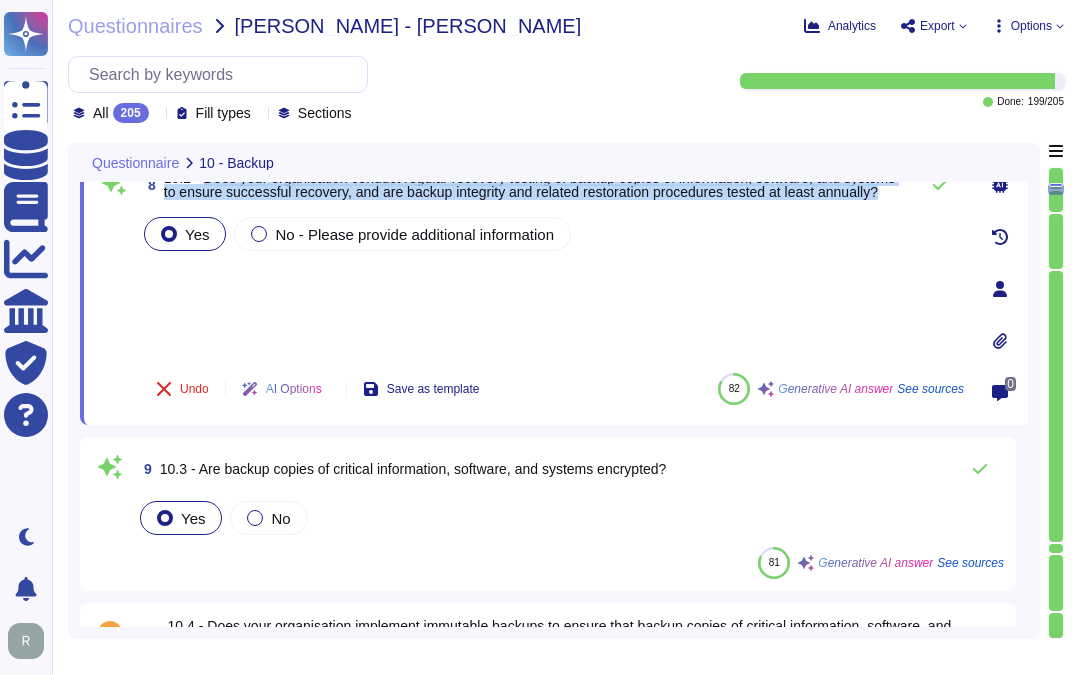 scroll, scrollTop: 2054, scrollLeft: 0, axis: vertical 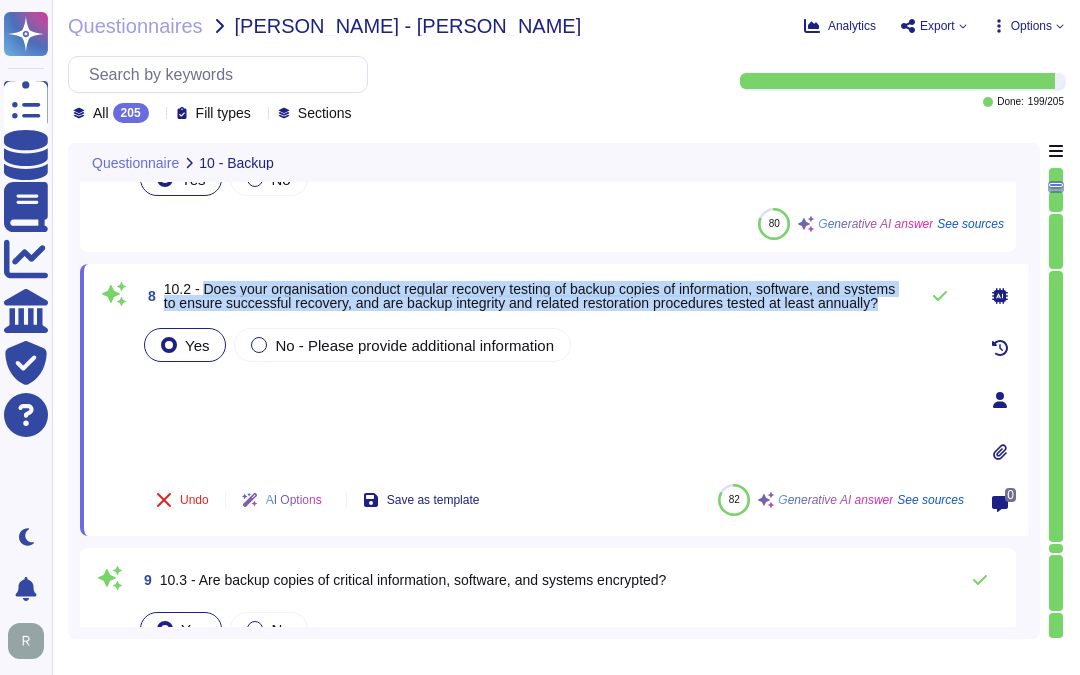 click on "10.2 - Does your organisation conduct regular recovery testing of backup copies of information, software, and systems to ensure successful recovery, and are backup integrity and related restoration procedures tested at least annually?" at bounding box center (530, 296) 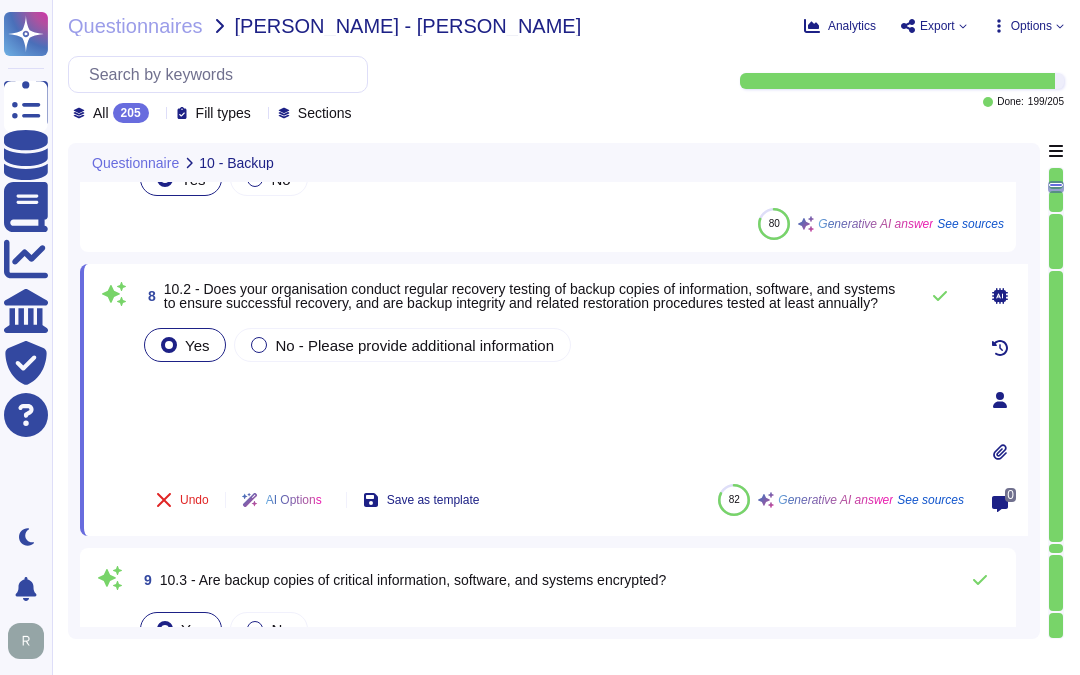 click on "Yes No - Please provide additional information" at bounding box center [552, 396] 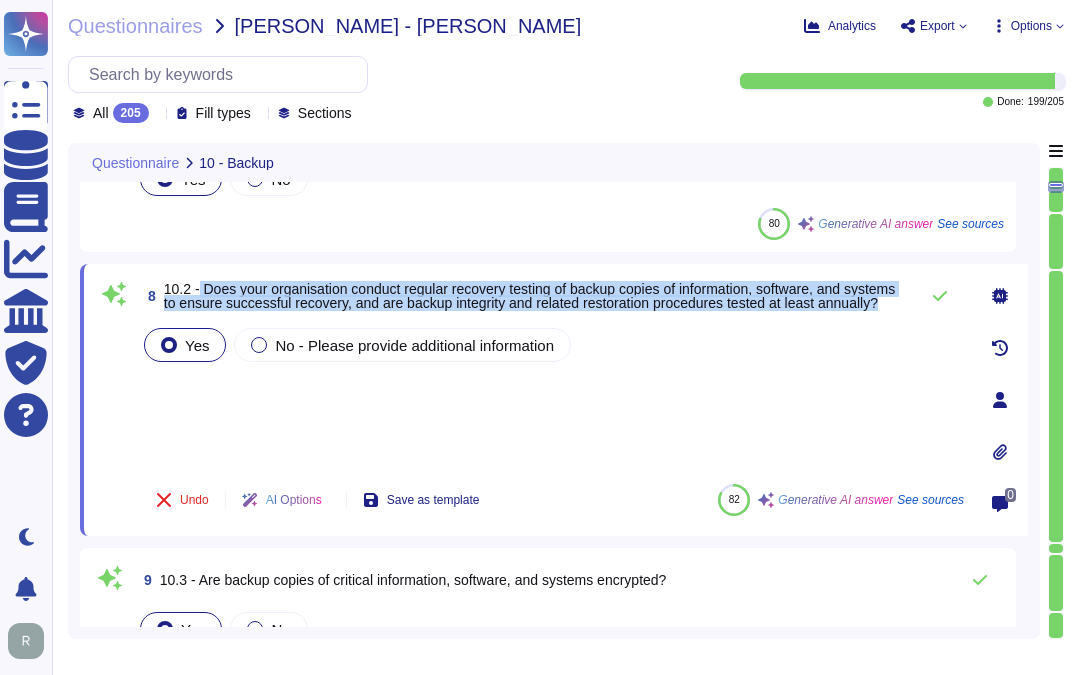 drag, startPoint x: 198, startPoint y: 278, endPoint x: 246, endPoint y: 306, distance: 55.569775 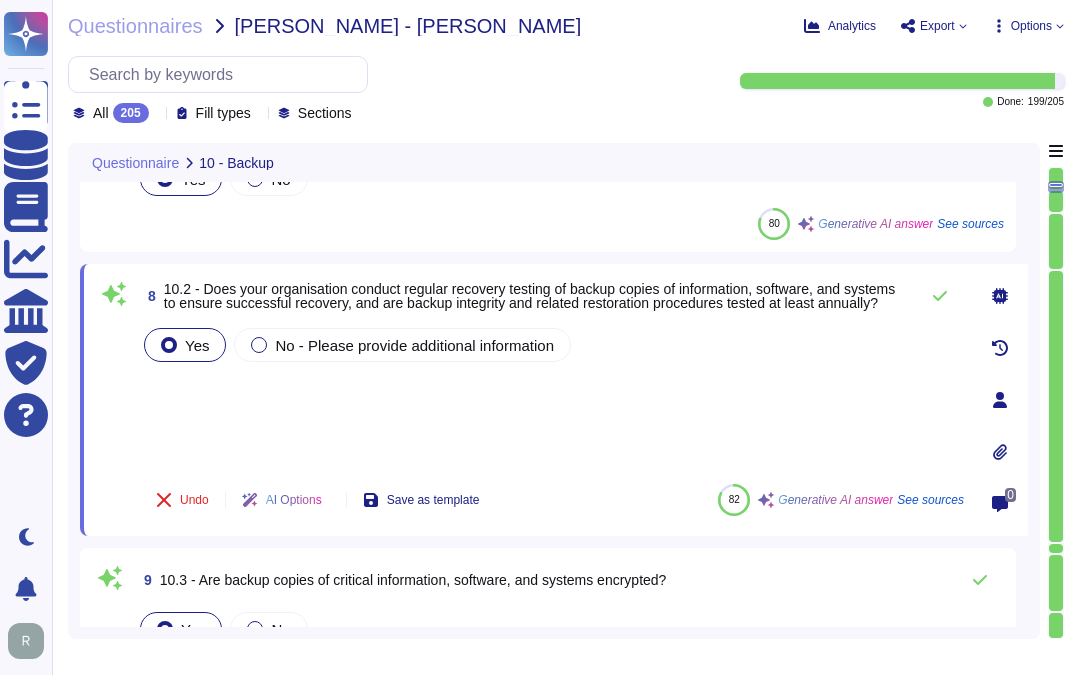 click on "7 10.1 - Is there a backup procedure in place for your organisation&#39;s information, software, and systems, which aligns with appropriate policies and standards? Yes No 80 Generative AI answer See sources" at bounding box center (548, 175) 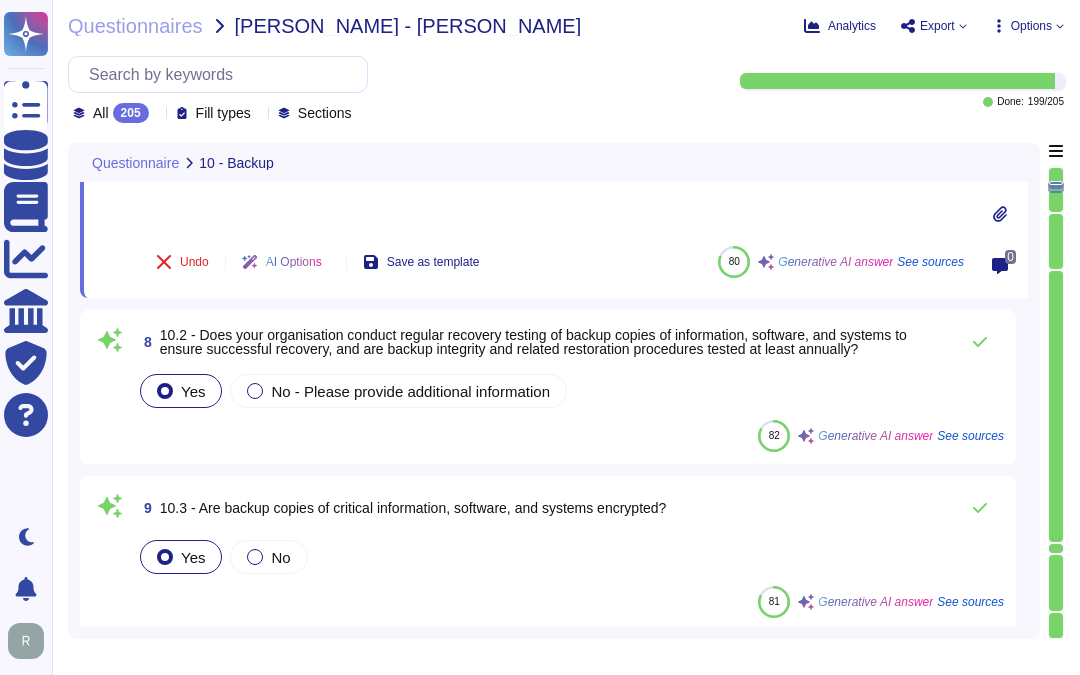 scroll, scrollTop: 2165, scrollLeft: 0, axis: vertical 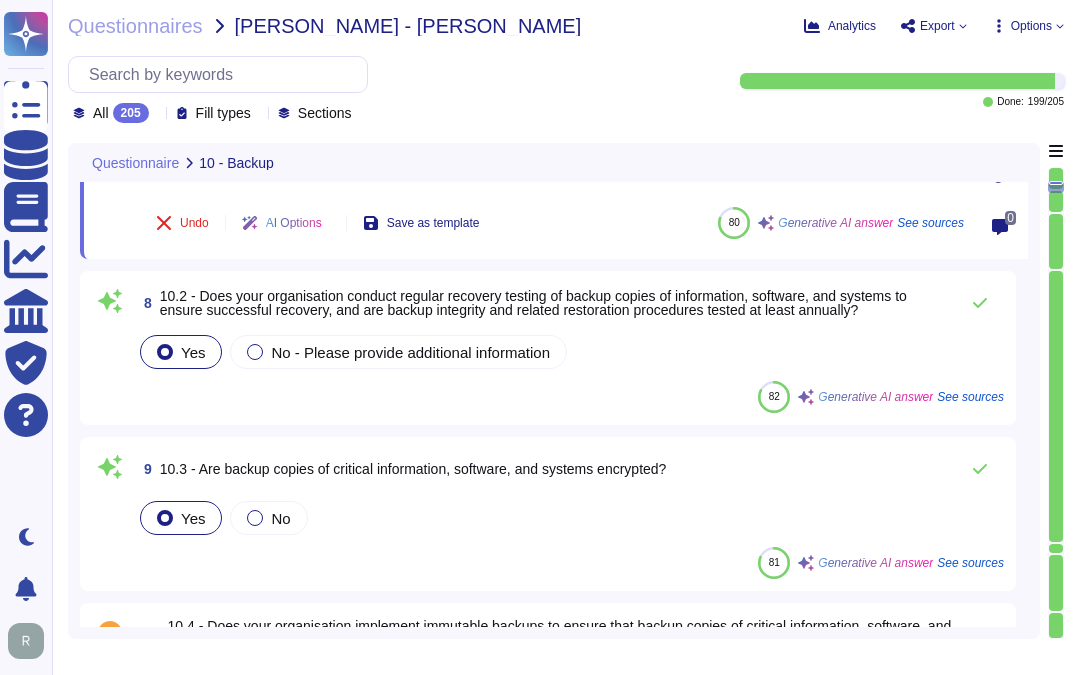type on "Access to backup servers/media shall be restricted to authorised personnel only." 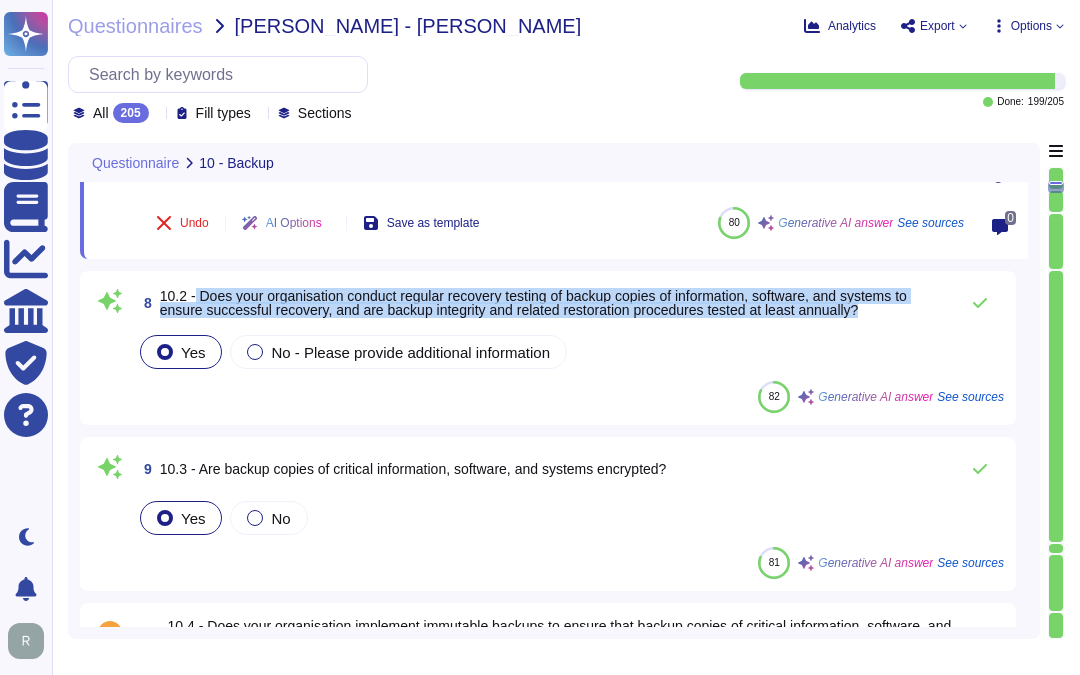 drag, startPoint x: 195, startPoint y: 292, endPoint x: 928, endPoint y: 302, distance: 733.06824 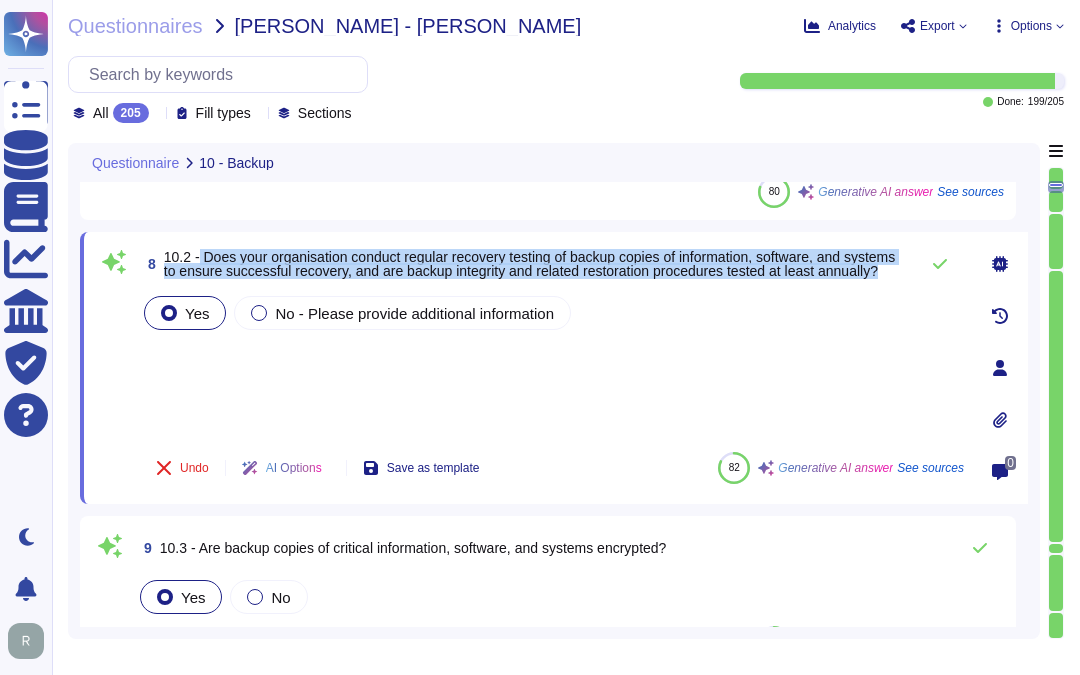 scroll, scrollTop: 2054, scrollLeft: 0, axis: vertical 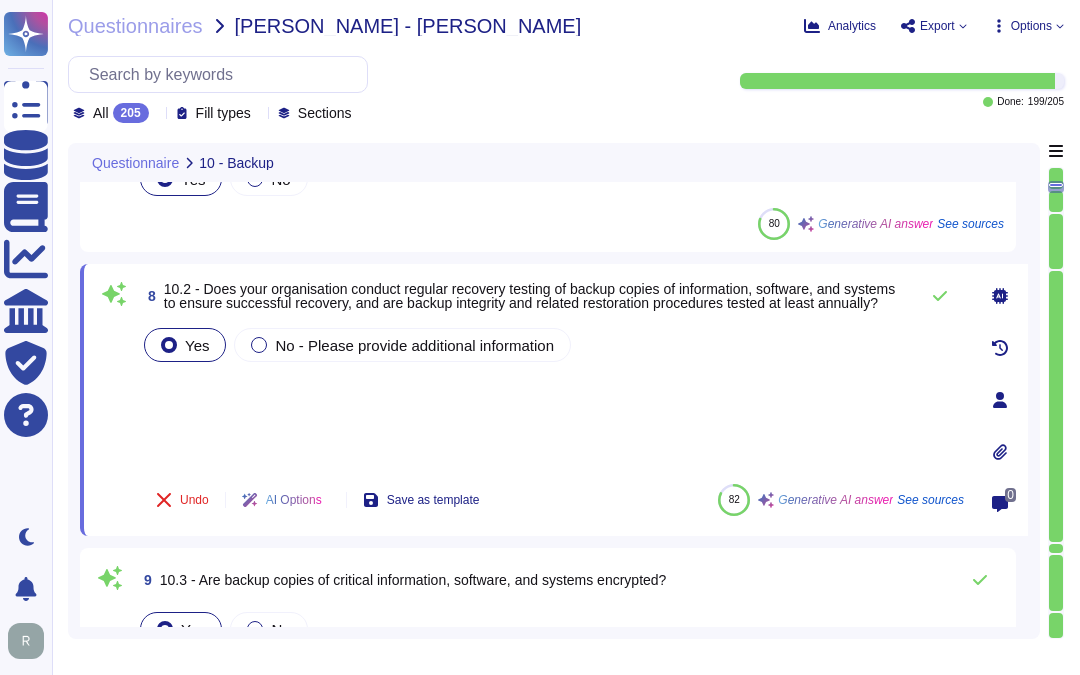 click on "Yes No - Please provide additional information" at bounding box center [552, 396] 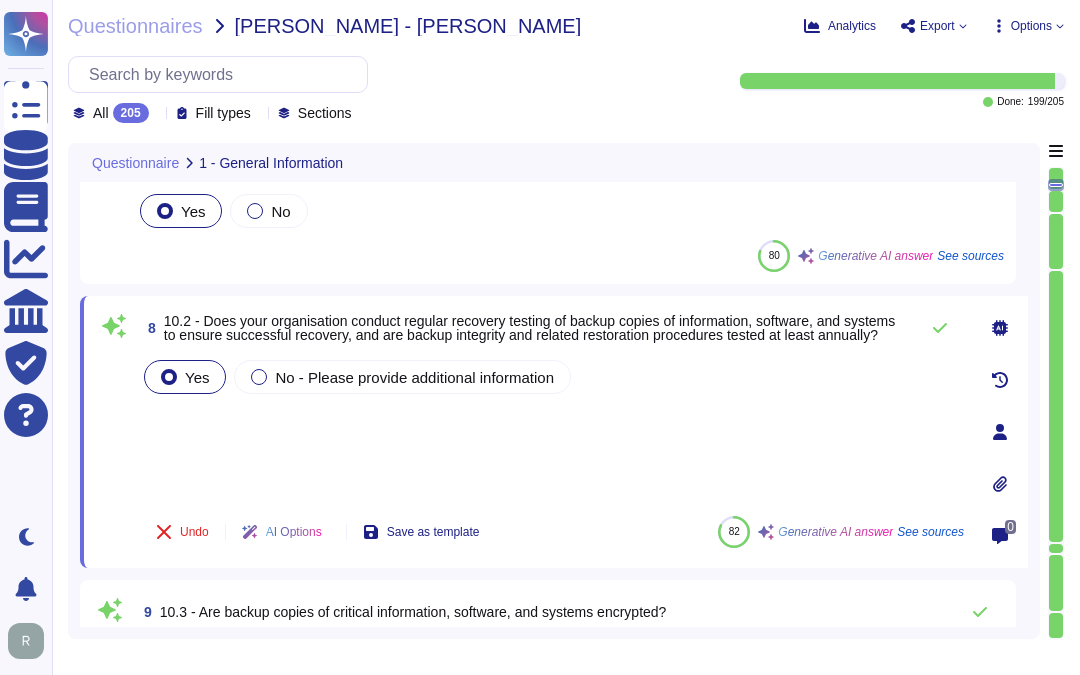 scroll, scrollTop: 2054, scrollLeft: 0, axis: vertical 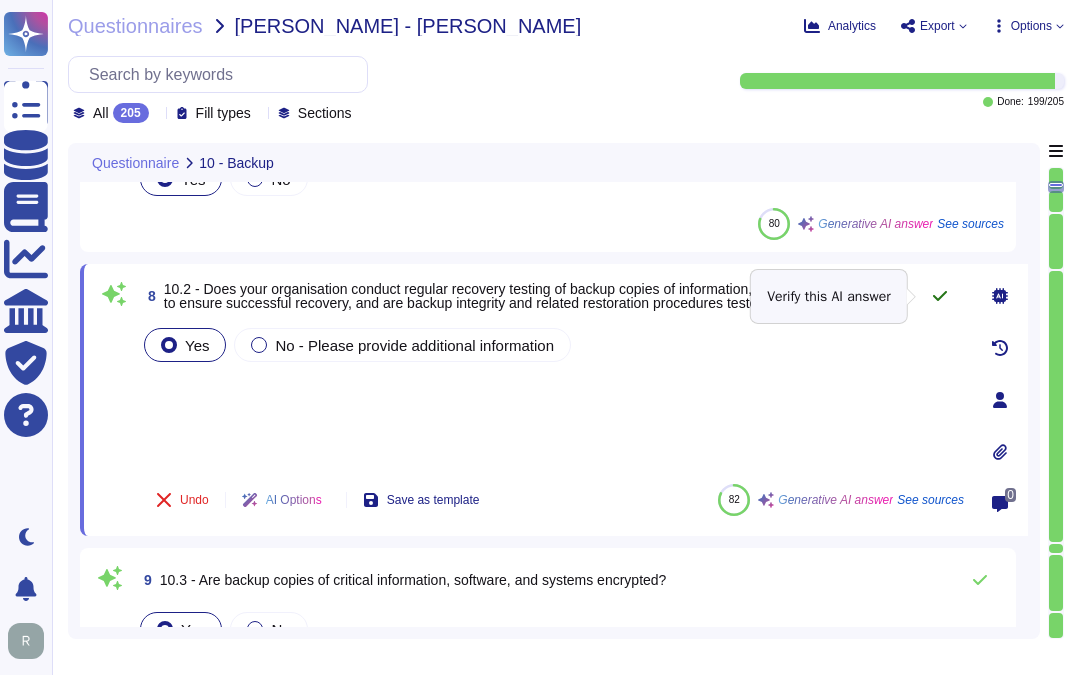click 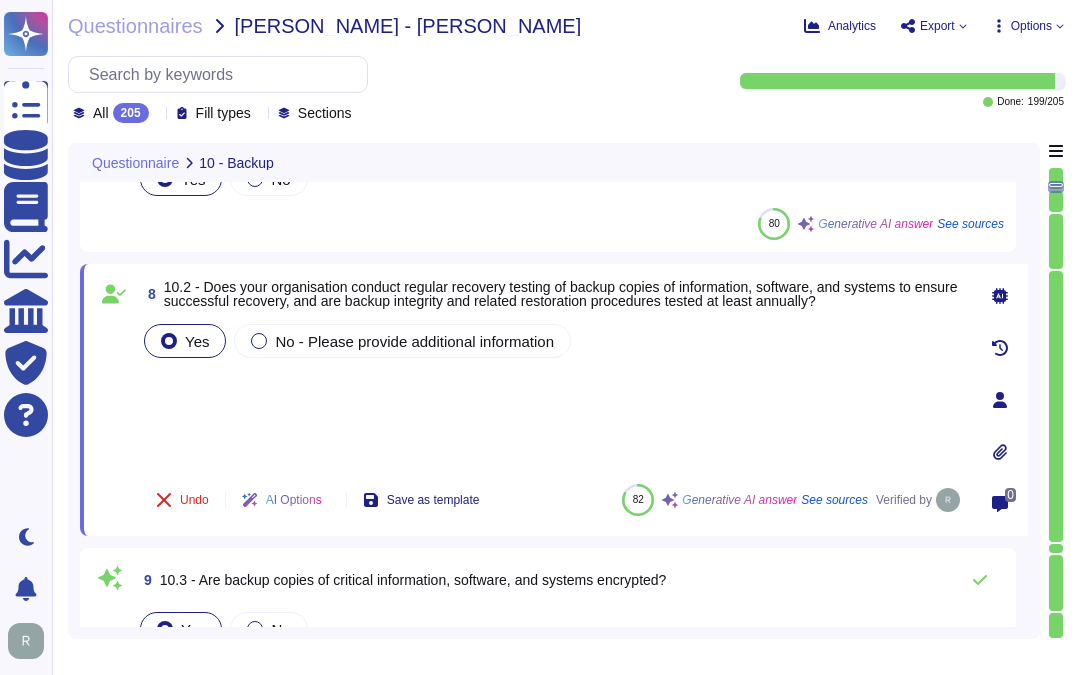 click on "Yes No - Please provide additional information" at bounding box center (552, 394) 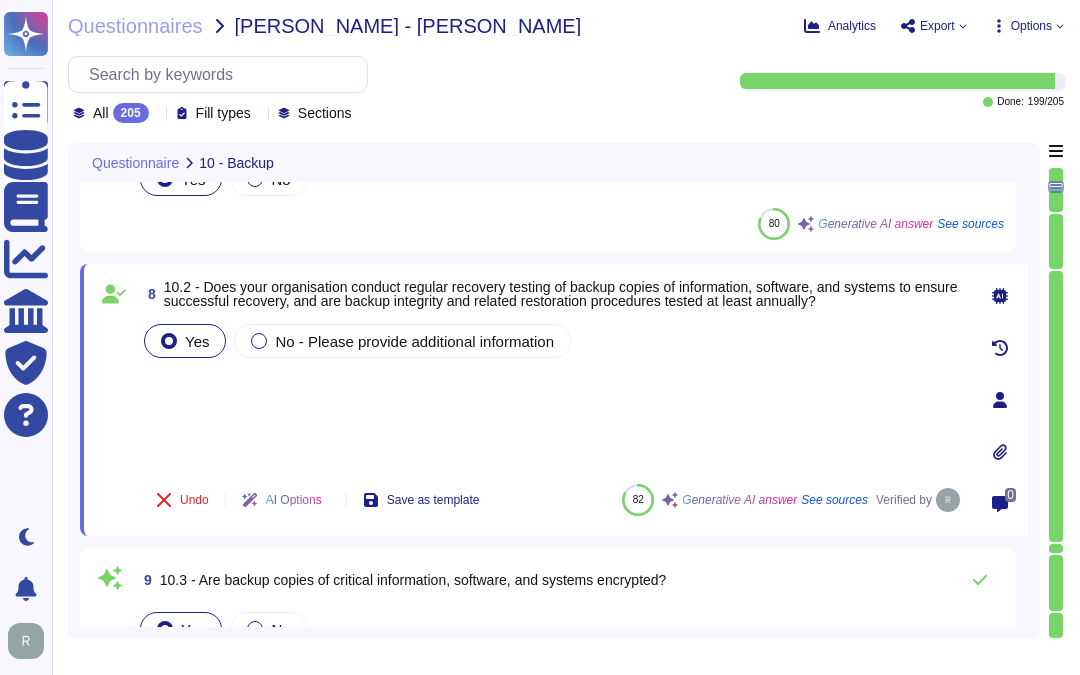 click on "Yes No - Please provide additional information" at bounding box center (552, 394) 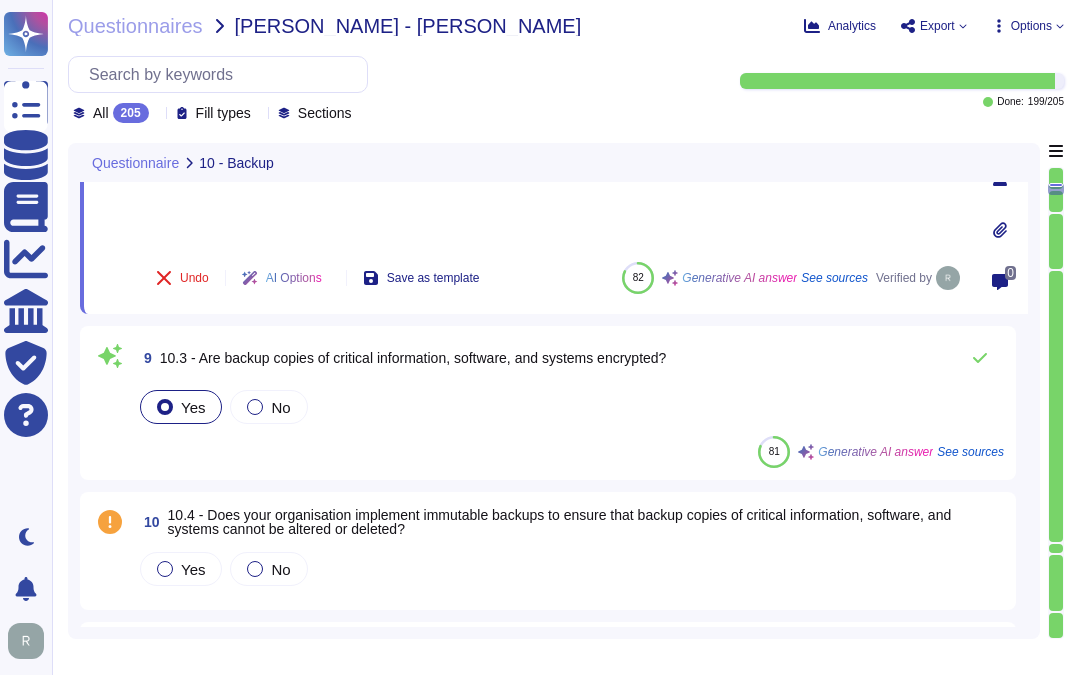 type on "Access to backup servers/media shall be restricted to authorised personnel only." 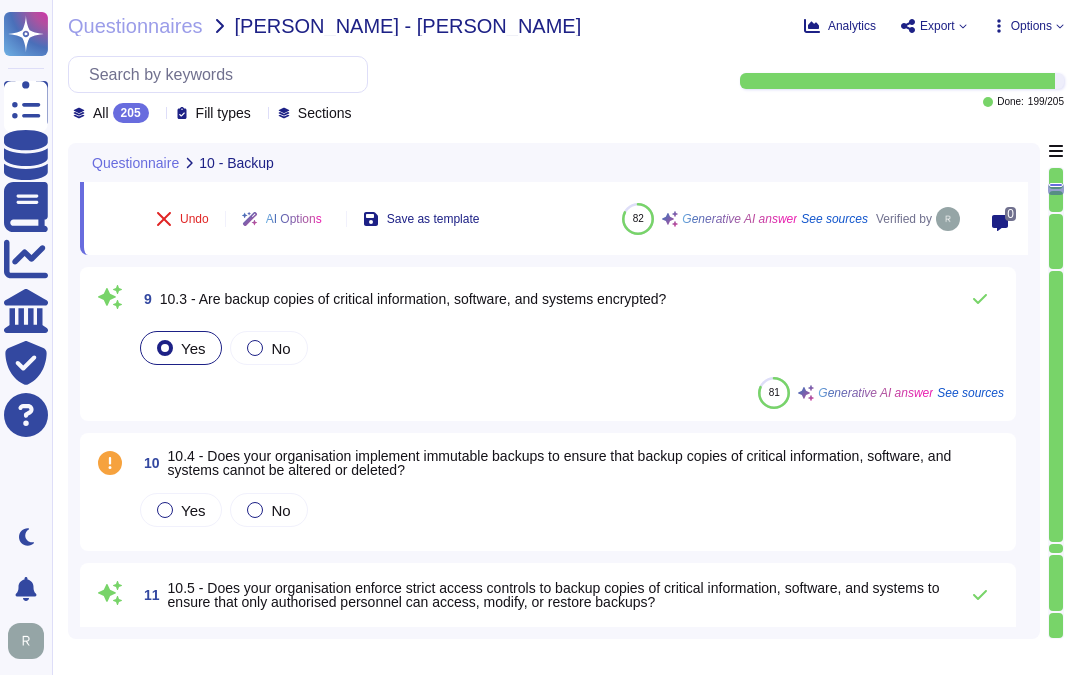 scroll, scrollTop: 2387, scrollLeft: 0, axis: vertical 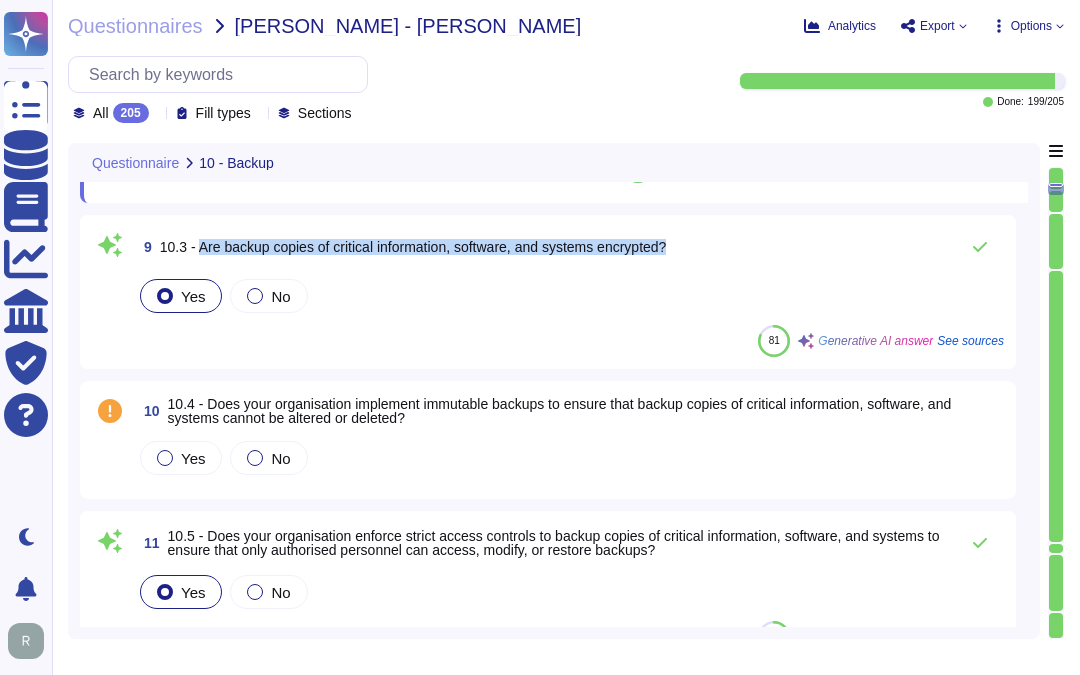 drag, startPoint x: 196, startPoint y: 240, endPoint x: 771, endPoint y: 232, distance: 575.05566 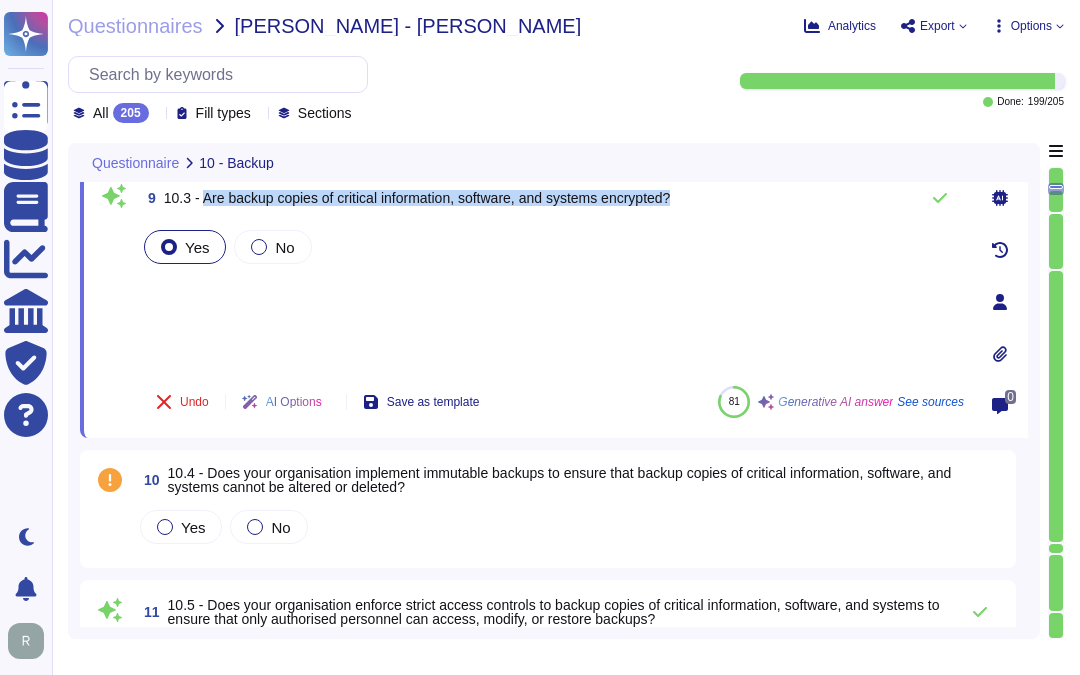 scroll, scrollTop: 2276, scrollLeft: 0, axis: vertical 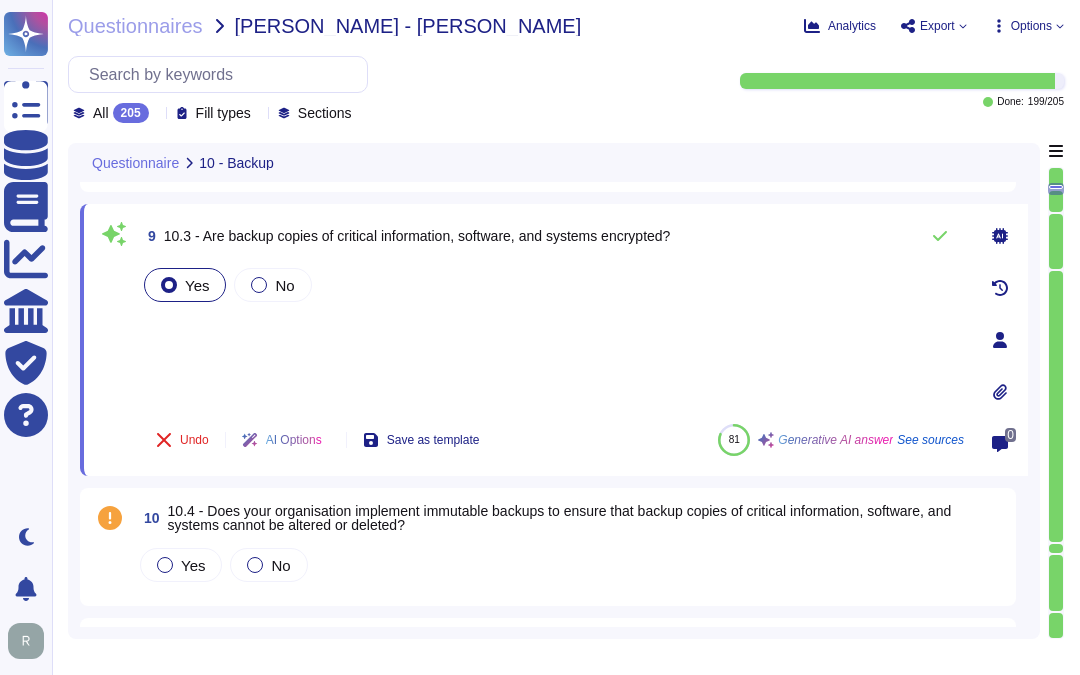 click on "Yes No" at bounding box center (552, 336) 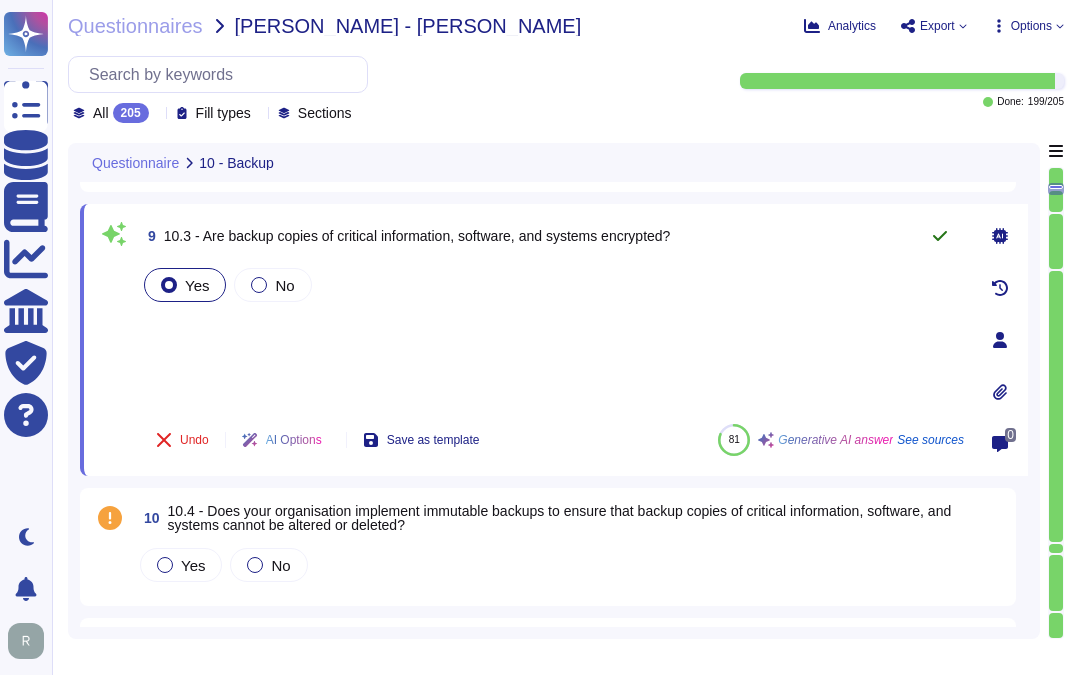 click 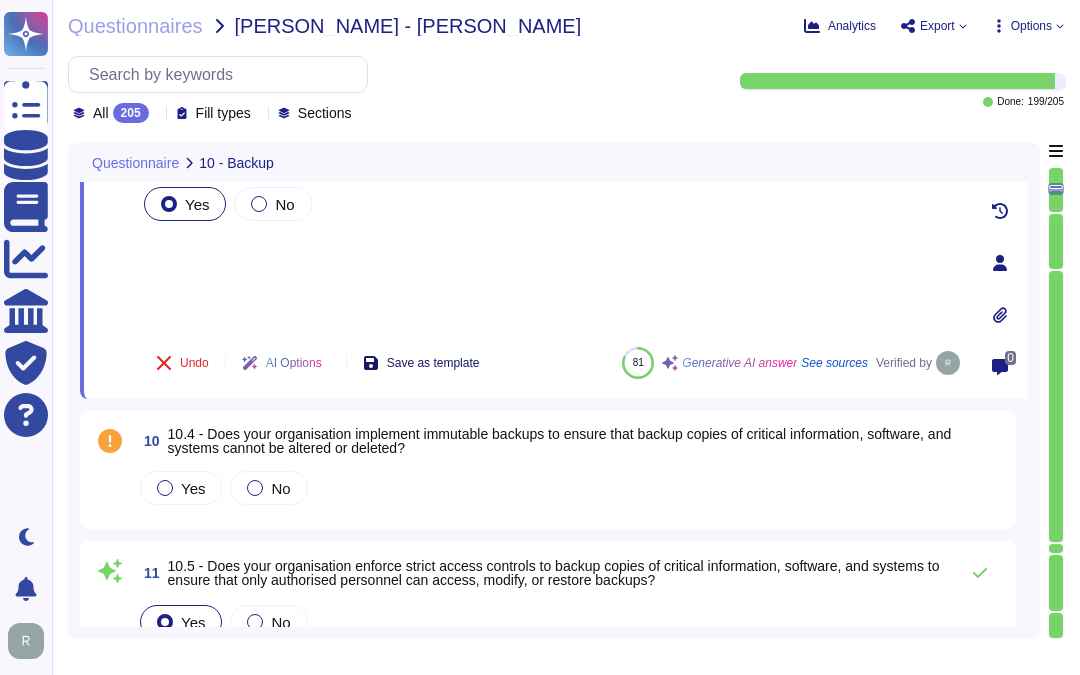scroll, scrollTop: 2387, scrollLeft: 0, axis: vertical 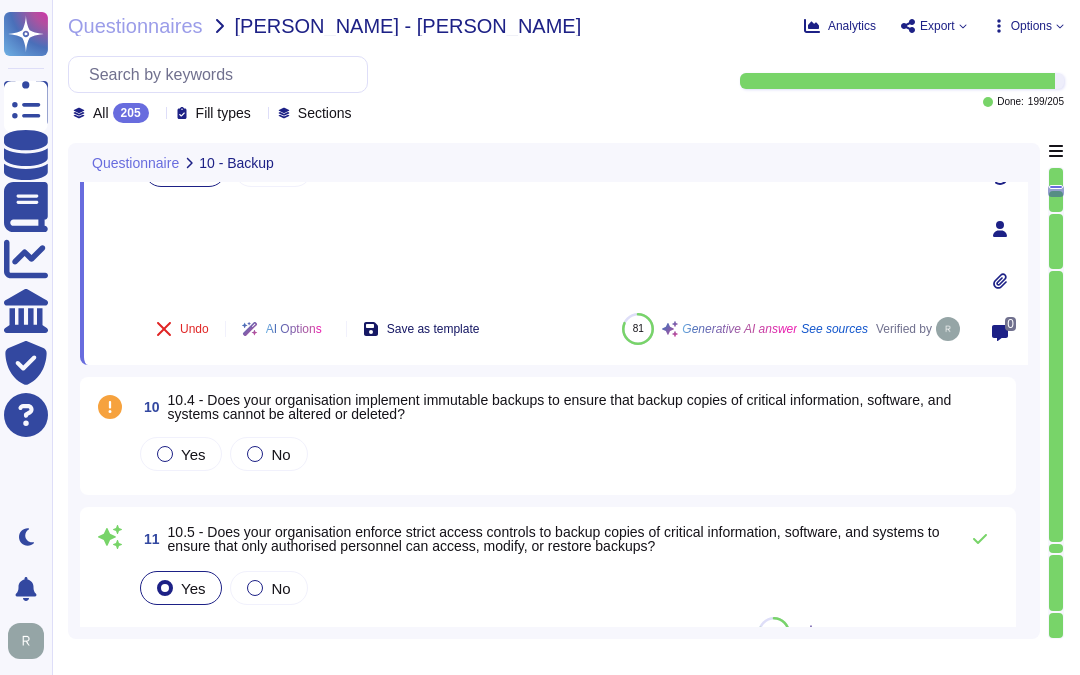 type on "Sectigo enforces strict access controls to ensure that only authorized personnel can access, change, or delete backup data, thereby protecting sensitive information from data breaches. Our access control measures include:
1. Role-Based Access Control (RBAC): Access permissions are assigned based on roles and responsibilities, ensuring that only those who require access to specific information for their job functions are granted permissions.
2. Principle of Least Privilege: Access to backup data is limited to a very small number of senior trusted employees, and permissions are managed to ensure that access is only granted based on necessity.
3. Access Removal: Access is promptly removed within 24 hours of a change in role or departure from the company, ensuring that former employees cannot access sensitive data.
4. Periodic Access Reviews: All access permissions are reviewed quarterly by appropriate department heads to ensure ongoing compliance and necessity.
5. Physical Security: Backups are stored in..." 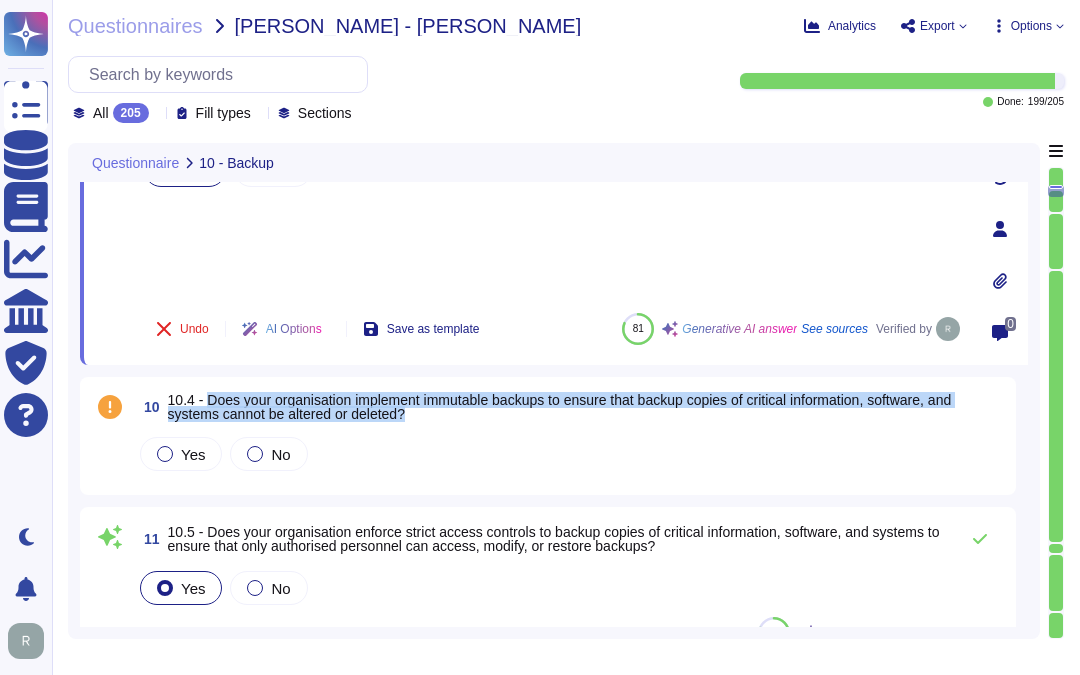 drag, startPoint x: 207, startPoint y: 392, endPoint x: 463, endPoint y: 403, distance: 256.2362 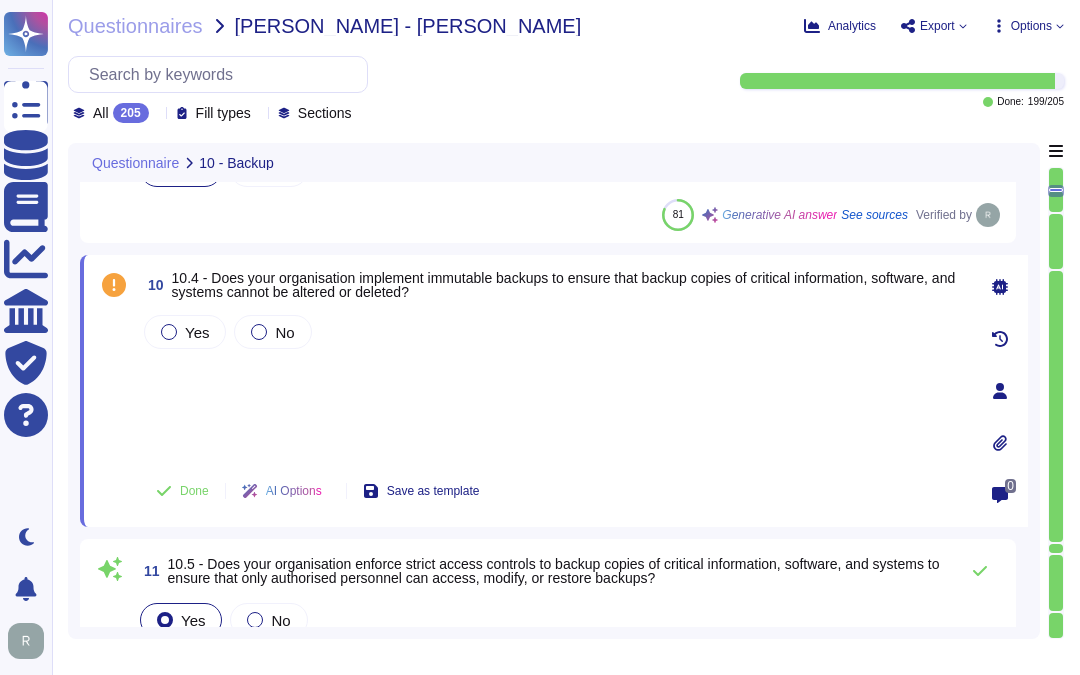 click on "Yes No" at bounding box center [552, 385] 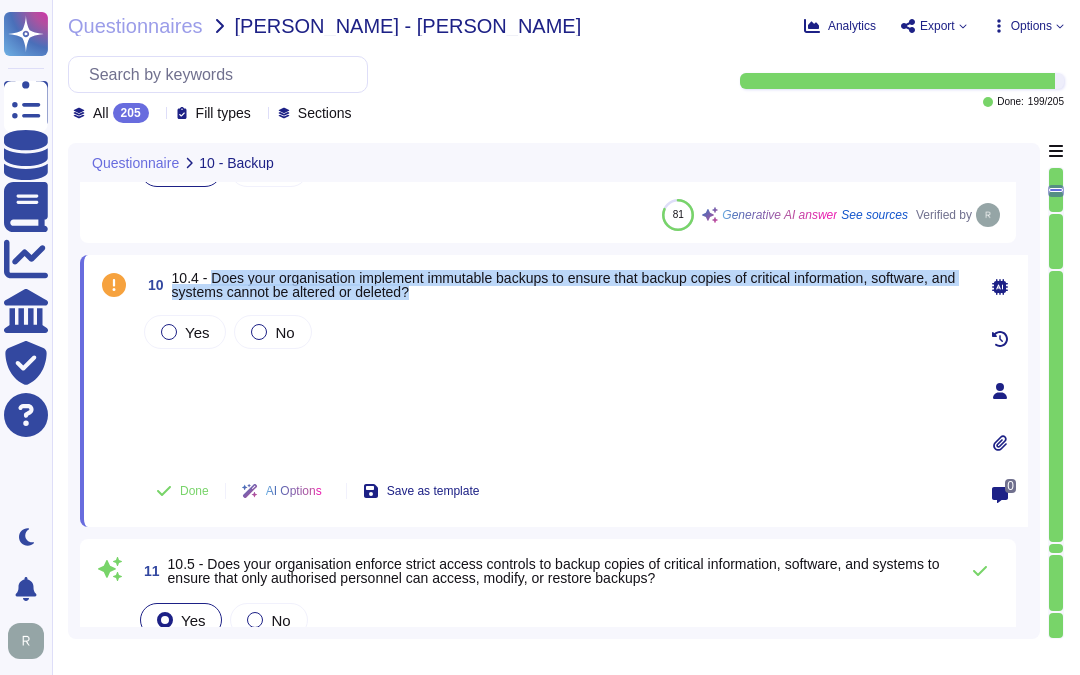 drag, startPoint x: 210, startPoint y: 278, endPoint x: 517, endPoint y: 287, distance: 307.1319 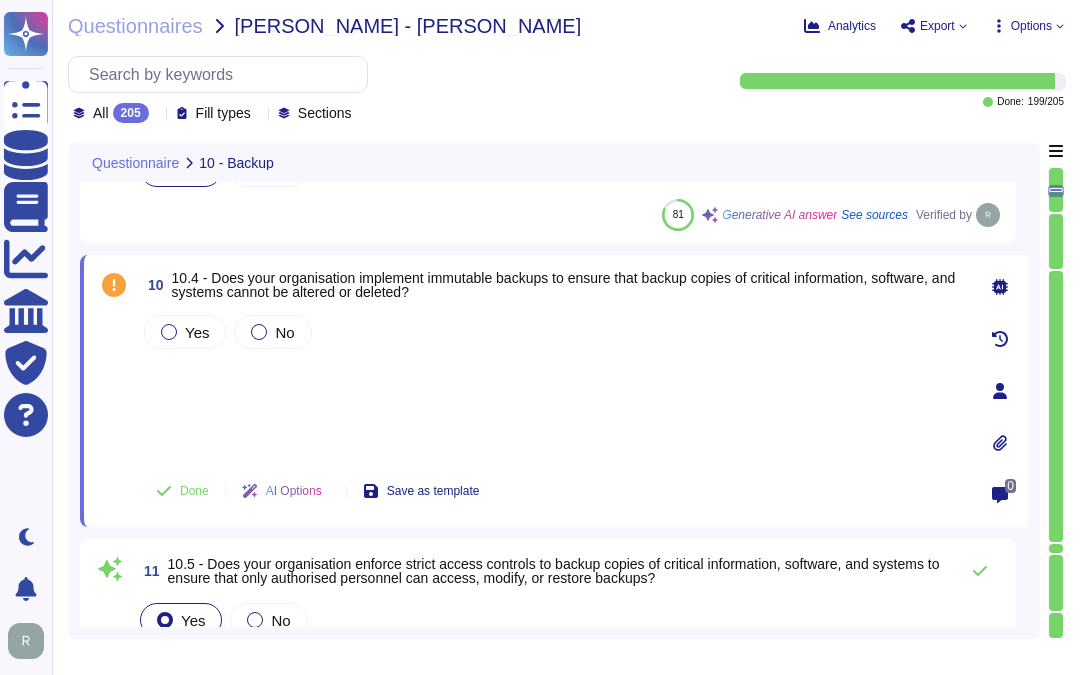click on "Yes No" at bounding box center (552, 332) 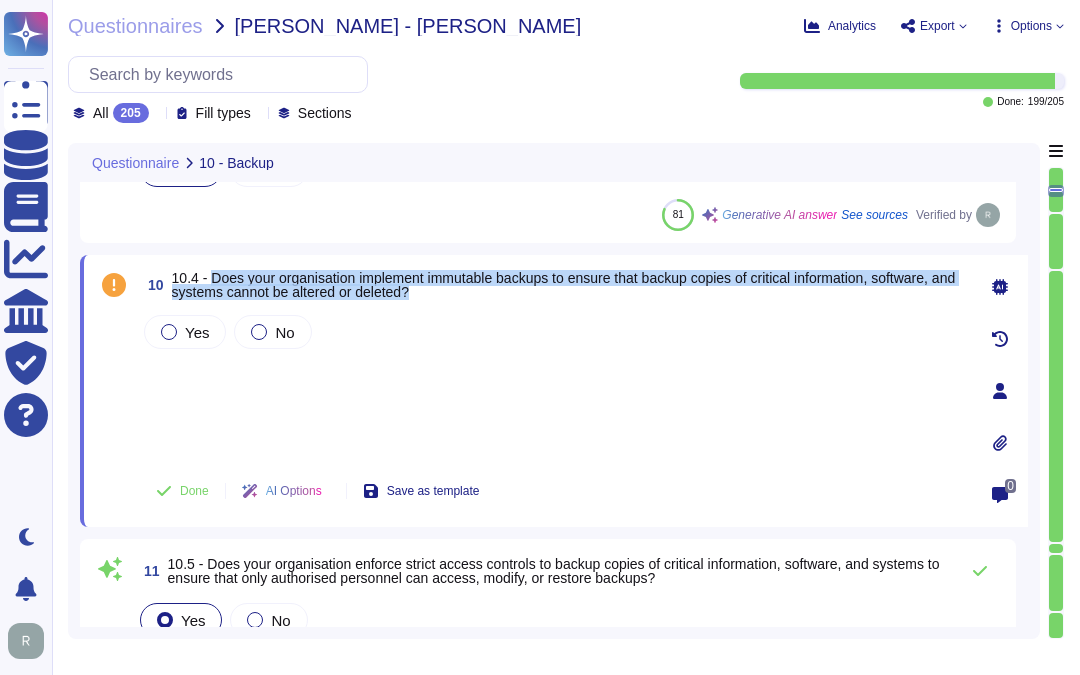 drag, startPoint x: 212, startPoint y: 274, endPoint x: 490, endPoint y: 292, distance: 278.58212 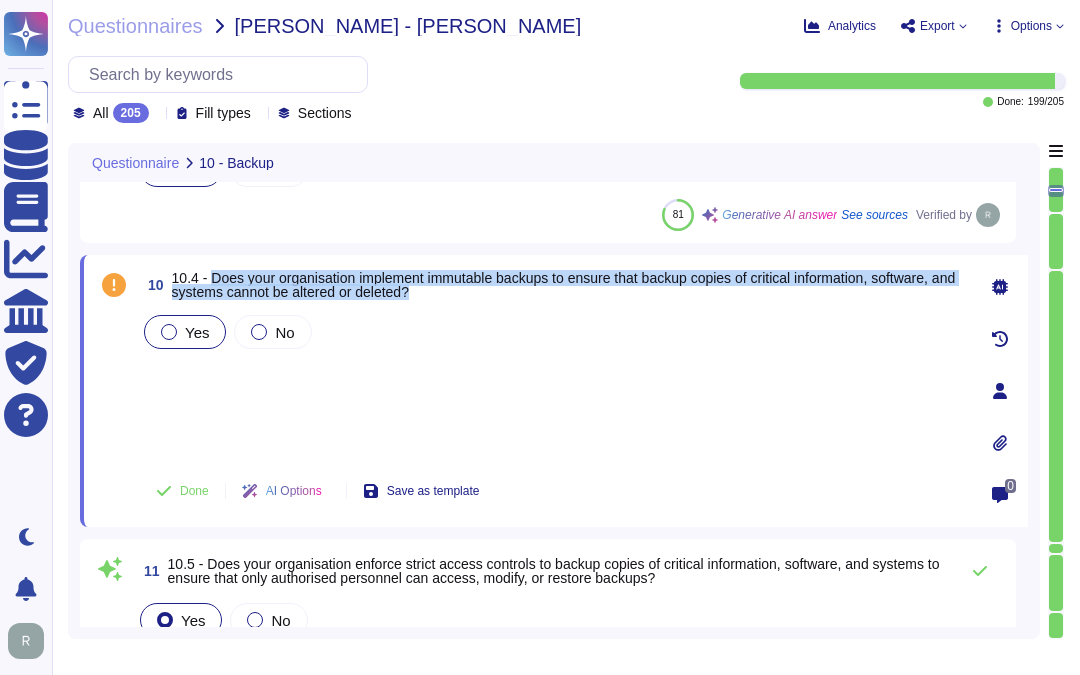 click at bounding box center [169, 332] 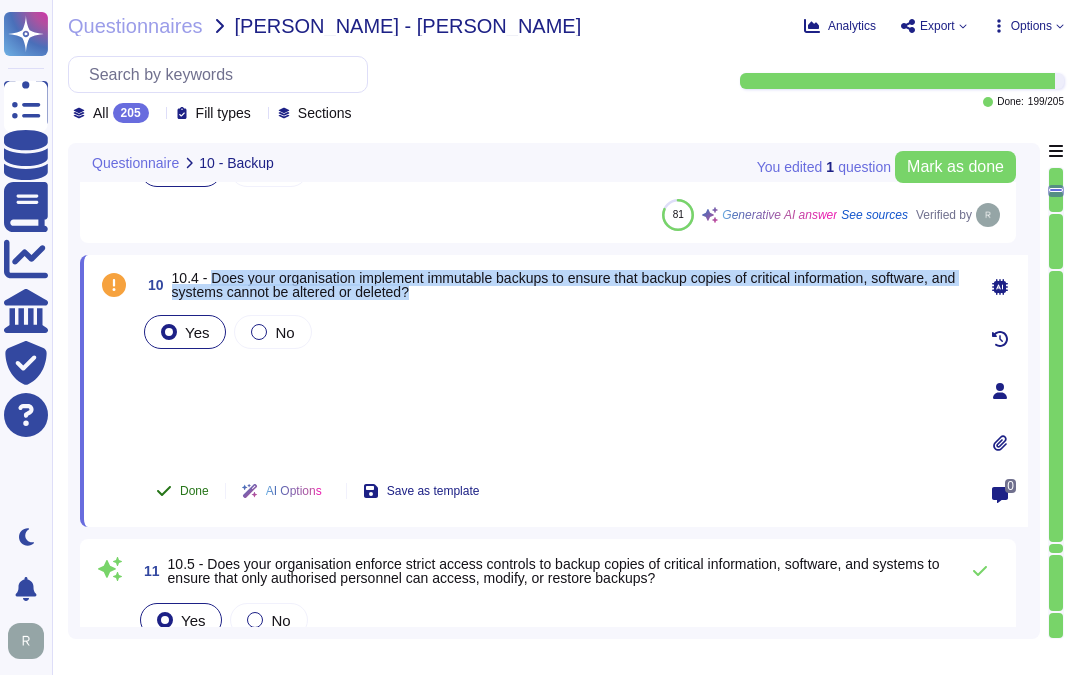 click on "Done" at bounding box center (194, 491) 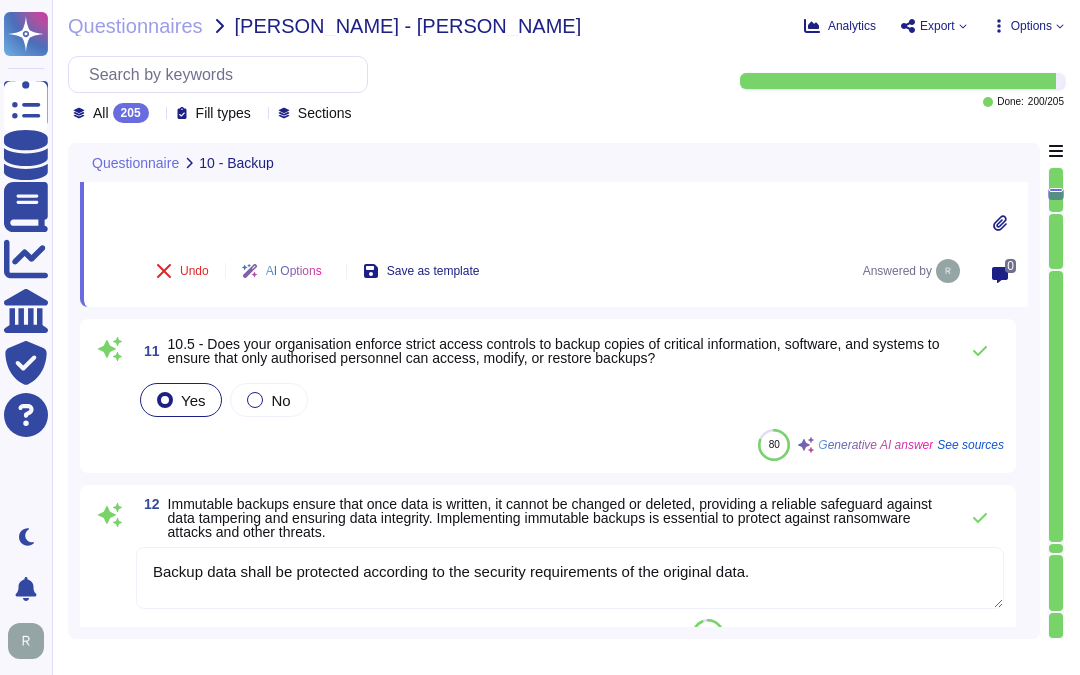 scroll, scrollTop: 2610, scrollLeft: 0, axis: vertical 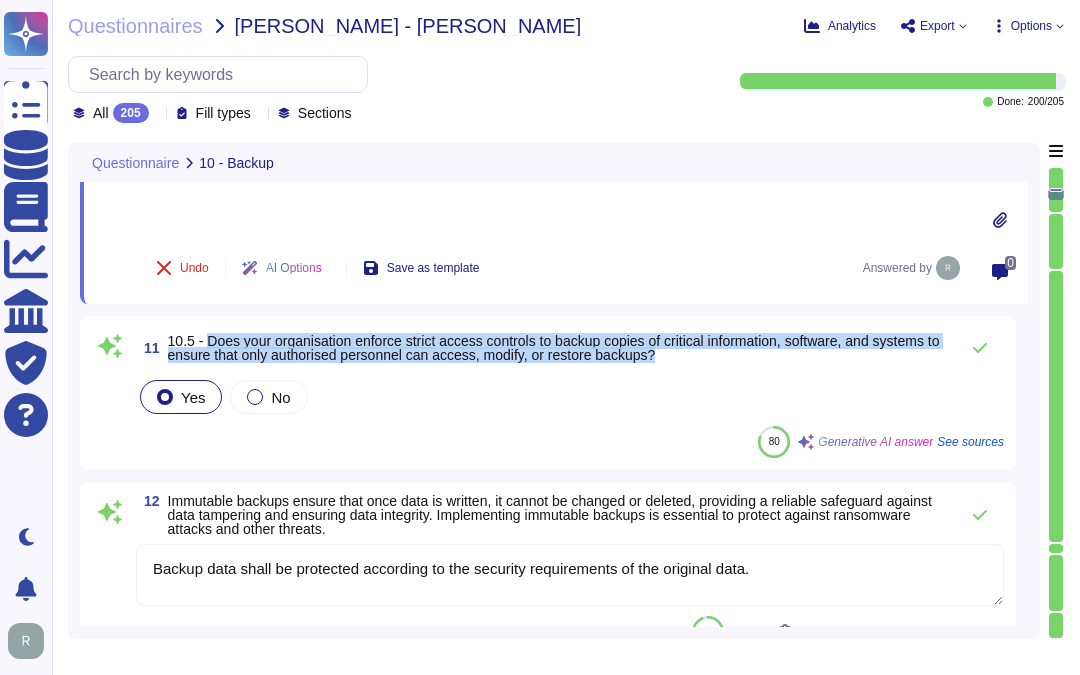 drag, startPoint x: 207, startPoint y: 335, endPoint x: 711, endPoint y: 347, distance: 504.14282 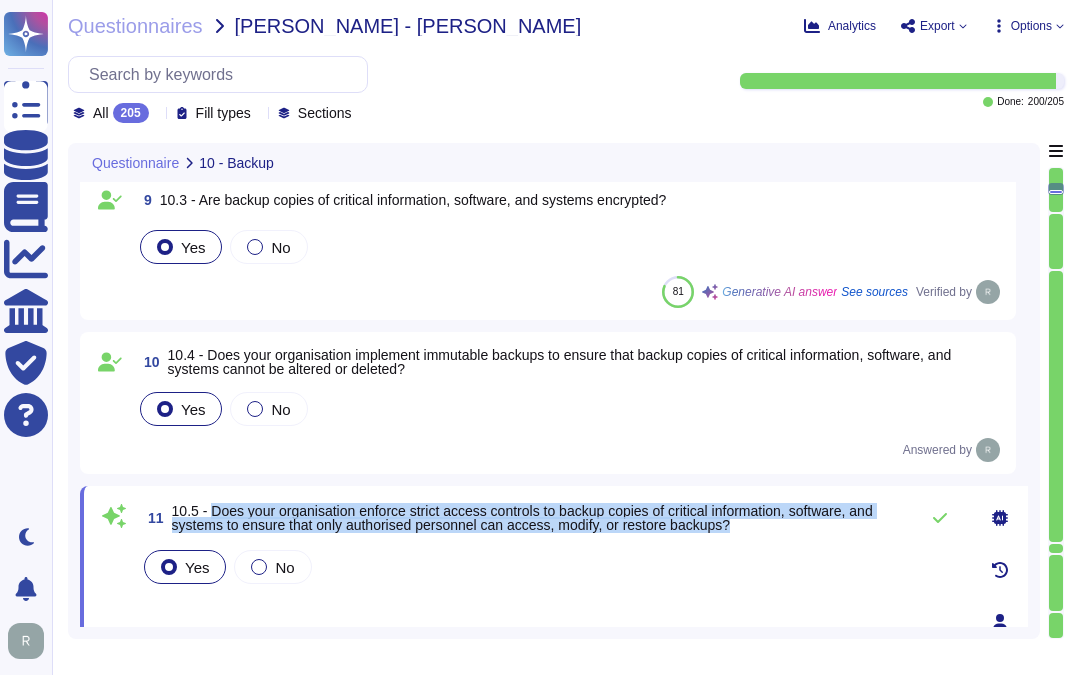 scroll, scrollTop: 2276, scrollLeft: 0, axis: vertical 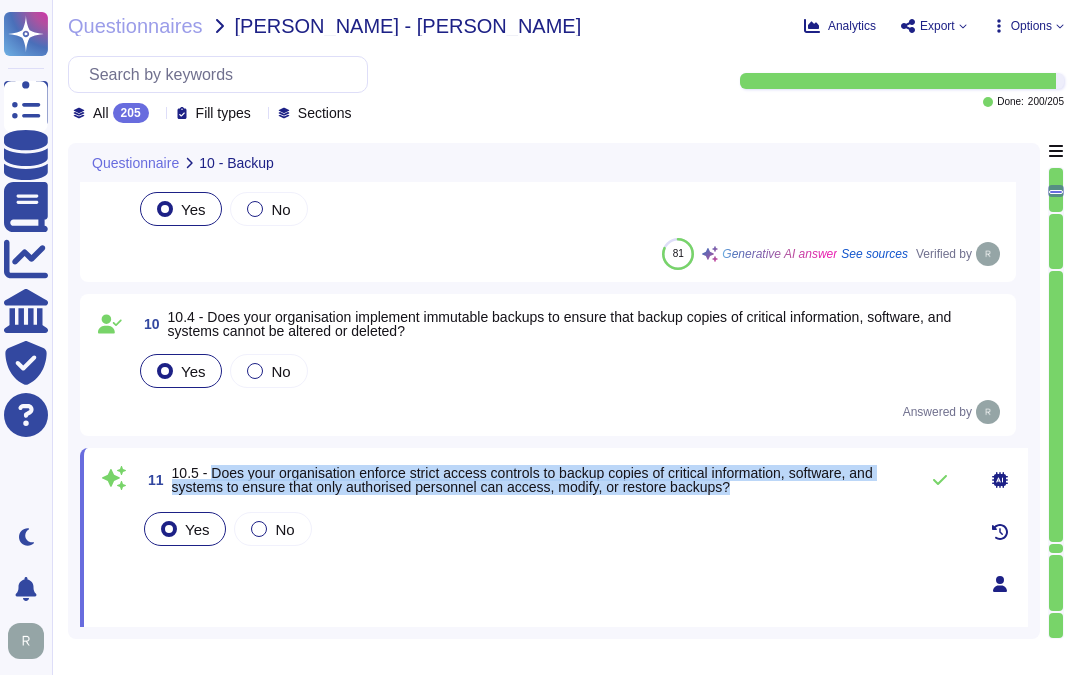 type on "Sectigo enforces strict access controls to ensure that only authorized personnel can access, change, or delete backup data, thereby protecting sensitive information from data breaches. Our access control measures include:
1. Role-Based Access Control (RBAC): Access permissions are assigned based on roles and responsibilities, ensuring that only those who require access to specific information for their job functions are granted permissions.
2. Principle of Least Privilege: Access to backup data is limited to a very small number of senior trusted employees, and permissions are managed to ensure that access is only granted based on necessity.
3. Access Removal: Access is promptly removed within 24 hours of a change in role or departure from the company, ensuring that former employees cannot access sensitive data.
4. Periodic Access Reviews: All access permissions are reviewed quarterly by appropriate department heads to ensure ongoing compliance and necessity.
5. Physical Security: Backups are stored in..." 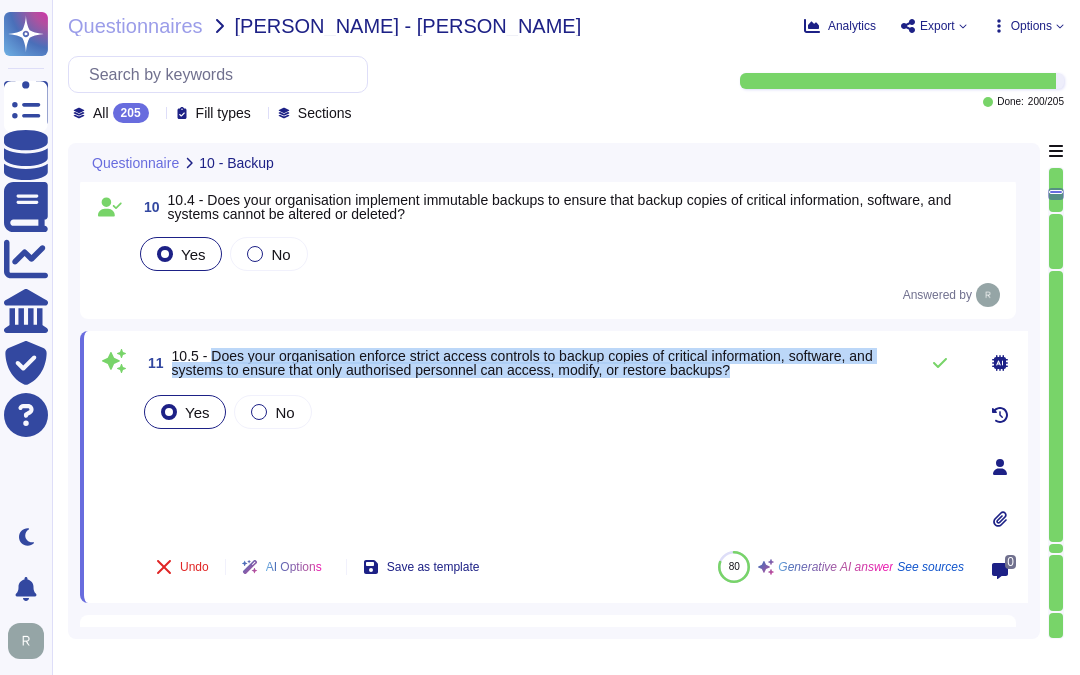 scroll, scrollTop: 2498, scrollLeft: 0, axis: vertical 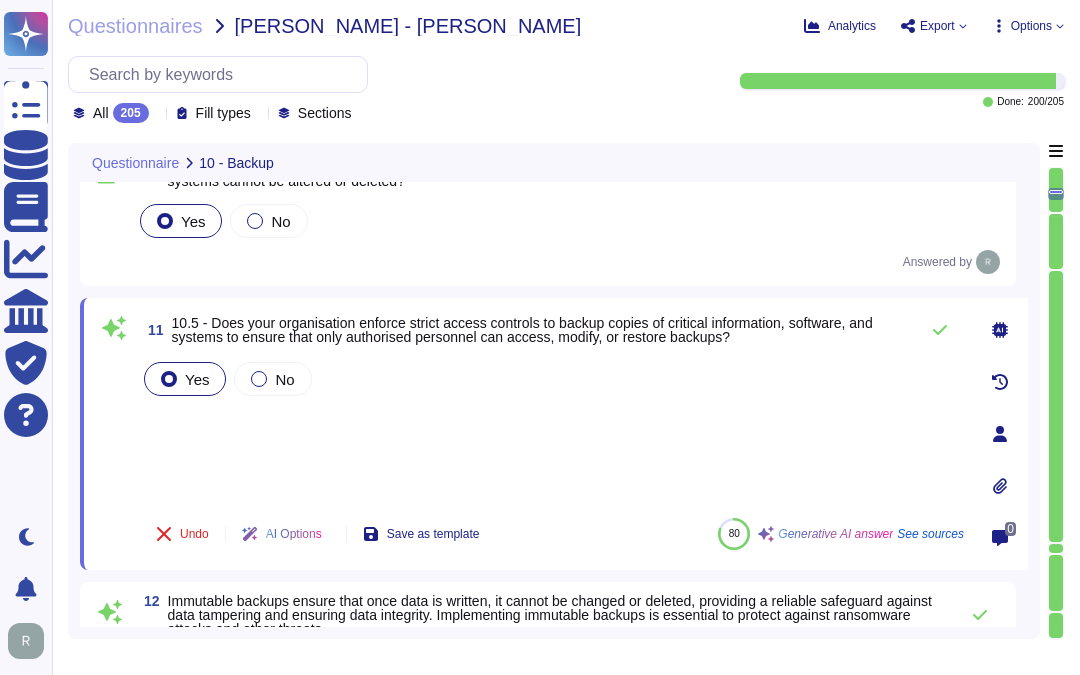 click 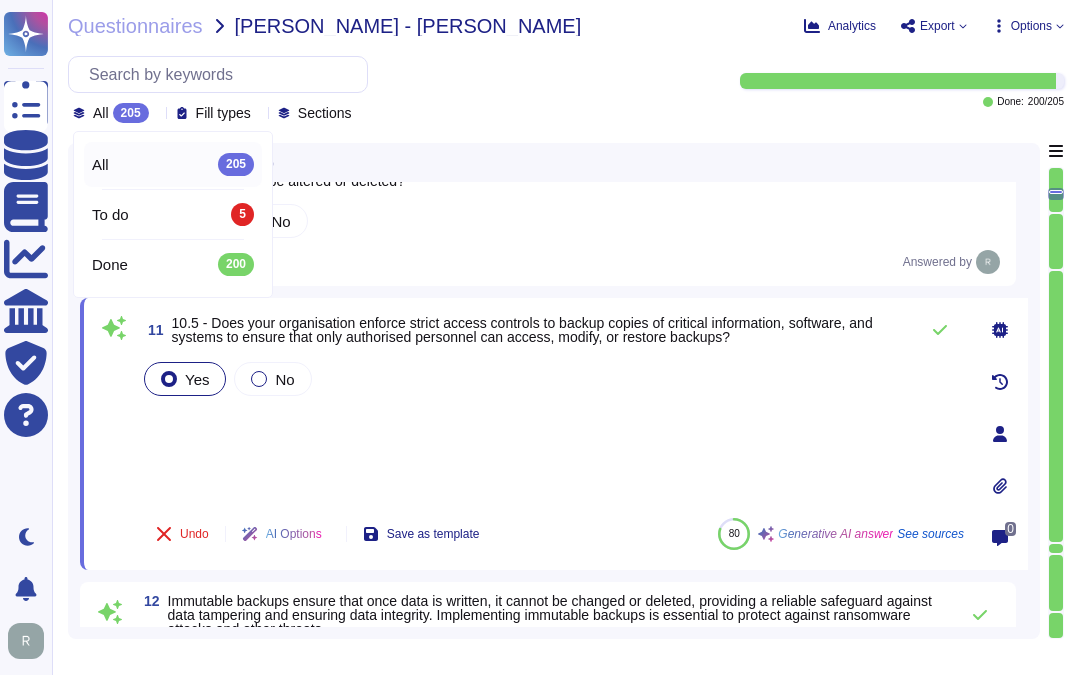 click 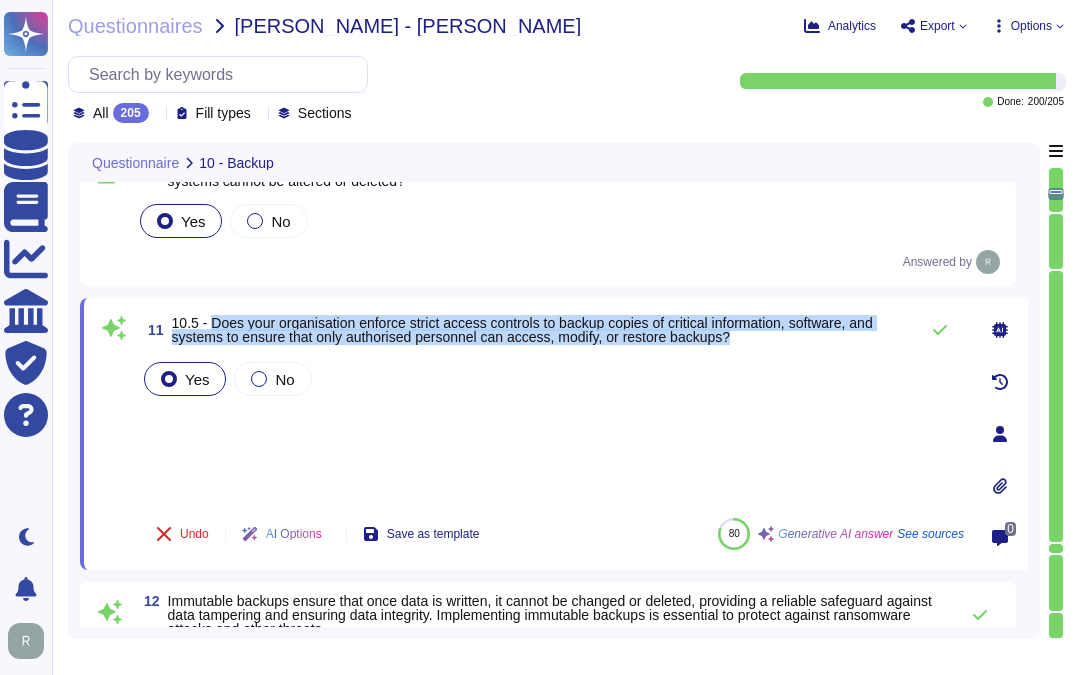drag, startPoint x: 211, startPoint y: 326, endPoint x: 746, endPoint y: 347, distance: 535.412 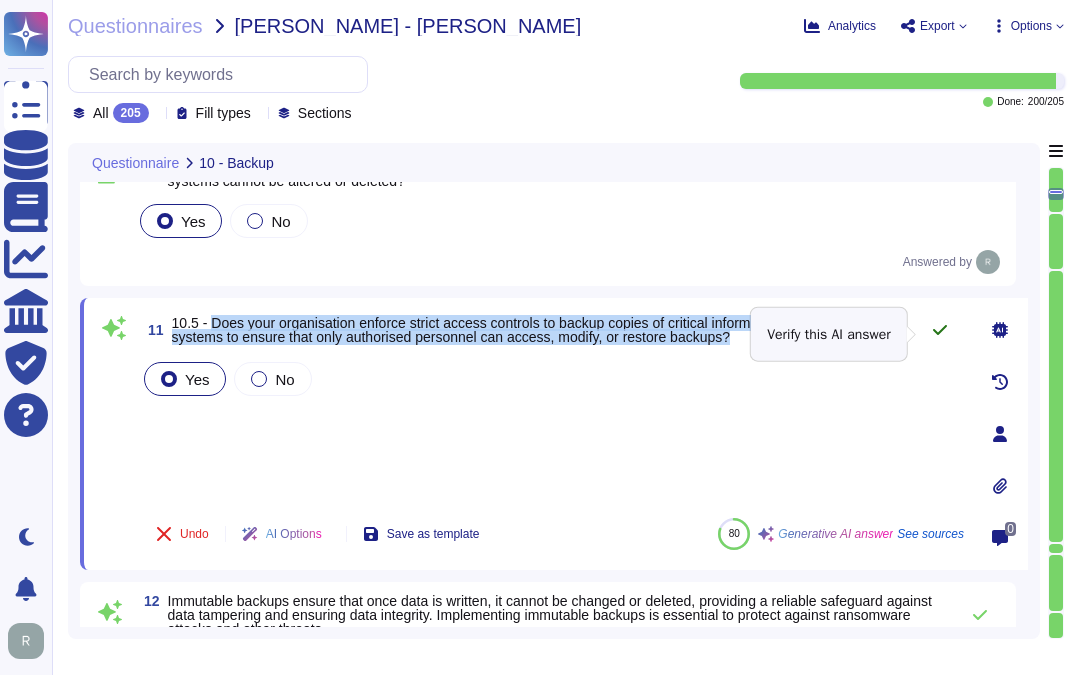 click 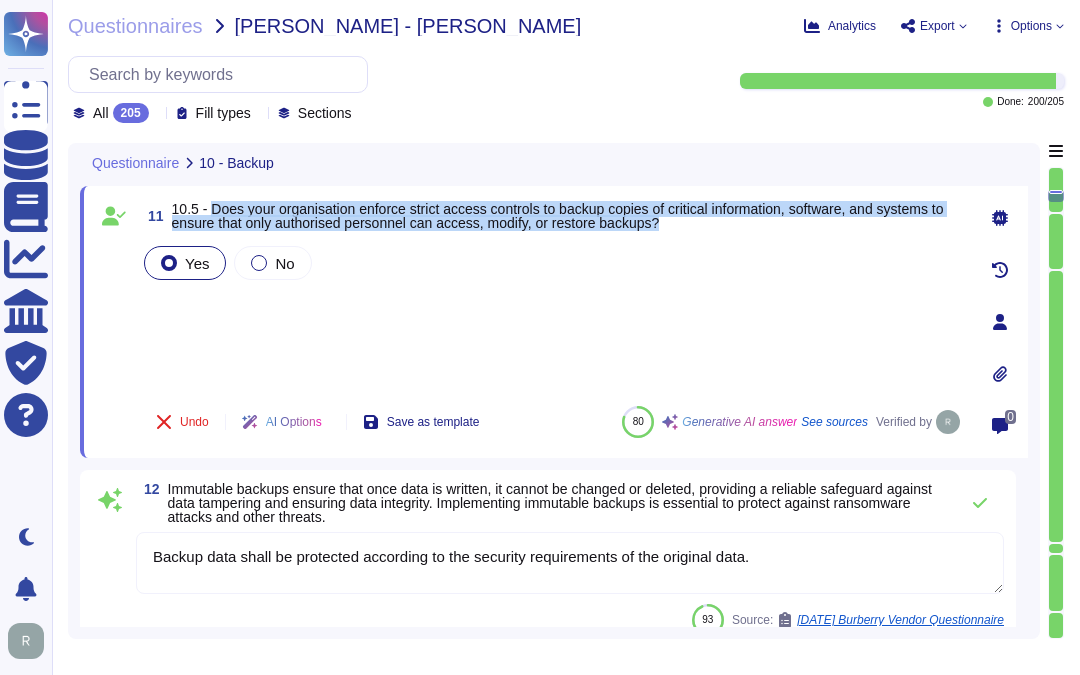 scroll, scrollTop: 2721, scrollLeft: 0, axis: vertical 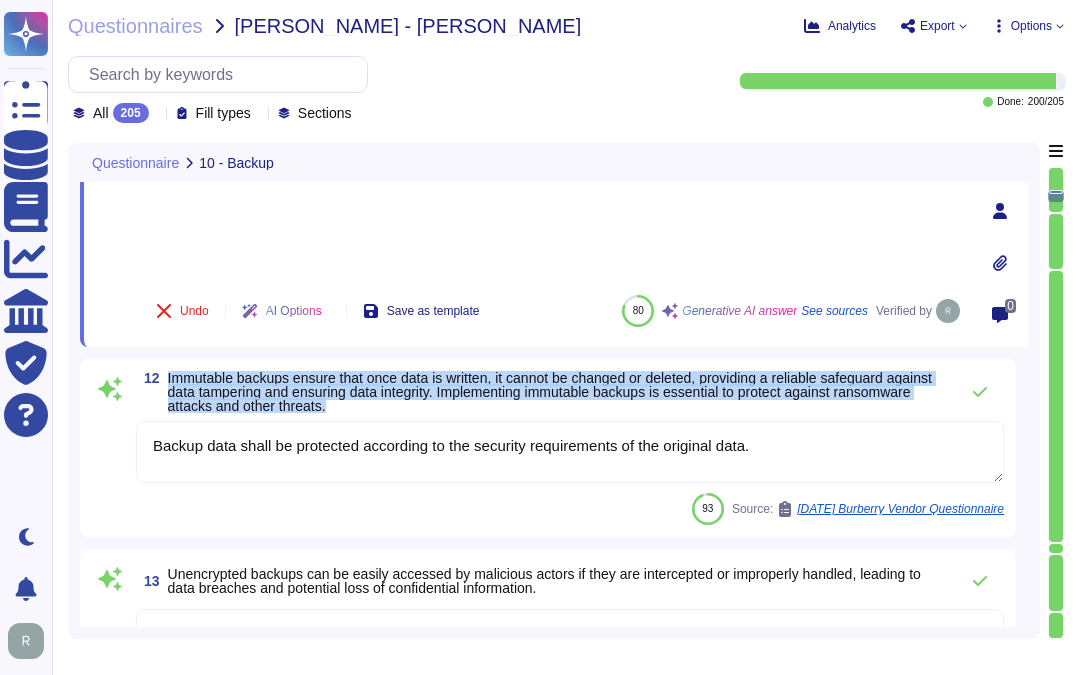drag, startPoint x: 168, startPoint y: 378, endPoint x: 416, endPoint y: 402, distance: 249.15858 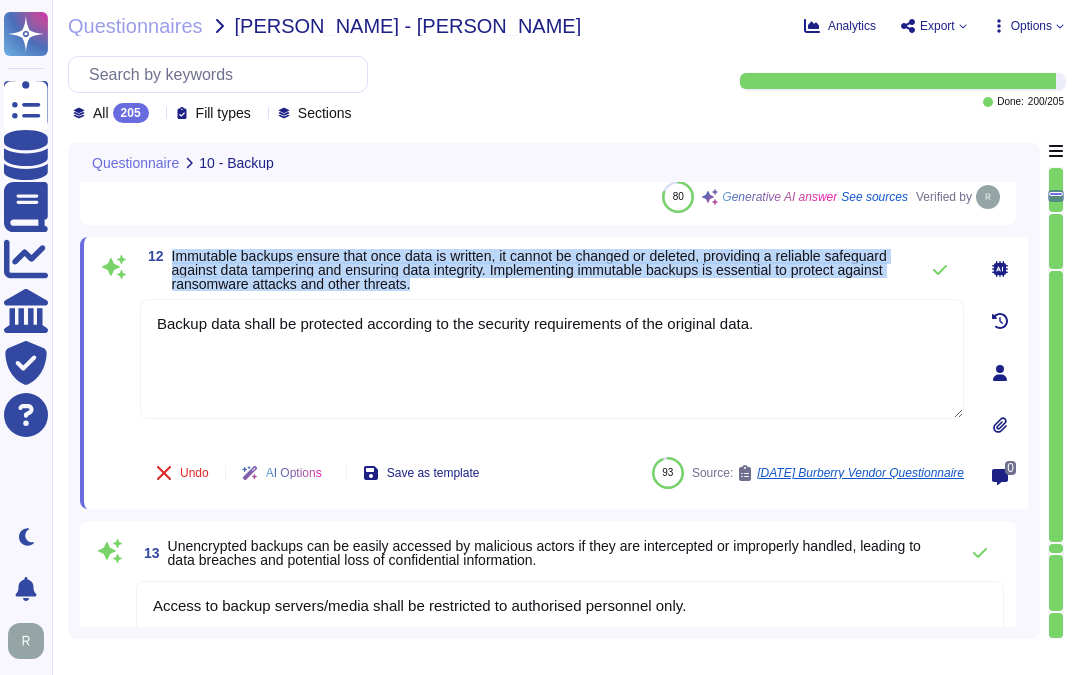 drag, startPoint x: 171, startPoint y: 260, endPoint x: 595, endPoint y: 292, distance: 425.20584 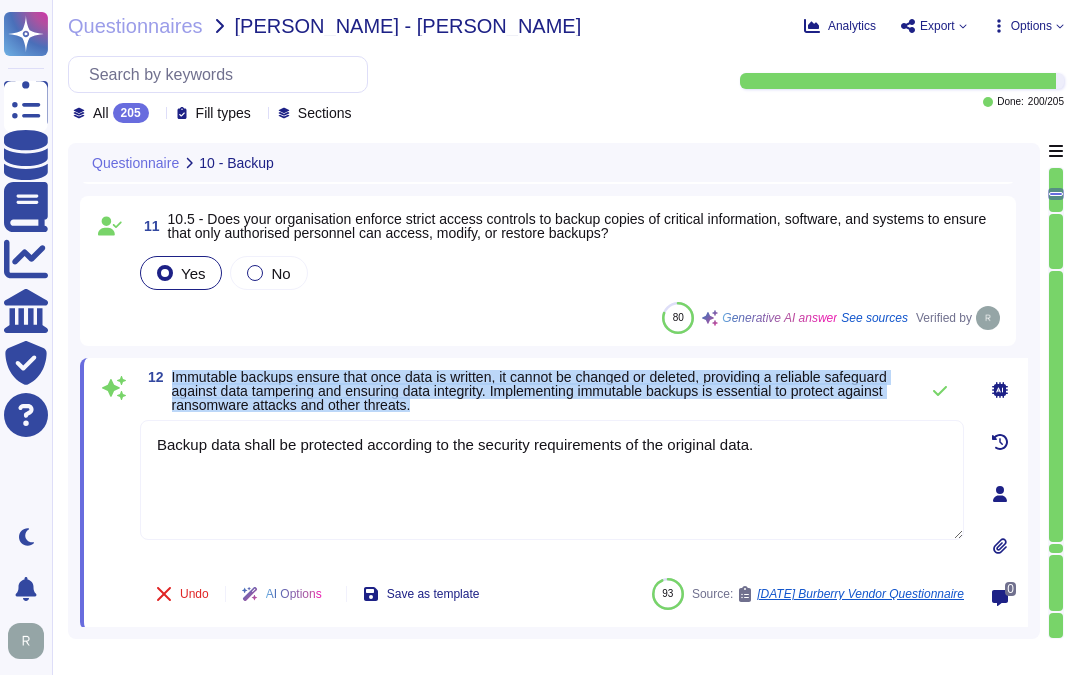 scroll, scrollTop: 2610, scrollLeft: 0, axis: vertical 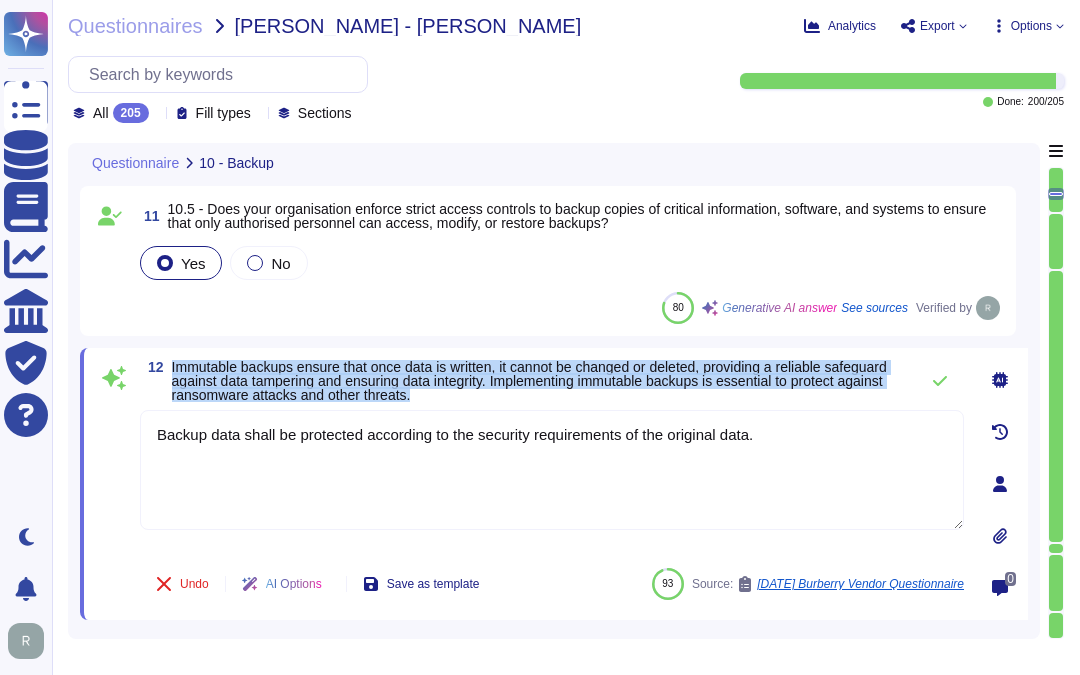 click on "Immutable backups ensure that once data is written, it cannot be changed or deleted, providing a reliable safeguard against data tampering and ensuring data integrity. Implementing immutable backups is essential to protect against ransomware attacks and other threats." at bounding box center (529, 381) 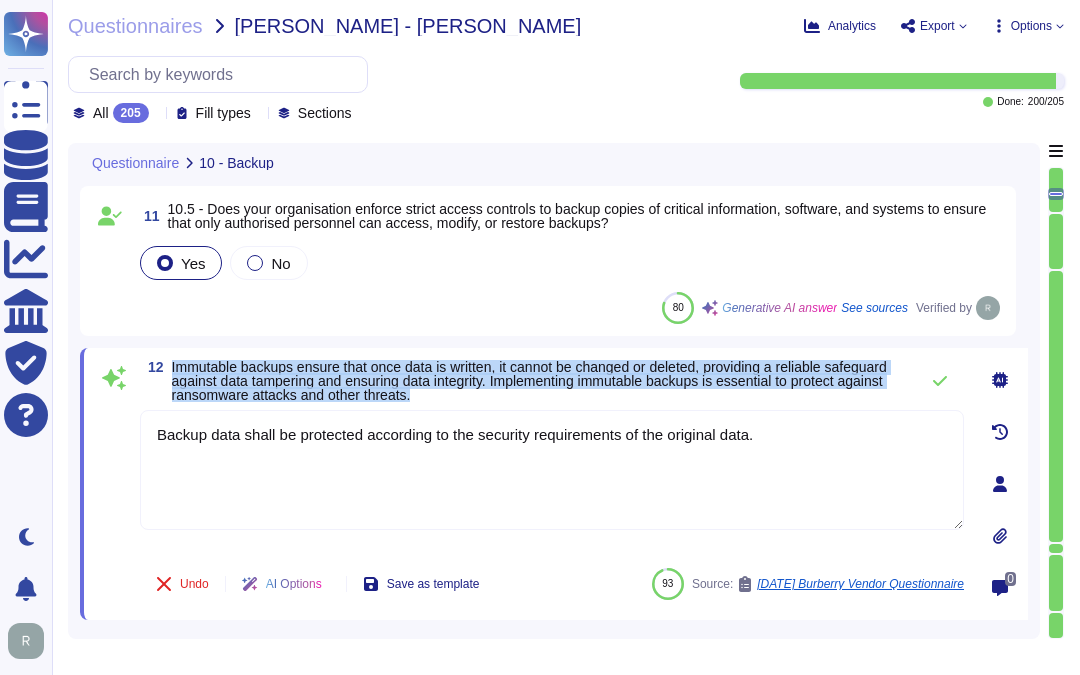 drag, startPoint x: 172, startPoint y: 368, endPoint x: 543, endPoint y: 398, distance: 372.21097 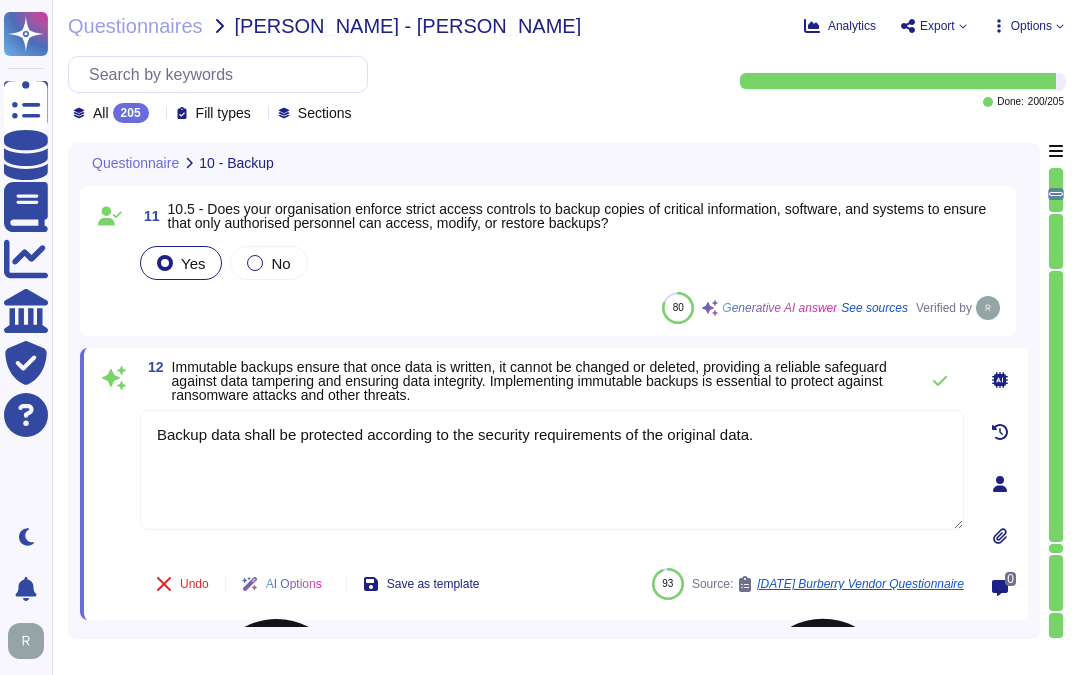 click on "Backup data shall be protected according to the security requirements of the original data." at bounding box center [552, 470] 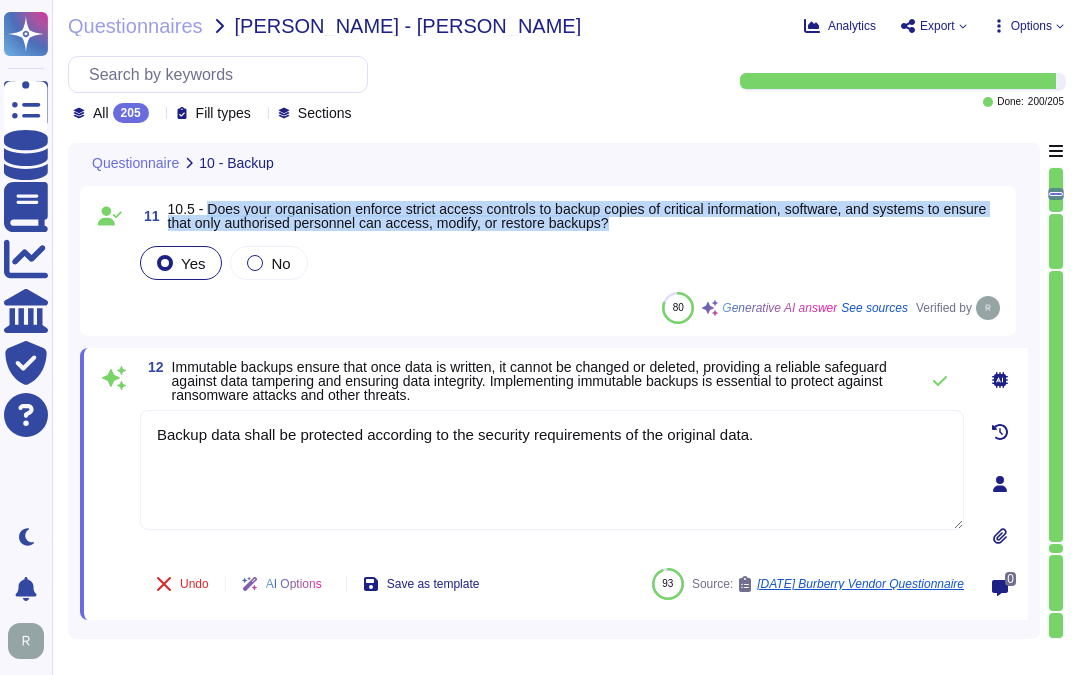 drag, startPoint x: 204, startPoint y: 210, endPoint x: 620, endPoint y: 230, distance: 416.4805 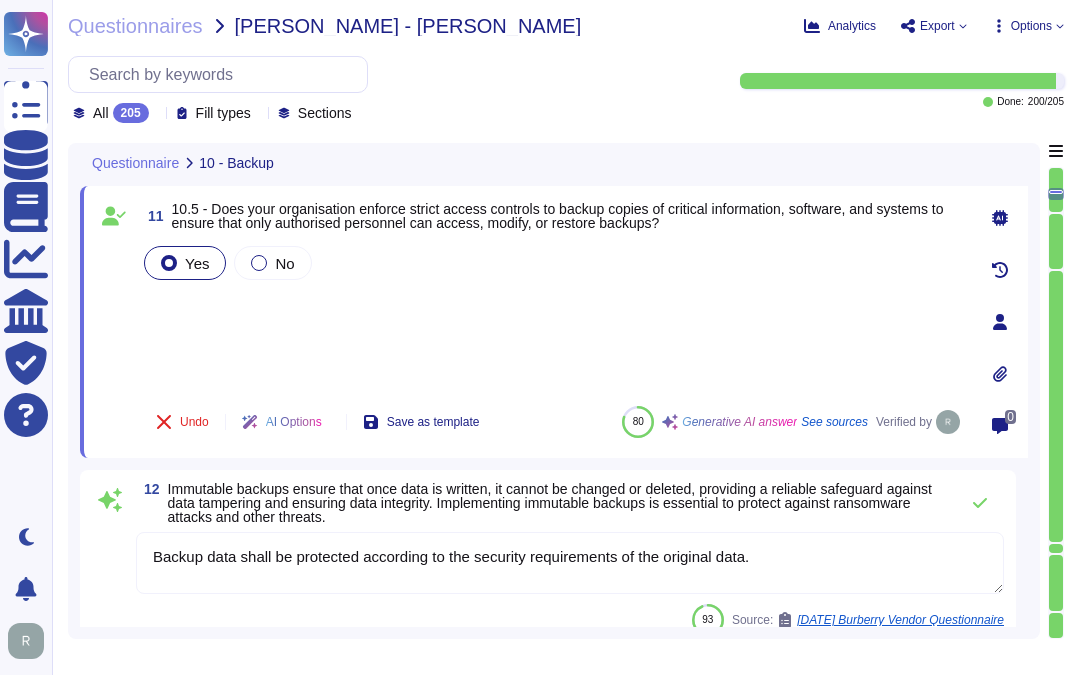 click on "Yes No" at bounding box center (552, 316) 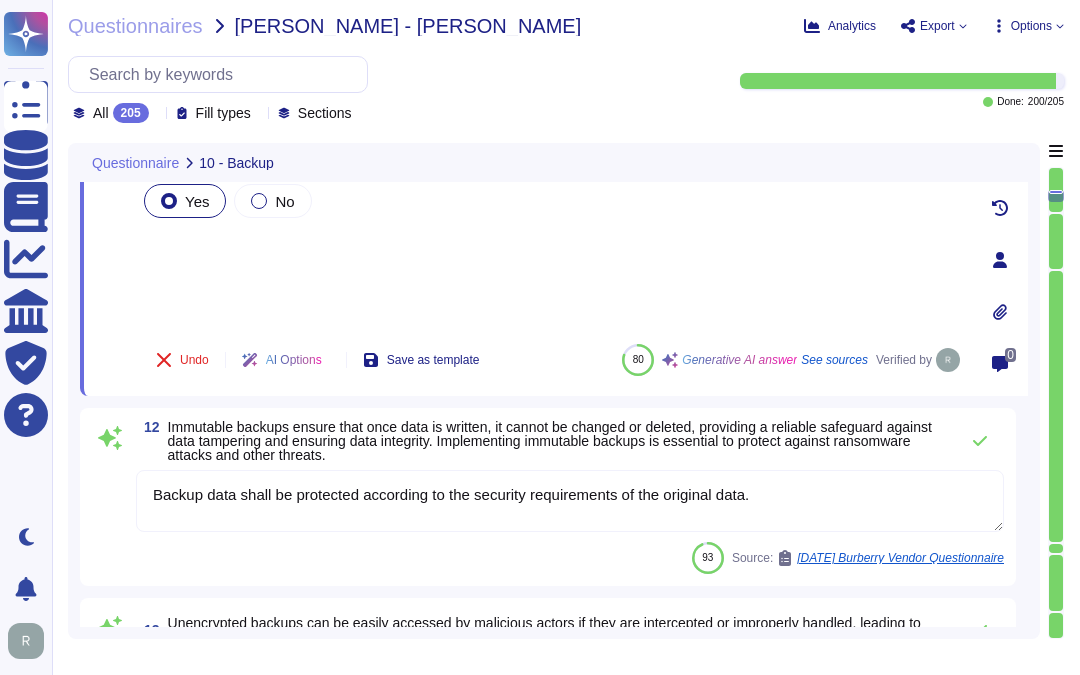 scroll, scrollTop: 2721, scrollLeft: 0, axis: vertical 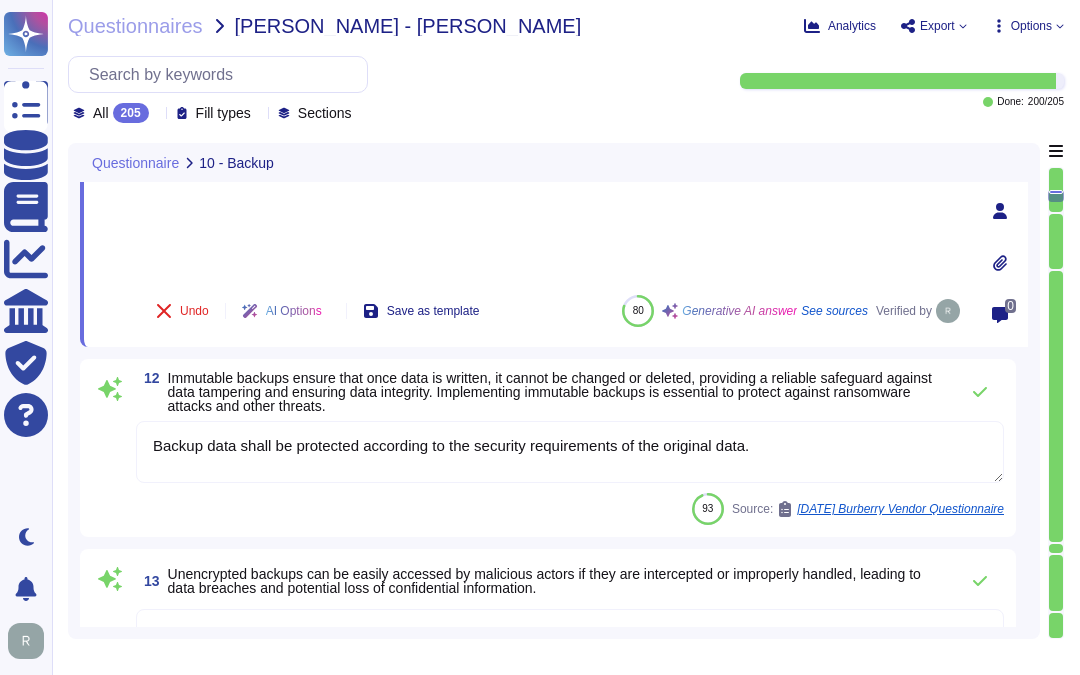 click on "Backup data shall be protected according to the security requirements of the original data." at bounding box center [570, 452] 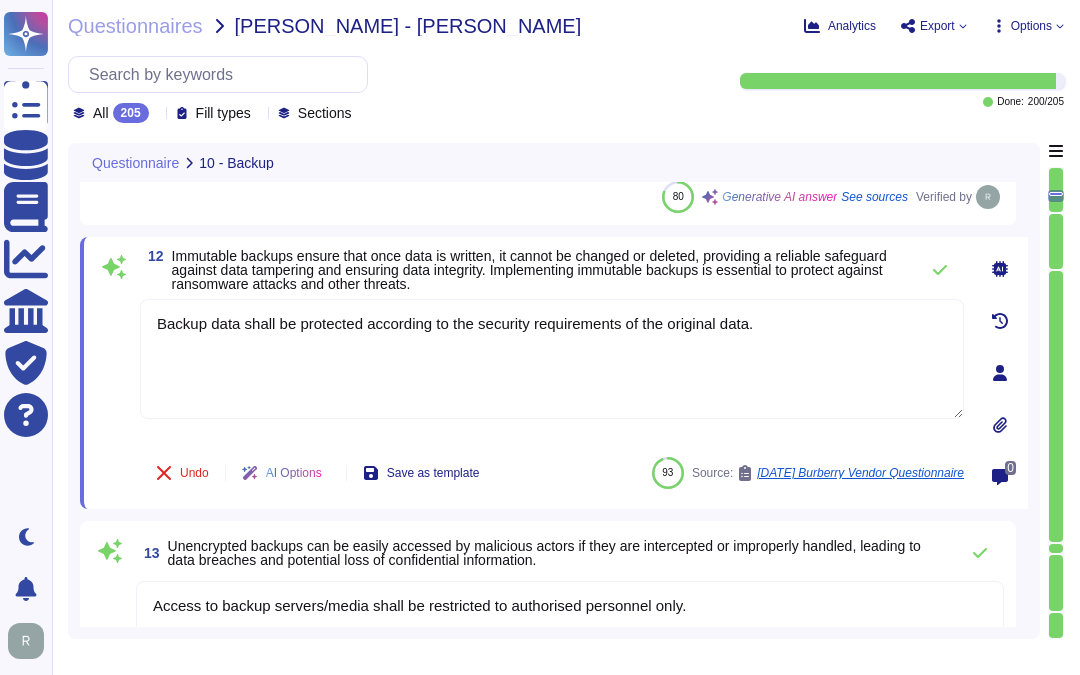 drag, startPoint x: 814, startPoint y: 335, endPoint x: 87, endPoint y: 317, distance: 727.2228 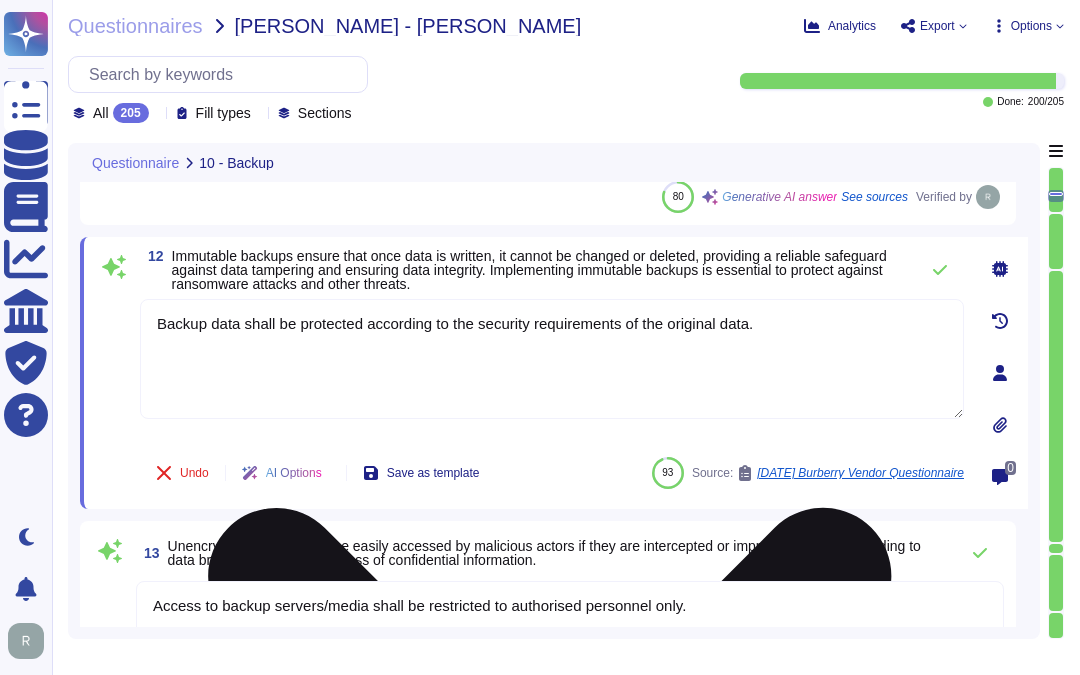 paste on "Yes, our organization enforces strict access controls to backup copies of critical information, software, and systems. Access is restricted to authorized personnel only, and permissions are managed based on the principle of least privilege. We utilize role-based access control (RBAC) to ensure that only those who require access for their job functions are granted permissions. Access is monitored through access logs, and permissions are reviewed quarterly to ensure compliance. Additionally, access is promptly removed within 24 hours of any change in role or departure from the company. These measures collectively protect sensitive information from unauthorized access and potential data breaches" 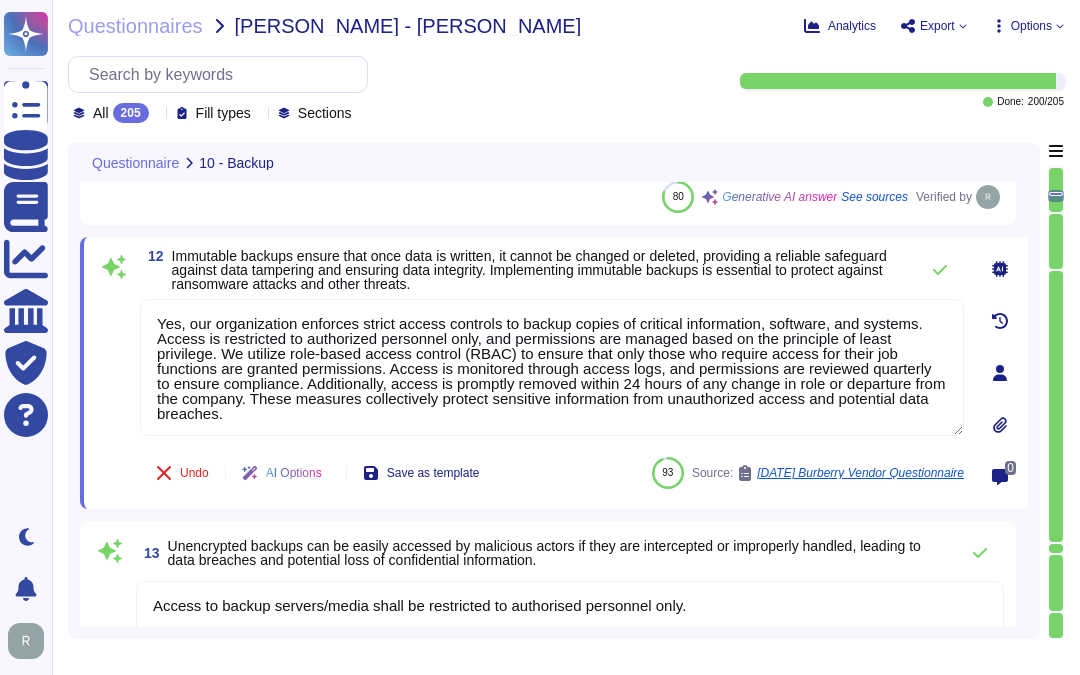 type on "Yes, our organization enforces strict access controls to backup copies of critical information, software, and systems. Access is restricted to authorized personnel only, and permissions are managed based on the principle of least privilege. We utilize role-based access control (RBAC) to ensure that only those who require access for their job functions are granted permissions. Access is monitored through access logs, and permissions are reviewed quarterly to ensure compliance. Additionally, access is promptly removed within 24 hours of any change in role or departure from the company. These measures collectively protect sensitive information from unauthorized access and potential data breaches." 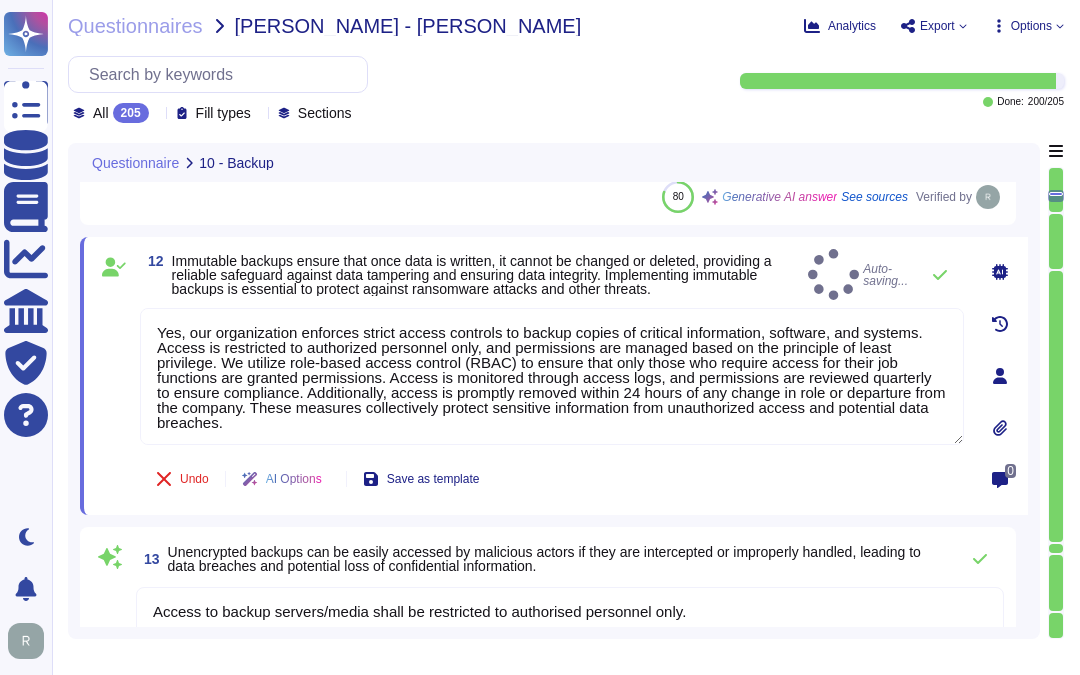 click on "Immutable backups ensure that once data is written, it cannot be changed or deleted, providing a reliable safeguard against data tampering and ensuring data integrity. Implementing immutable backups is essential to protect against ransomware attacks and other threats." at bounding box center (472, 275) 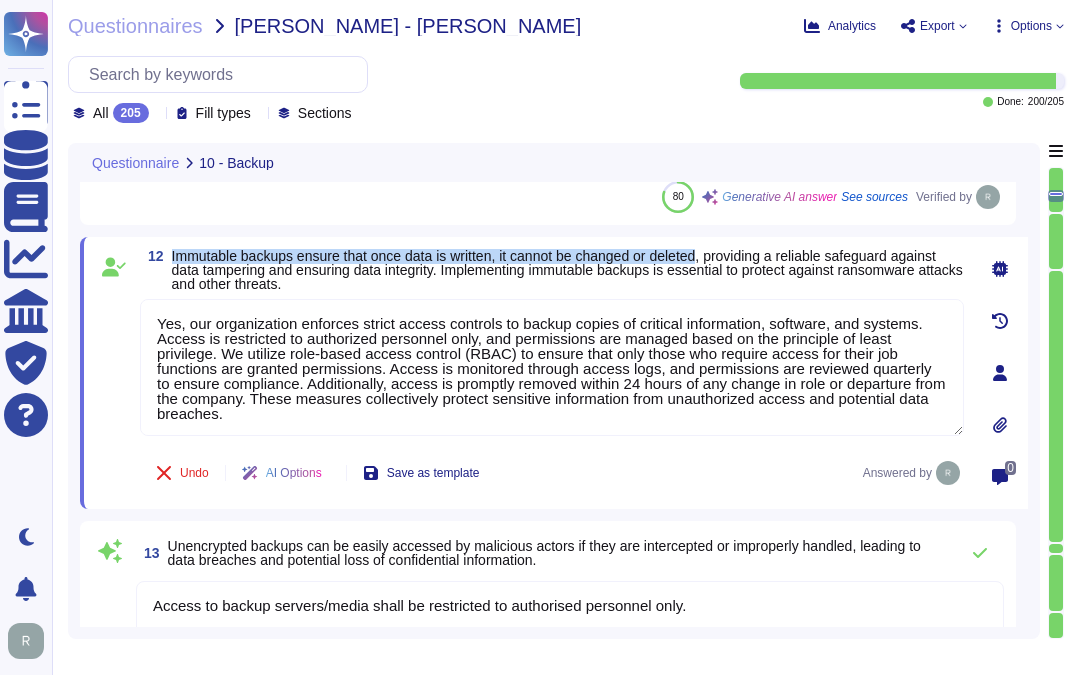 drag, startPoint x: 170, startPoint y: 261, endPoint x: 711, endPoint y: 262, distance: 541.0009 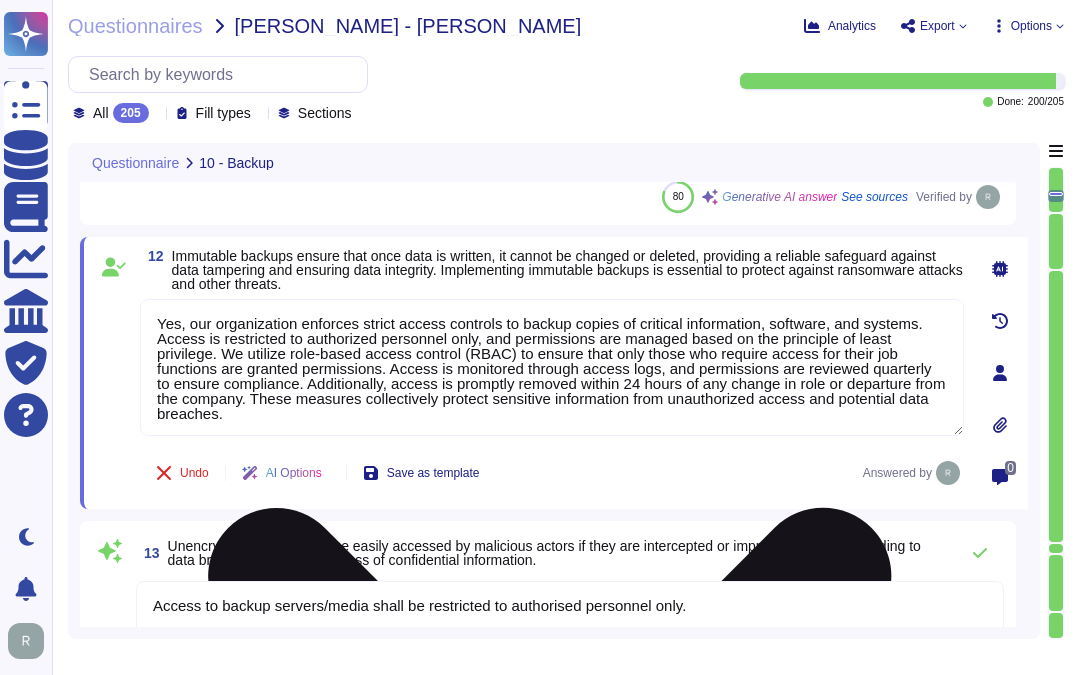 click on "Yes, our organization enforces strict access controls to backup copies of critical information, software, and systems. Access is restricted to authorized personnel only, and permissions are managed based on the principle of least privilege. We utilize role-based access control (RBAC) to ensure that only those who require access for their job functions are granted permissions. Access is monitored through access logs, and permissions are reviewed quarterly to ensure compliance. Additionally, access is promptly removed within 24 hours of any change in role or departure from the company. These measures collectively protect sensitive information from unauthorized access and potential data breaches." at bounding box center [552, 367] 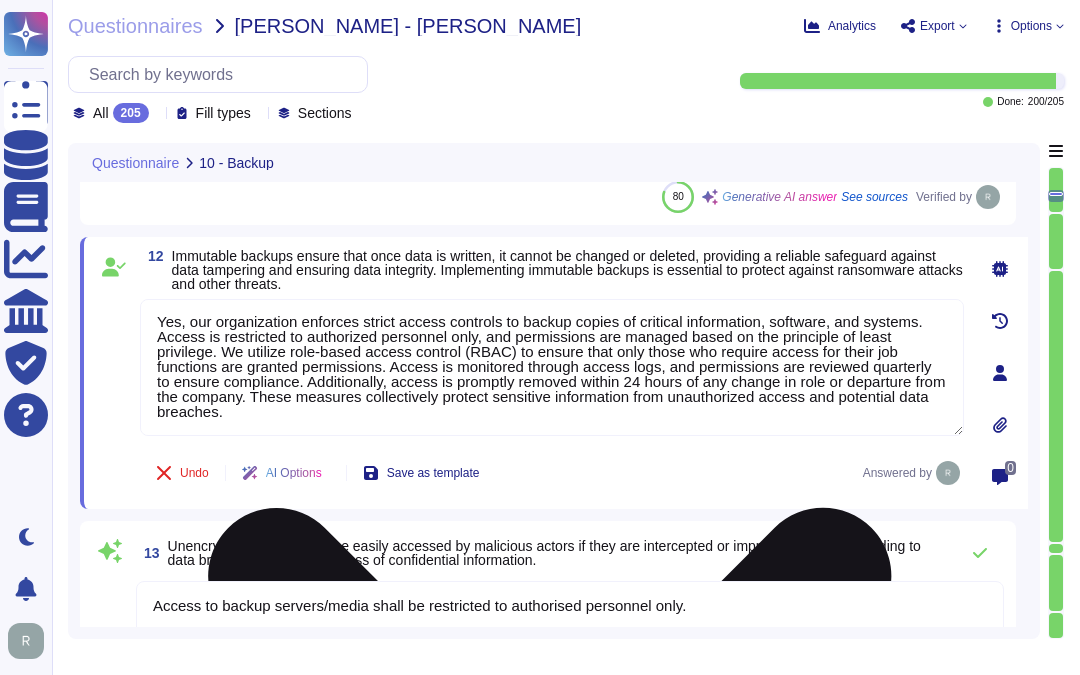 scroll, scrollTop: 0, scrollLeft: 0, axis: both 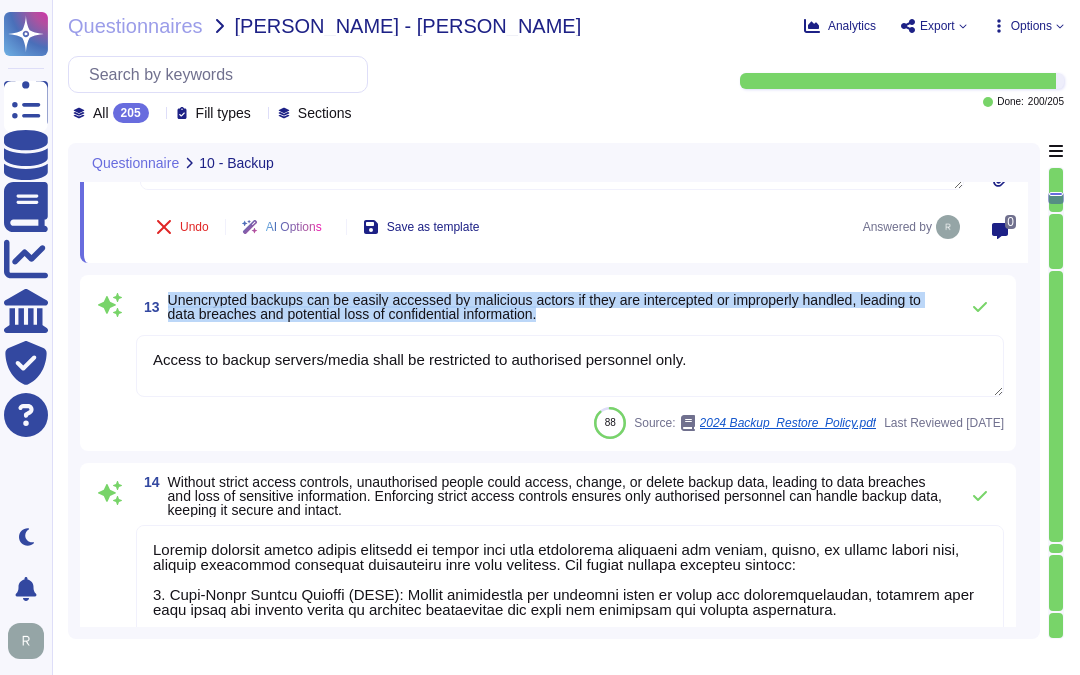 drag, startPoint x: 168, startPoint y: 300, endPoint x: 556, endPoint y: 316, distance: 388.32974 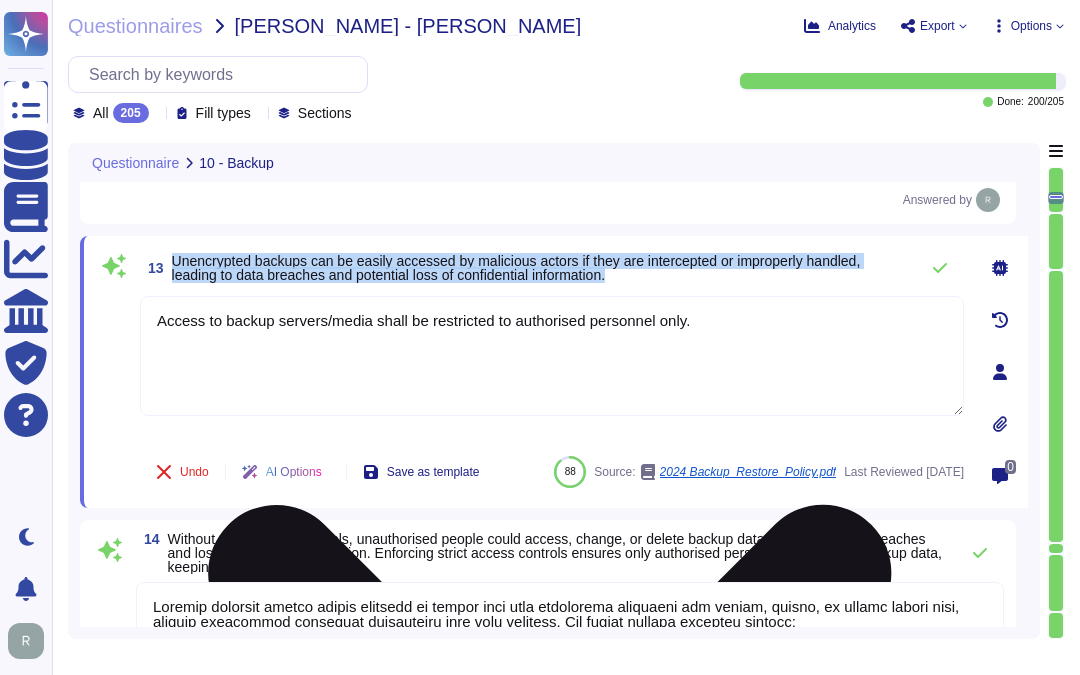 scroll, scrollTop: 0, scrollLeft: 0, axis: both 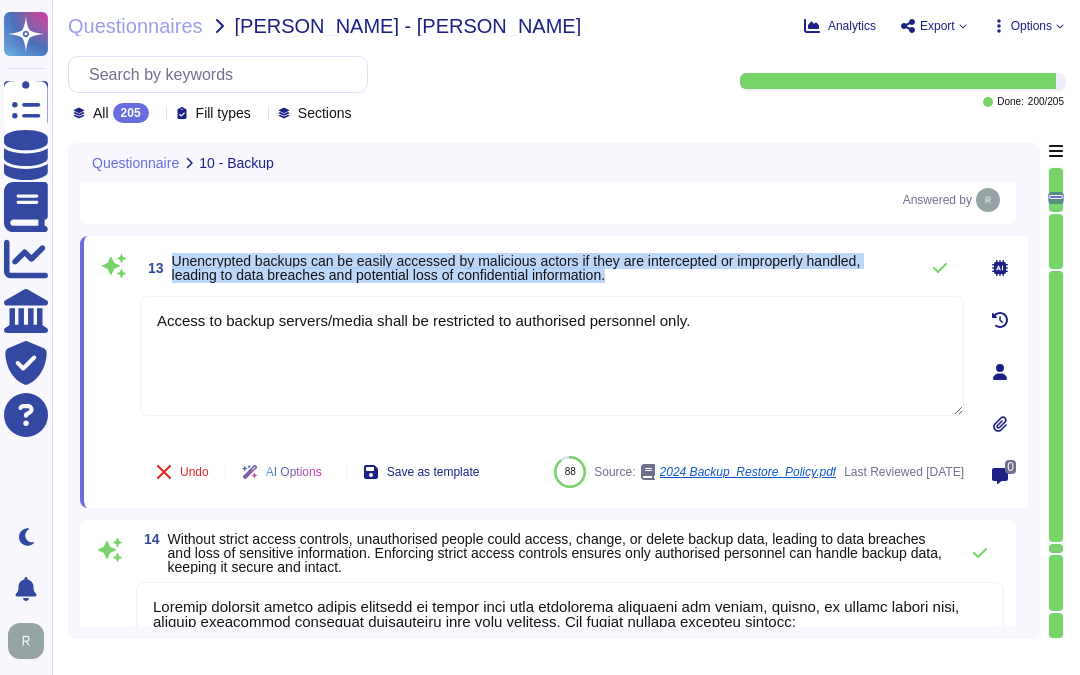 drag, startPoint x: 173, startPoint y: 266, endPoint x: 638, endPoint y: 286, distance: 465.4299 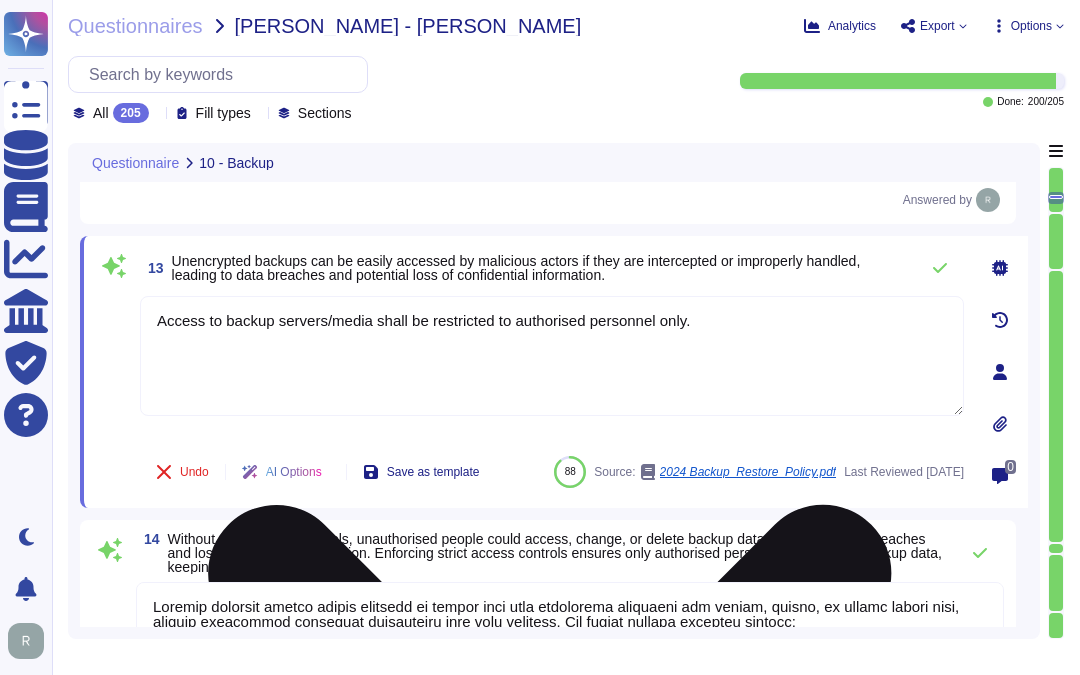drag, startPoint x: 638, startPoint y: 286, endPoint x: 837, endPoint y: 388, distance: 223.61798 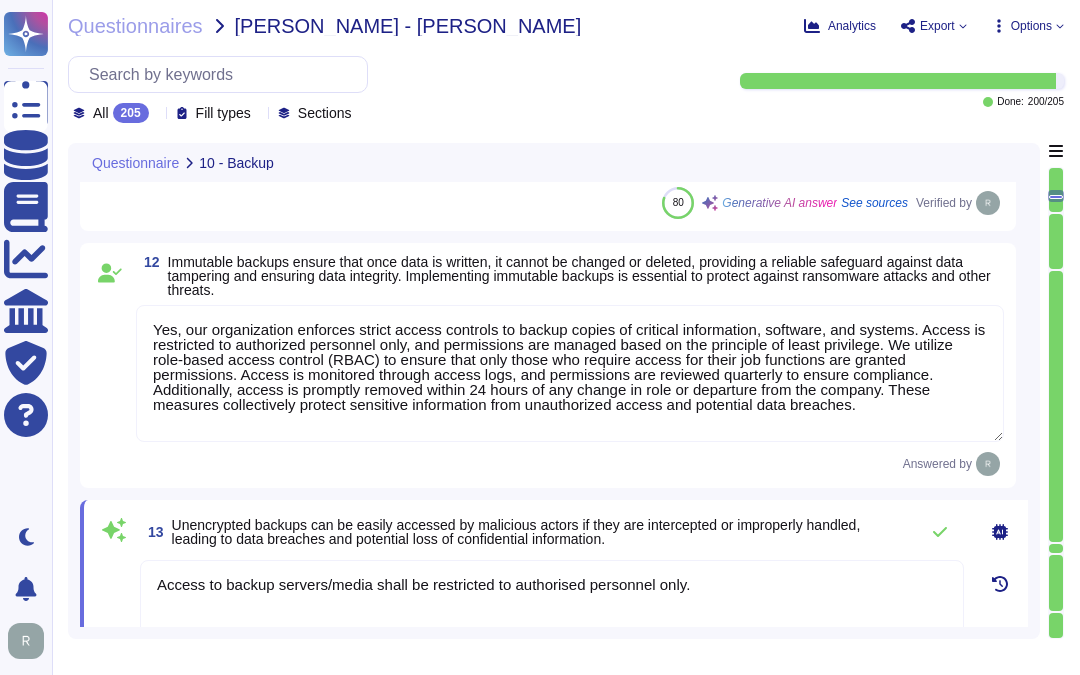 scroll, scrollTop: 2832, scrollLeft: 0, axis: vertical 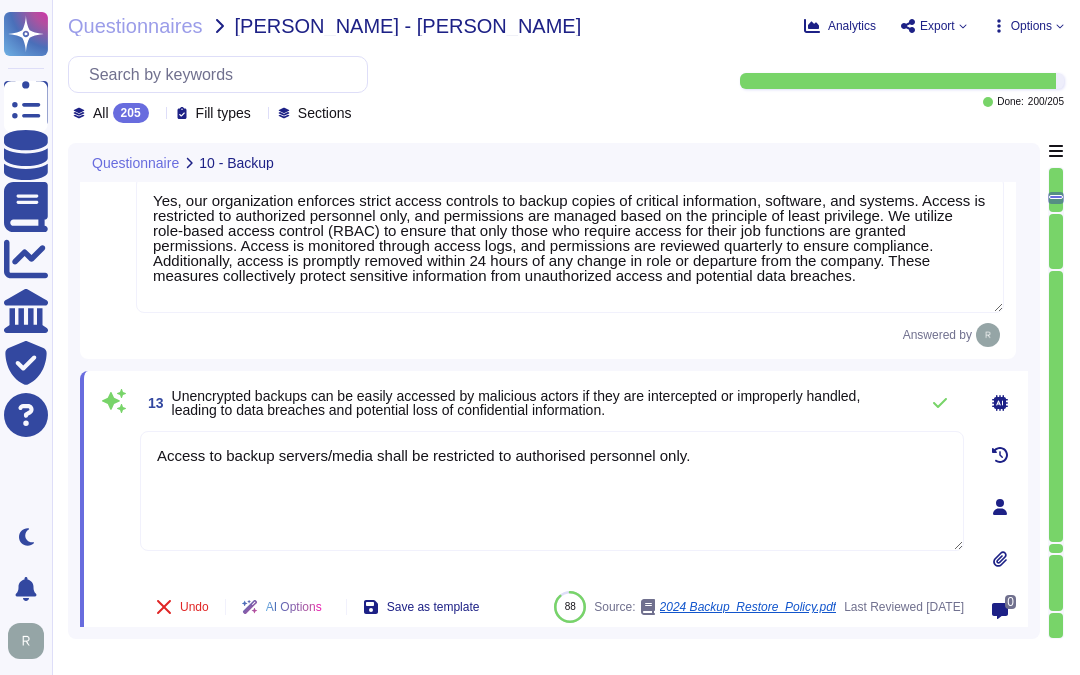 drag, startPoint x: 707, startPoint y: 455, endPoint x: 145, endPoint y: 446, distance: 562.0721 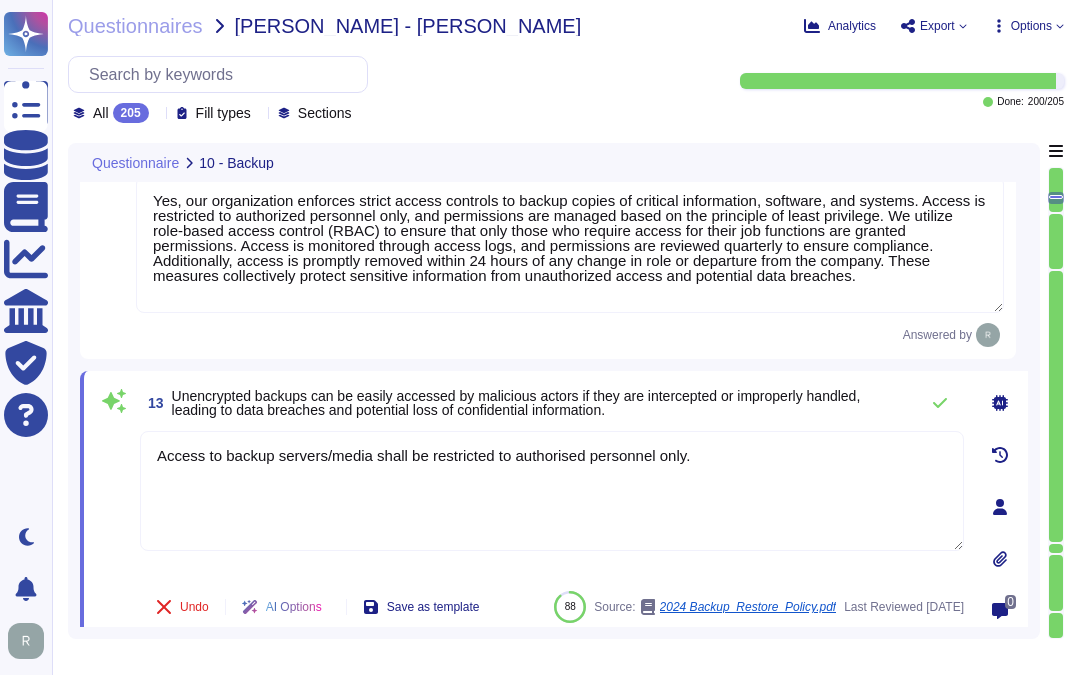 click on "Access to backup servers/media shall be restricted to authorised personnel only." at bounding box center [552, 491] 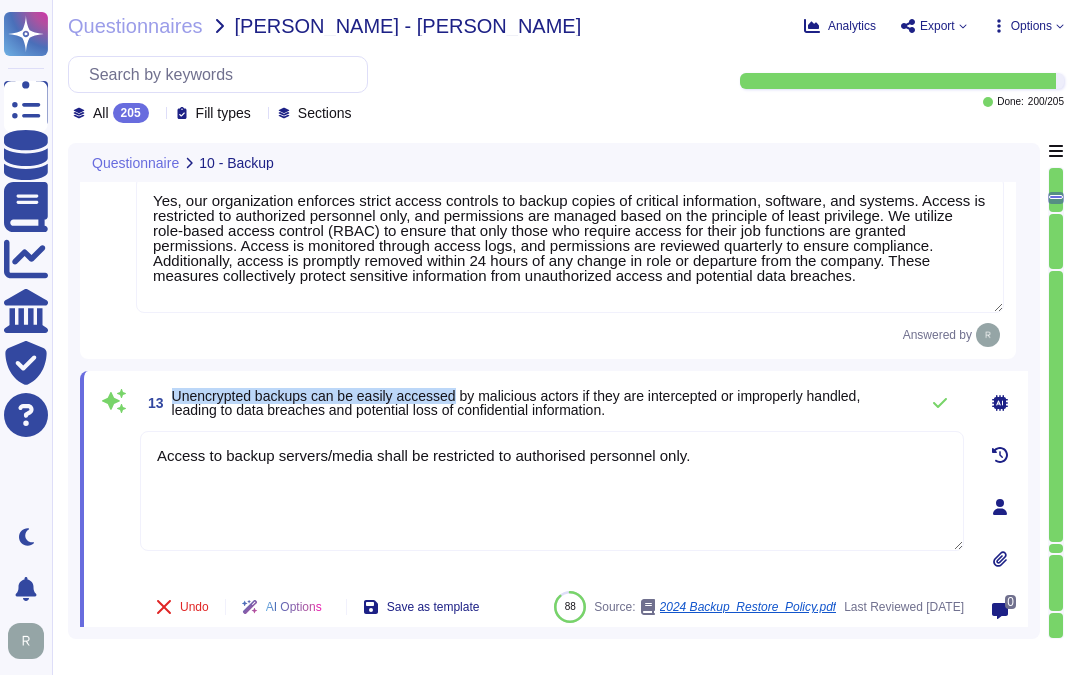 drag, startPoint x: 171, startPoint y: 398, endPoint x: 453, endPoint y: 408, distance: 282.17725 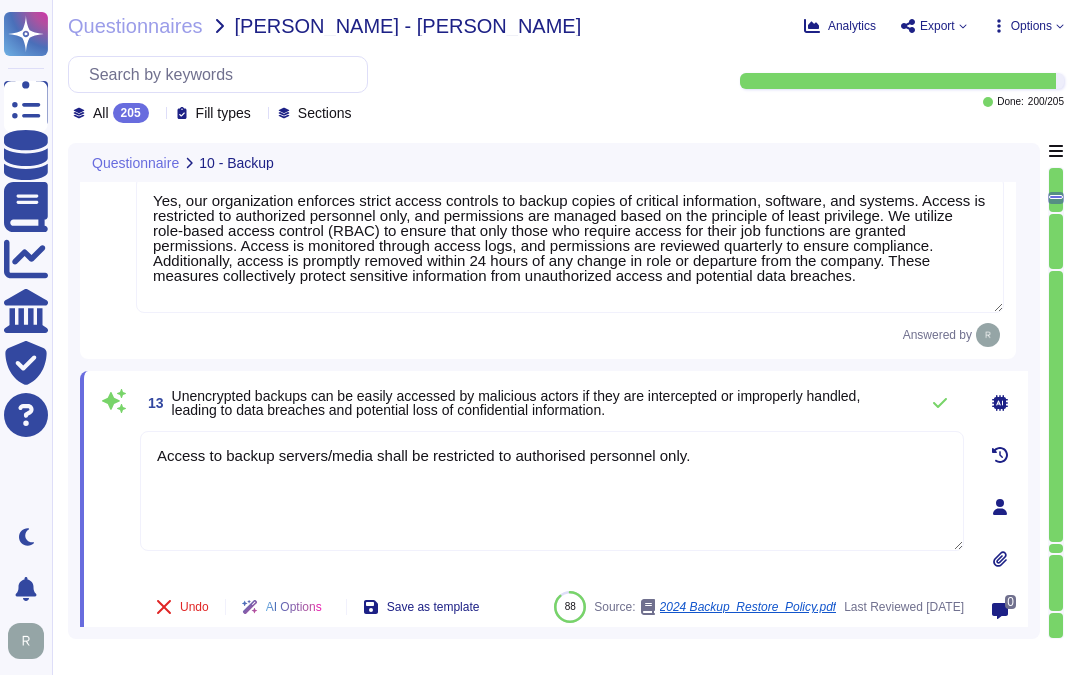 drag, startPoint x: 415, startPoint y: 464, endPoint x: 336, endPoint y: 525, distance: 99.80982 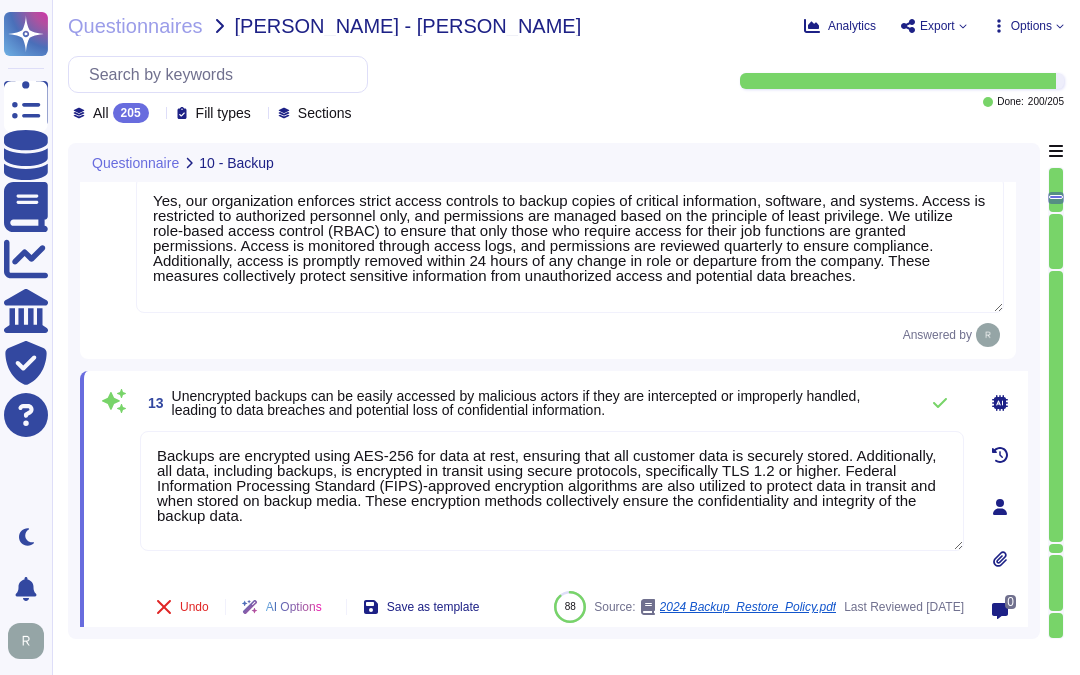 type on "Backups are encrypted using AES-256 for data at rest, ensuring that all customer data is securely stored. Additionally, all data, including backups, is encrypted in transit using secure protocols, specifically TLS 1.2 or higher. Federal Information Processing Standard (FIPS)-approved encryption algorithms are also utilized to protect data in transit and when stored on backup media. These encryption methods collectively ensure the confidentiality and integrity of the backup data." 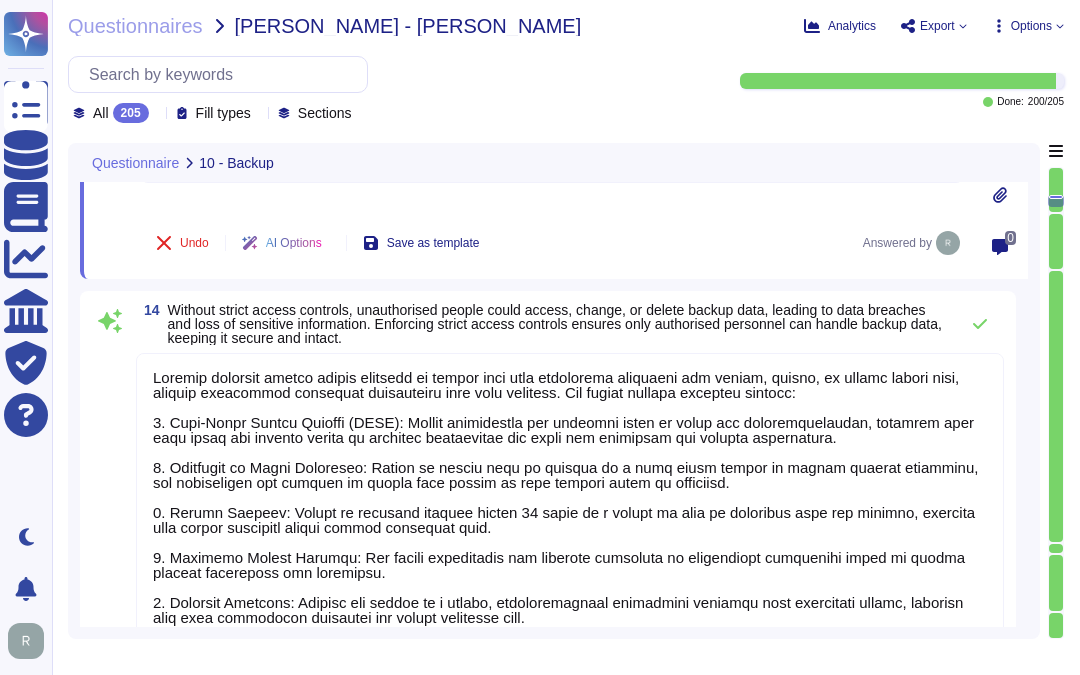scroll, scrollTop: 3165, scrollLeft: 0, axis: vertical 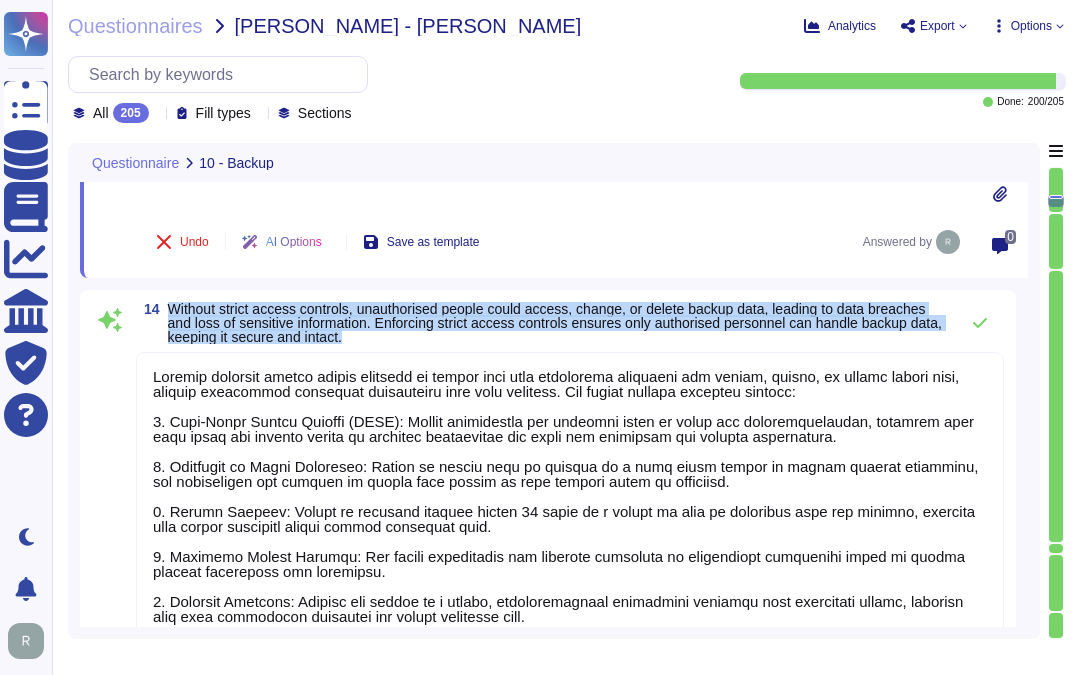 drag, startPoint x: 168, startPoint y: 307, endPoint x: 405, endPoint y: 338, distance: 239.01883 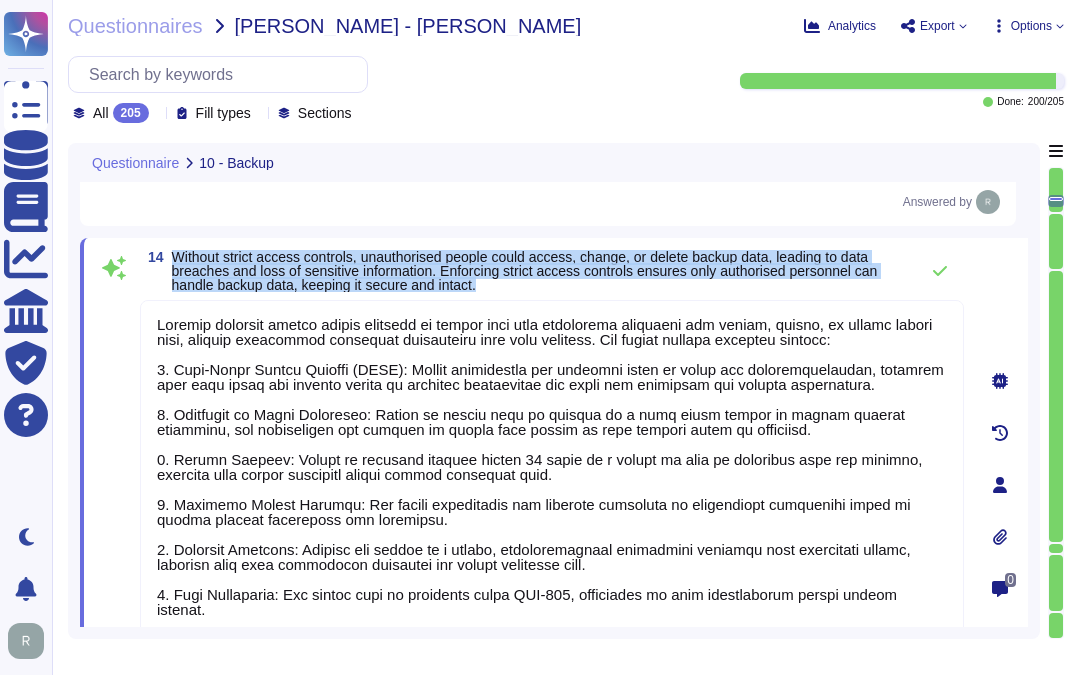 drag, startPoint x: 174, startPoint y: 263, endPoint x: 542, endPoint y: 297, distance: 369.56732 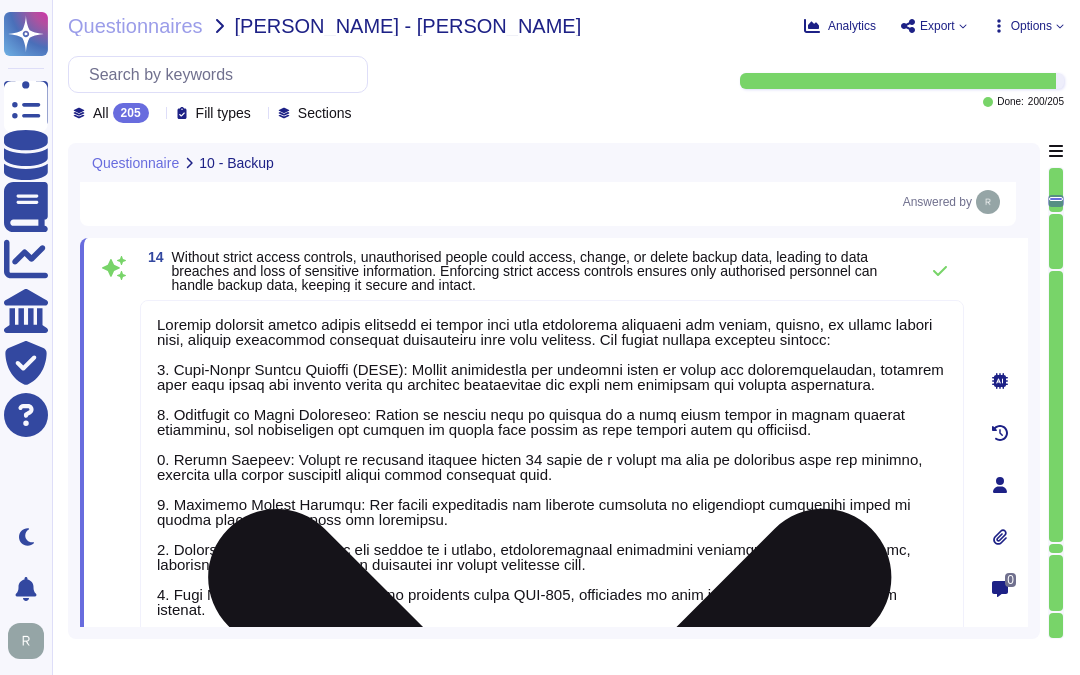 click at bounding box center [552, 481] 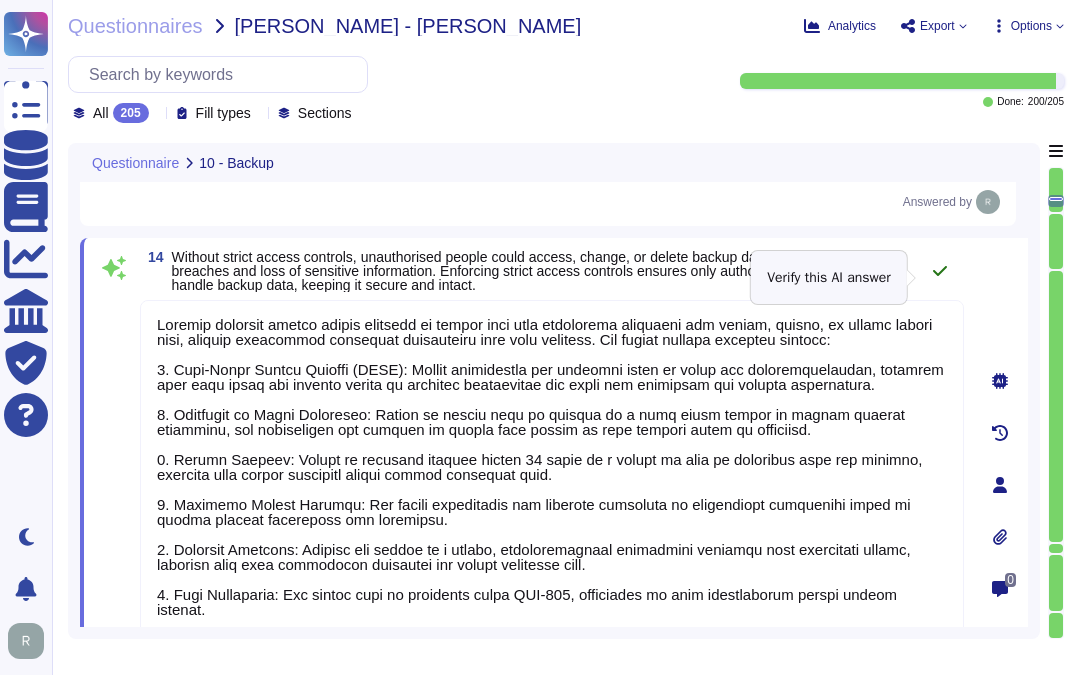 click 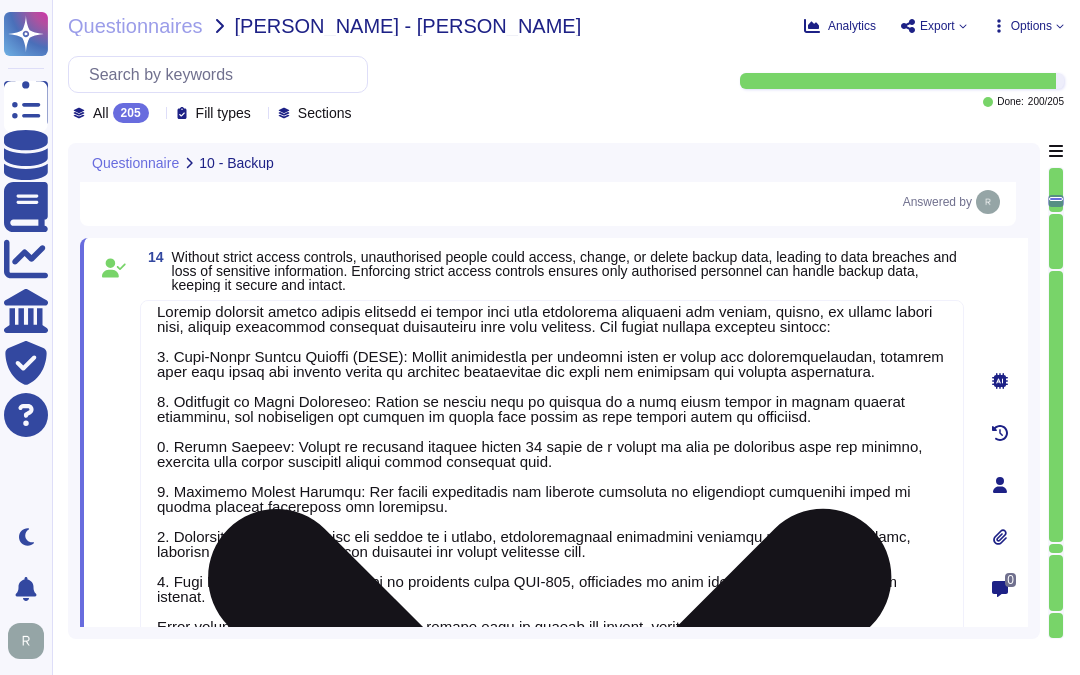 scroll, scrollTop: 16, scrollLeft: 0, axis: vertical 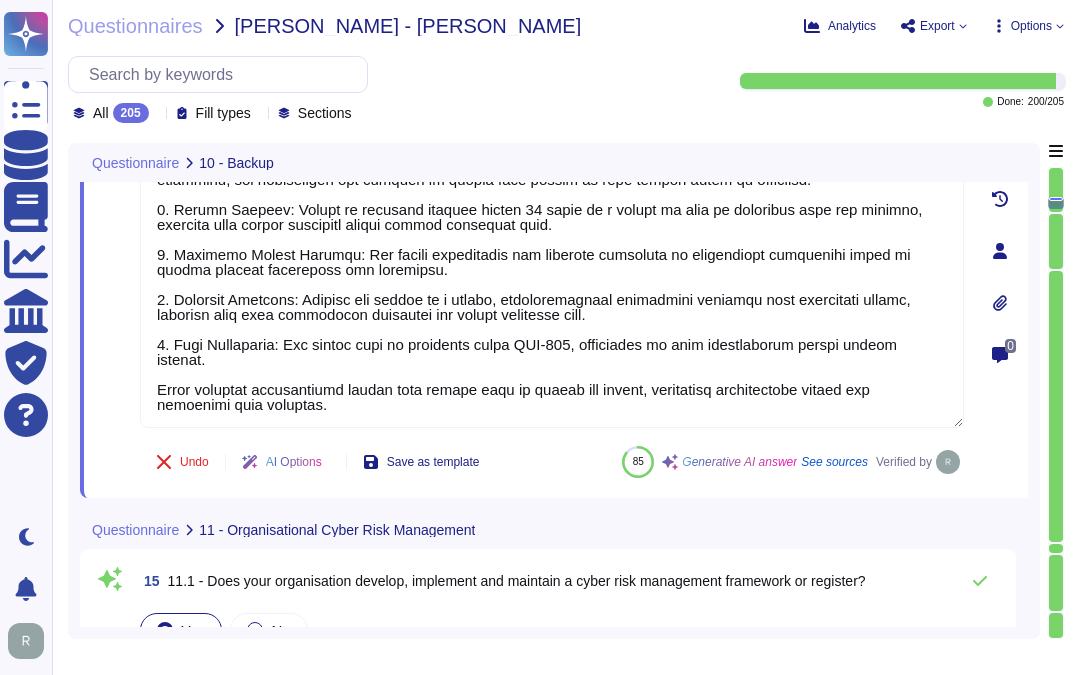 type on "Yes, the organization has adopted the ISO 27001 framework for risk management and security controls. Additionally, it follows other certifications such as SOC 2, WebTrust, and ETSI. Risks are identified, documented, and tracked to remediation, and owners are assigned to maintain and review various security policies and programs." 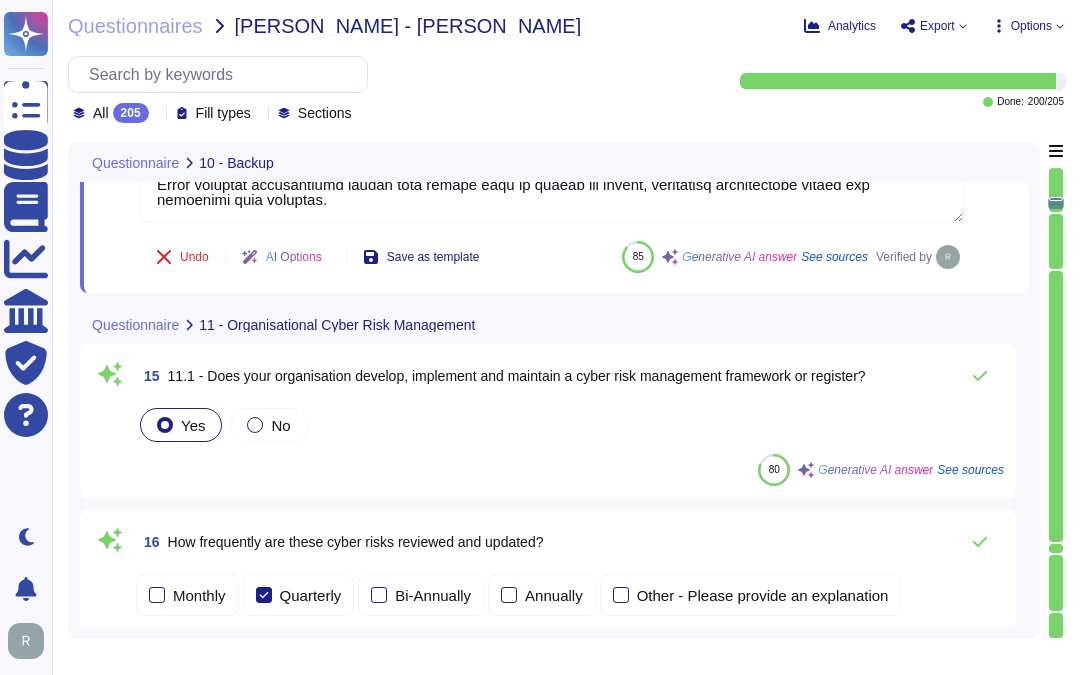 scroll, scrollTop: 3610, scrollLeft: 0, axis: vertical 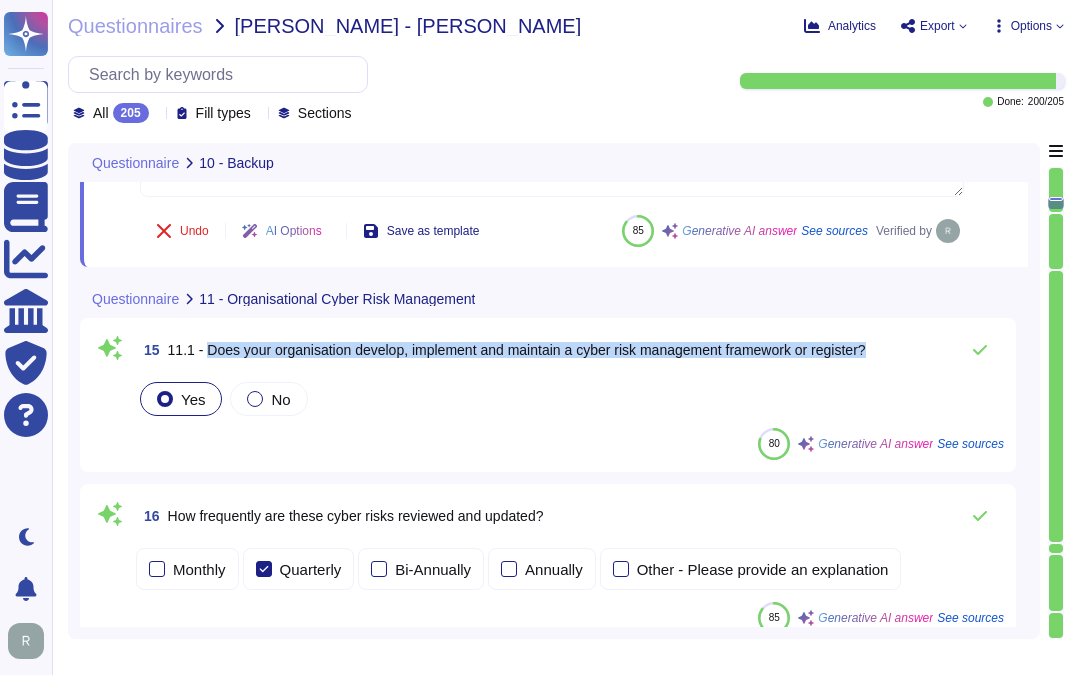 drag, startPoint x: 201, startPoint y: 353, endPoint x: 887, endPoint y: 343, distance: 686.0729 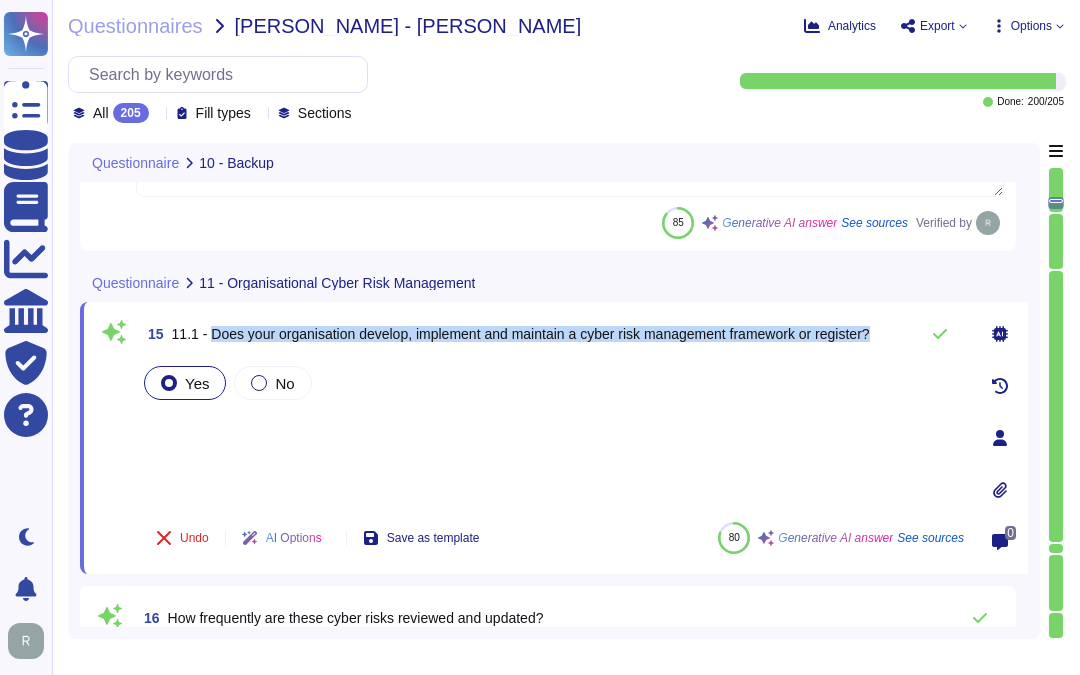 scroll, scrollTop: 2, scrollLeft: 0, axis: vertical 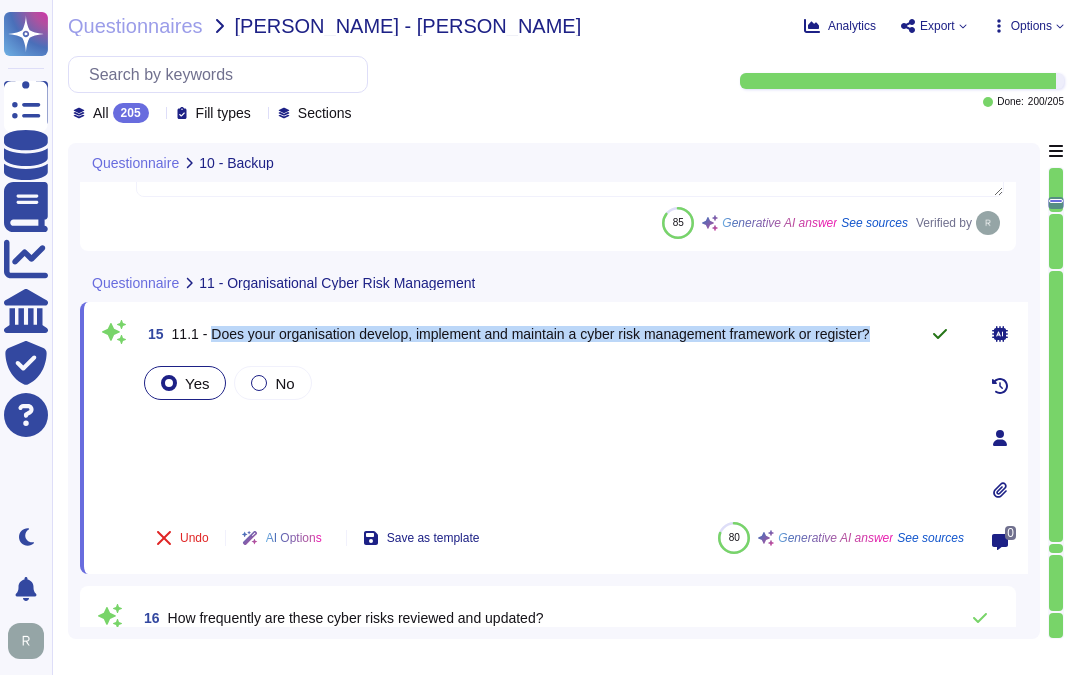 drag, startPoint x: 204, startPoint y: 335, endPoint x: 933, endPoint y: 325, distance: 729.0686 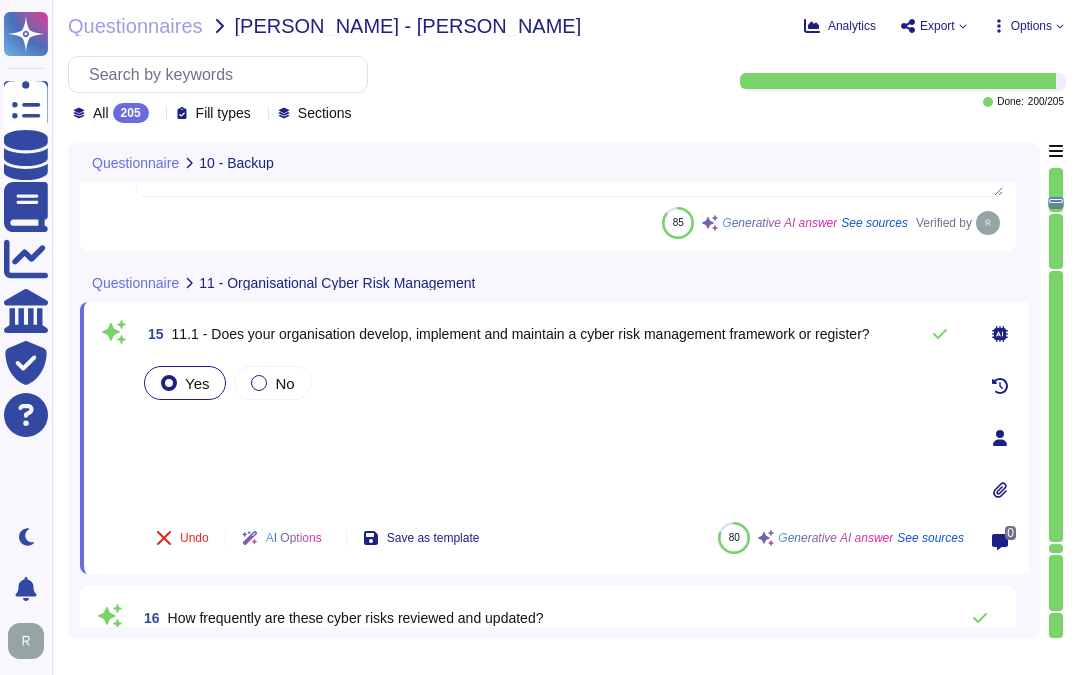 click on "Yes No" at bounding box center [552, 434] 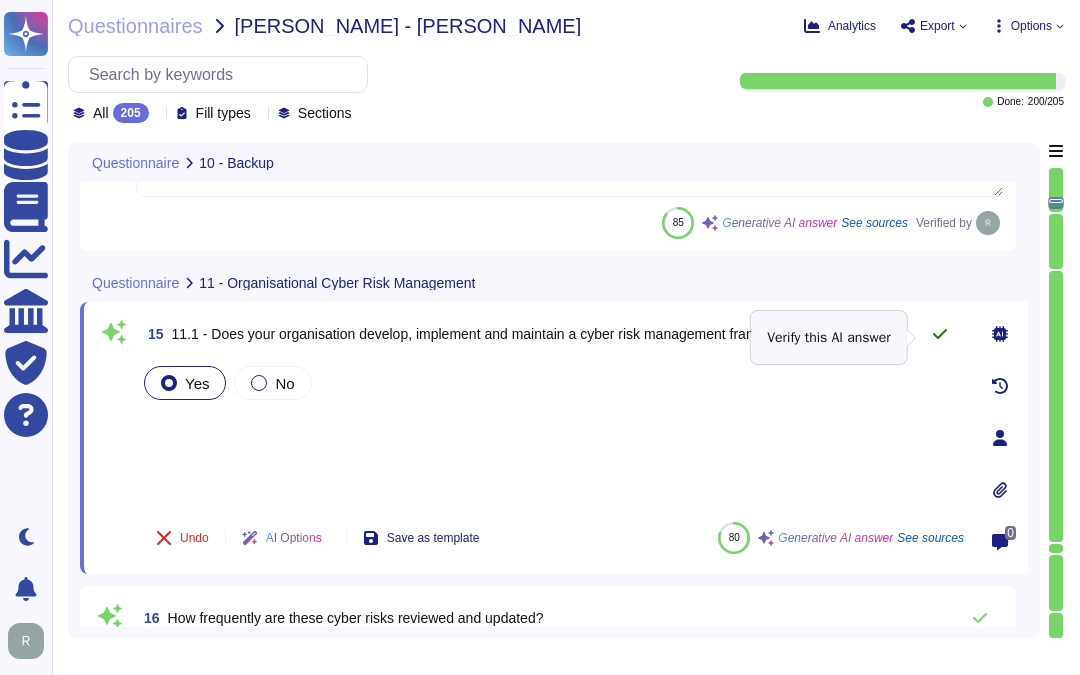 click 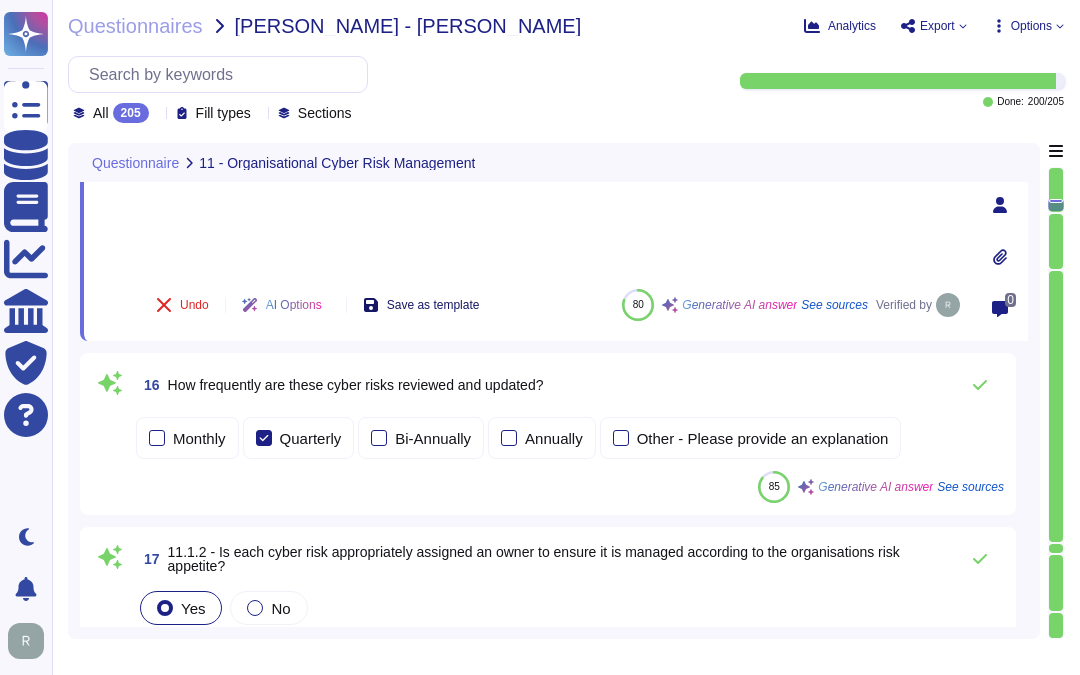 type on "Our organization has established clear ownership for managing cyber risks, which is crucial for accountability and oversight. The Chief Information Security Officer (CISO) oversees the cybersecurity program, ensuring that governance and risk management processes are effectively implemented and maintained. Additionally, owners are assigned to maintain and review various security policies and programs, which helps to ensure that risks are managed in alignment with the organization’s risk appetite and that mitigation strategies are adequately implemented. This structured approach is designed to proactively identify, assess, and manage risks, thereby enhancing our overall security posture." 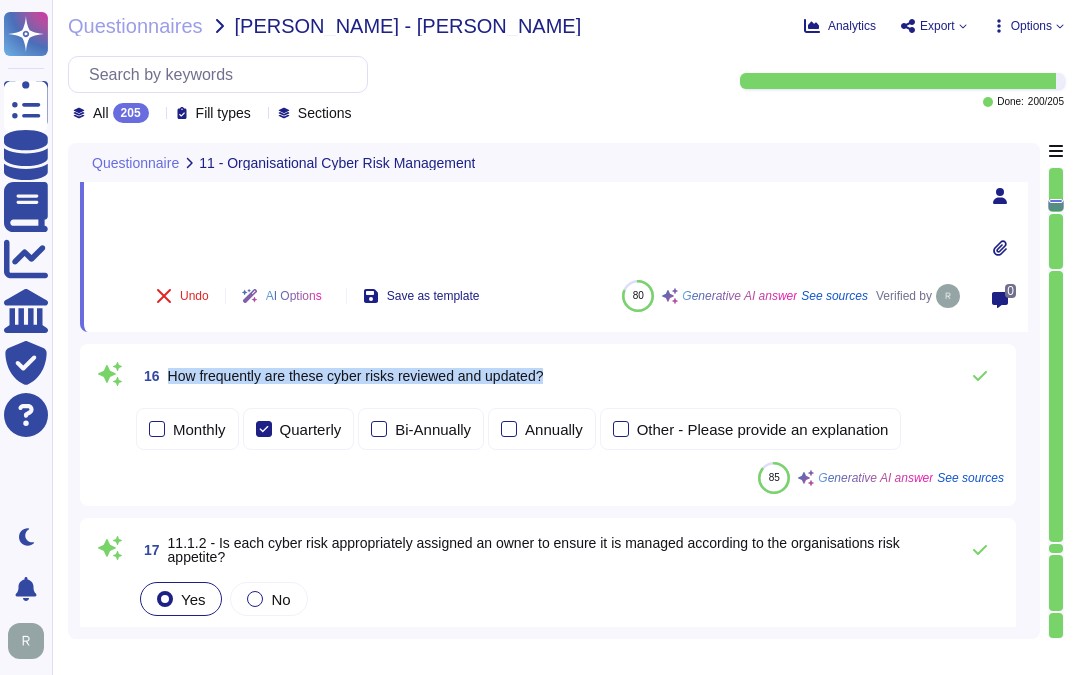 drag, startPoint x: 168, startPoint y: 371, endPoint x: 685, endPoint y: 355, distance: 517.2475 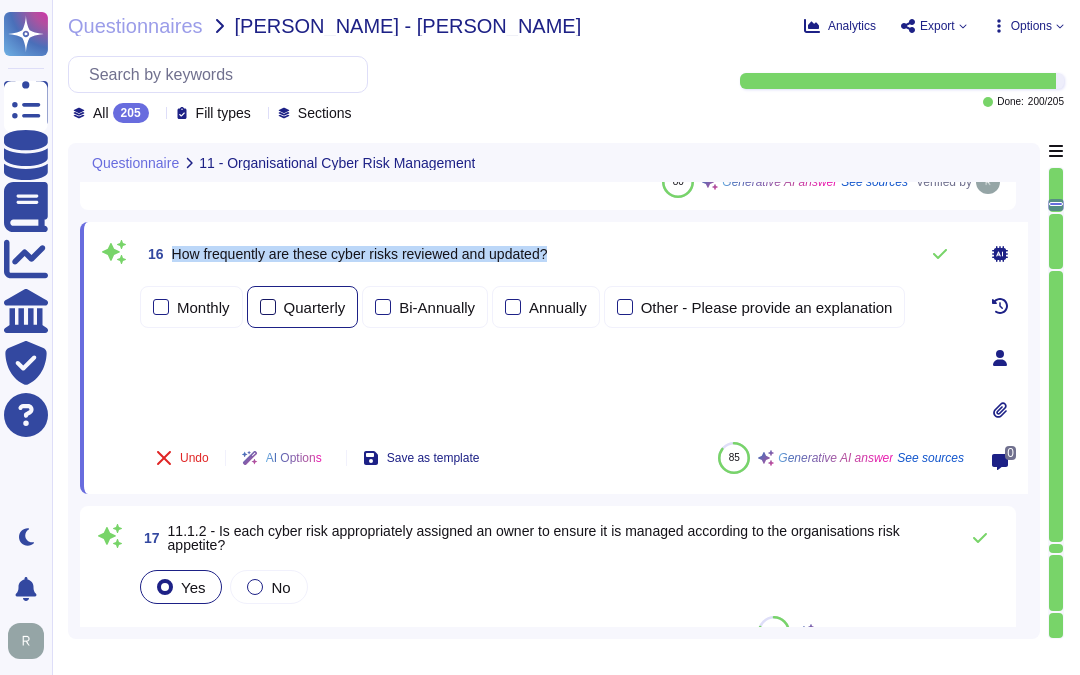 click at bounding box center [268, 307] 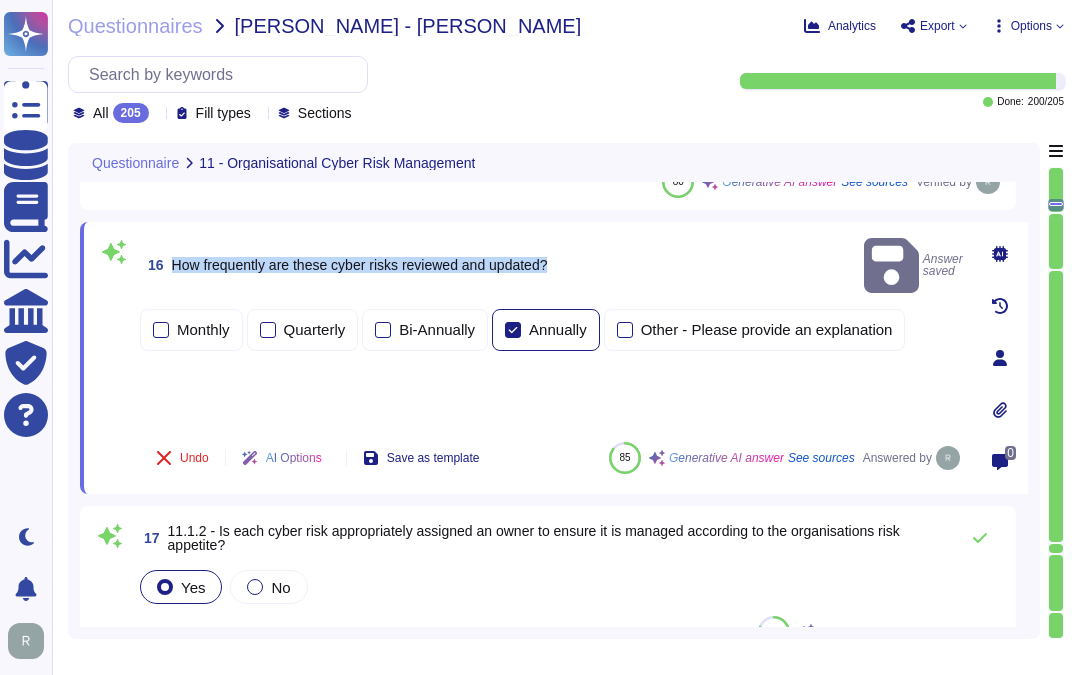 click at bounding box center [513, 330] 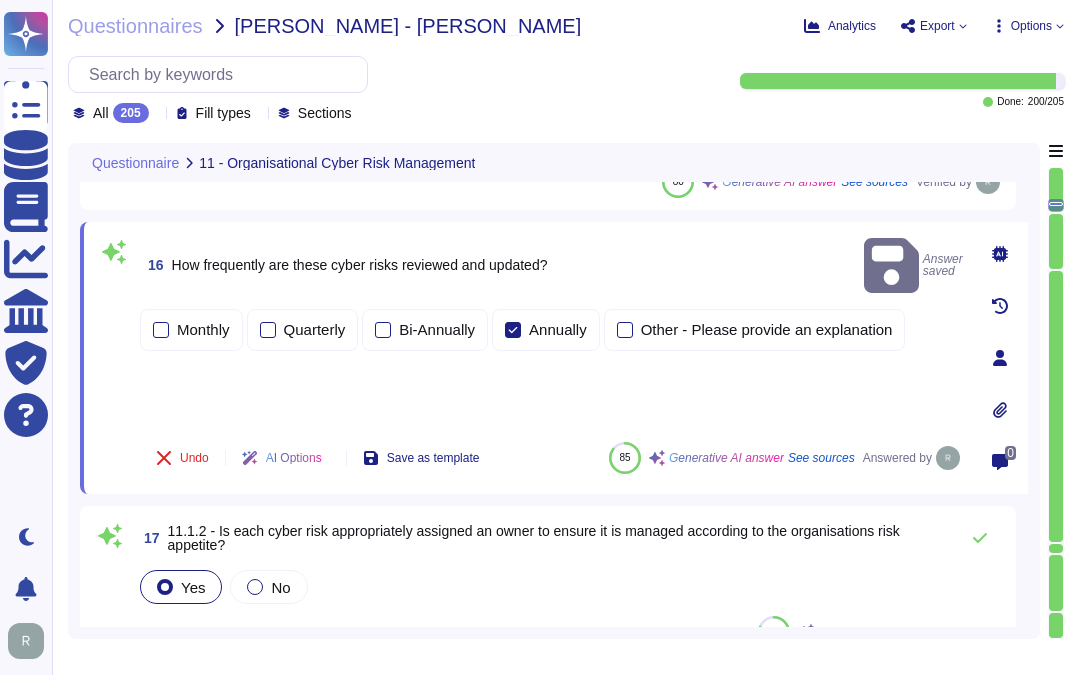 click on "Monthly Quarterly Bi-Annually Annually Other - Please provide an explanation" at bounding box center [552, 365] 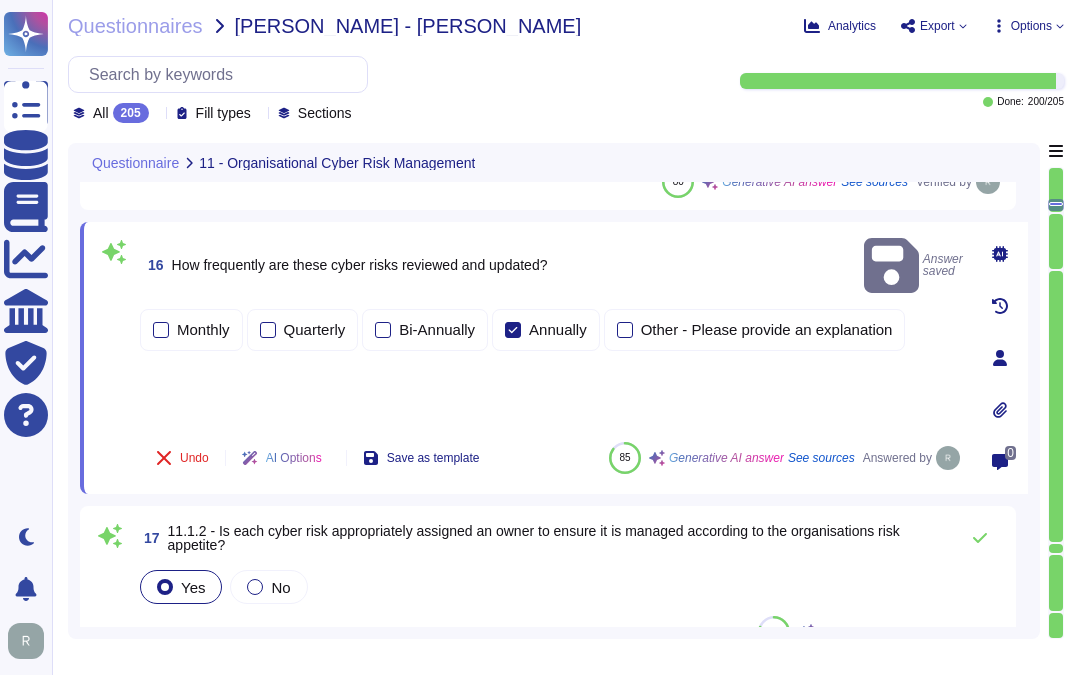 click on "Monthly Quarterly Bi-Annually Annually Other - Please provide an explanation" at bounding box center (552, 365) 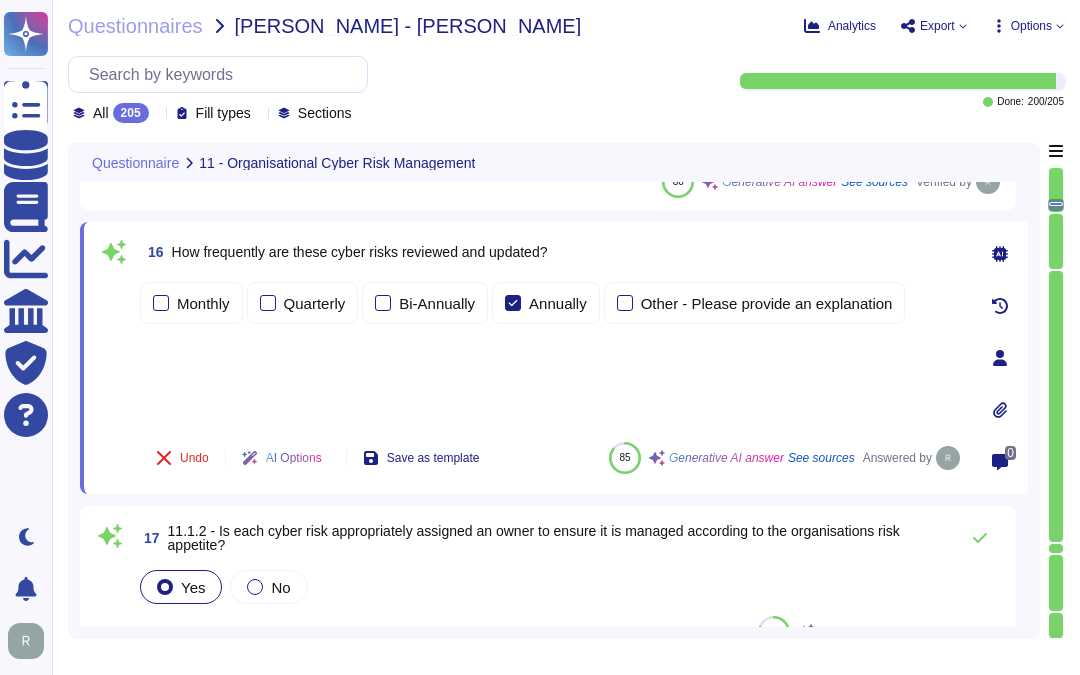 click on "Monthly Quarterly Bi-Annually Annually Other - Please provide an explanation" at bounding box center [552, 352] 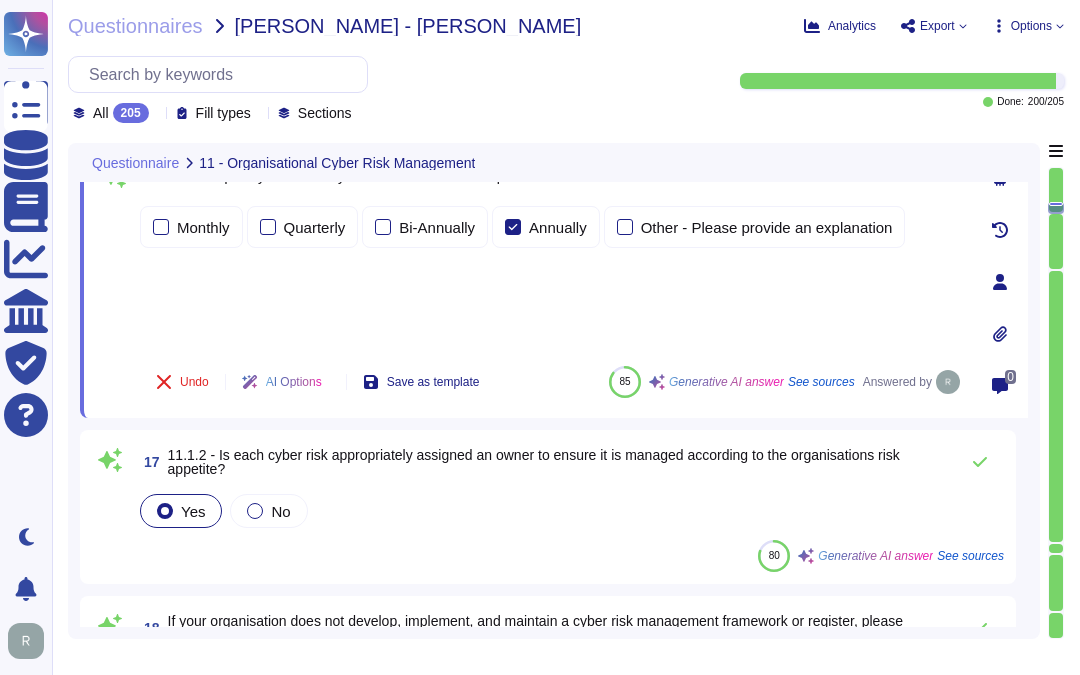 scroll, scrollTop: 3943, scrollLeft: 0, axis: vertical 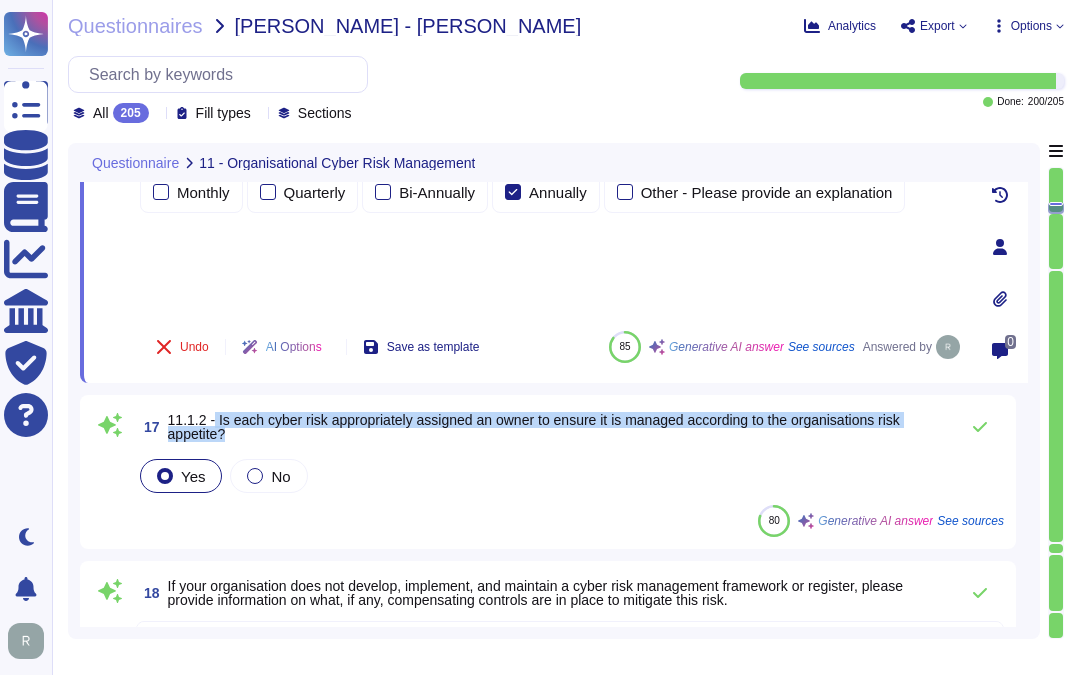 drag, startPoint x: 210, startPoint y: 415, endPoint x: 250, endPoint y: 426, distance: 41.484936 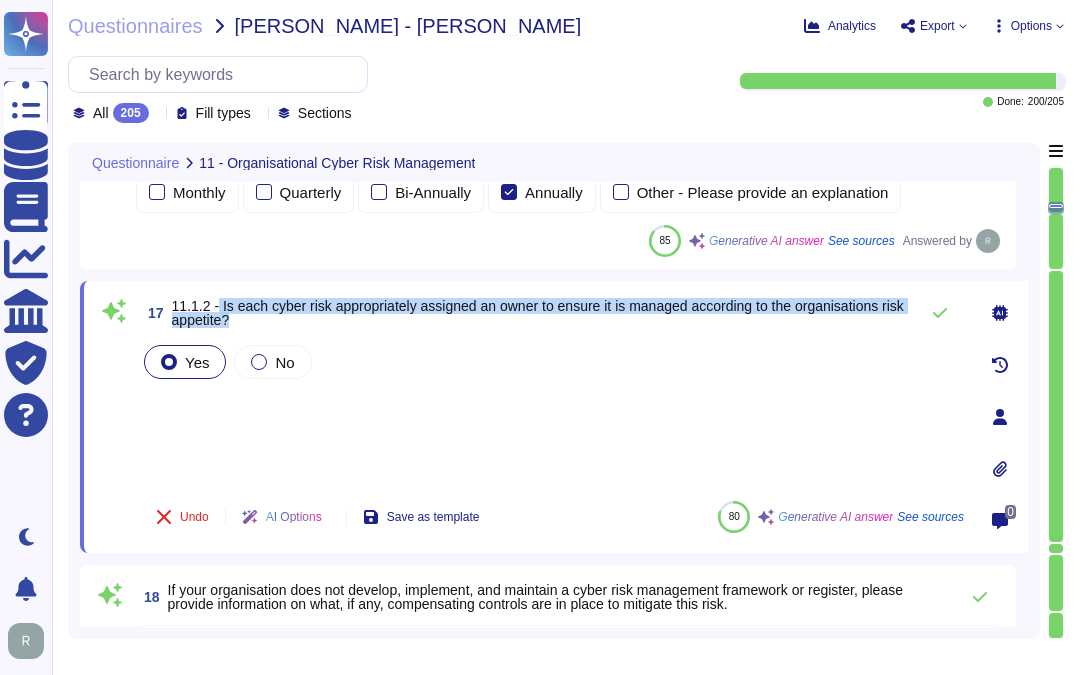 drag, startPoint x: 250, startPoint y: 426, endPoint x: 232, endPoint y: 303, distance: 124.3101 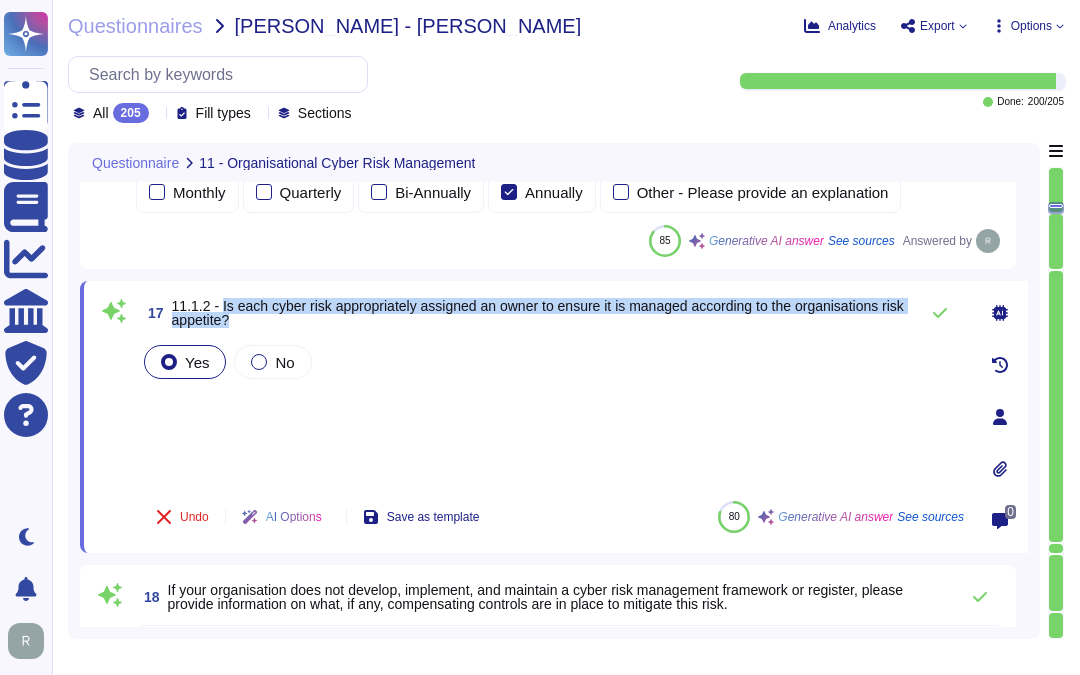 drag, startPoint x: 215, startPoint y: 304, endPoint x: 297, endPoint y: 331, distance: 86.33076 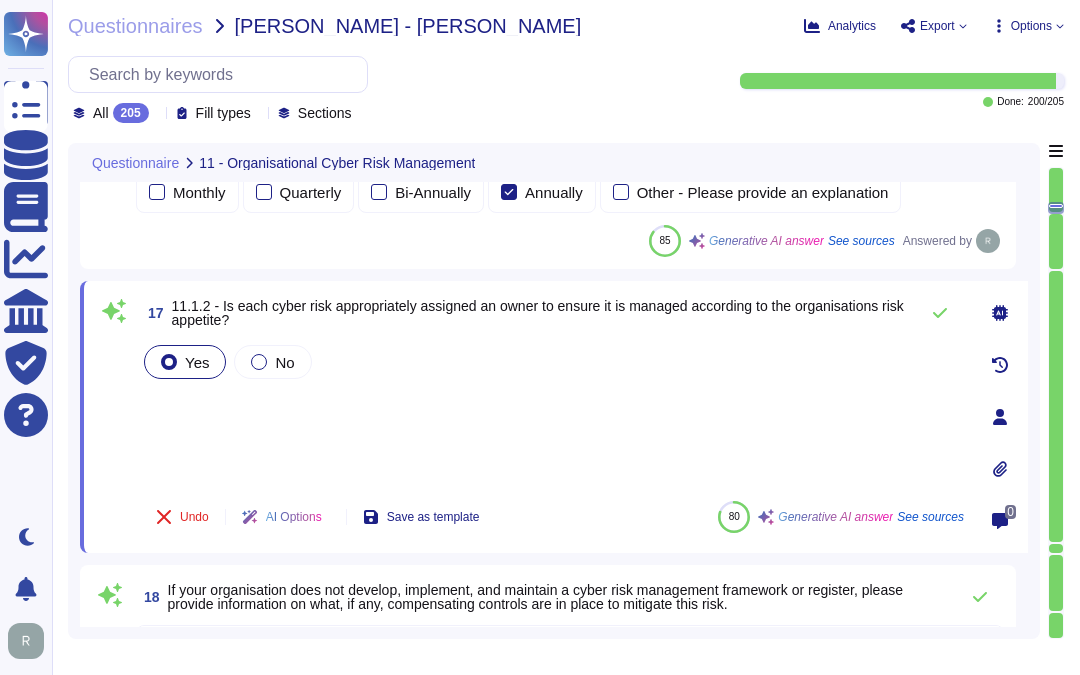 click on "Yes No" at bounding box center (552, 413) 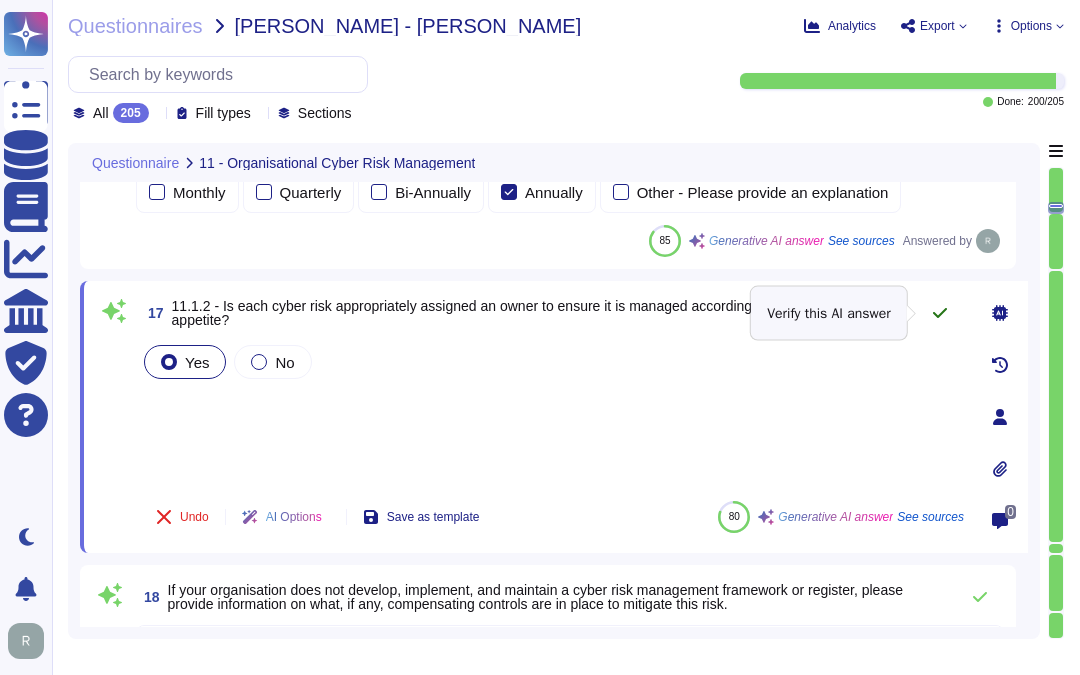 click 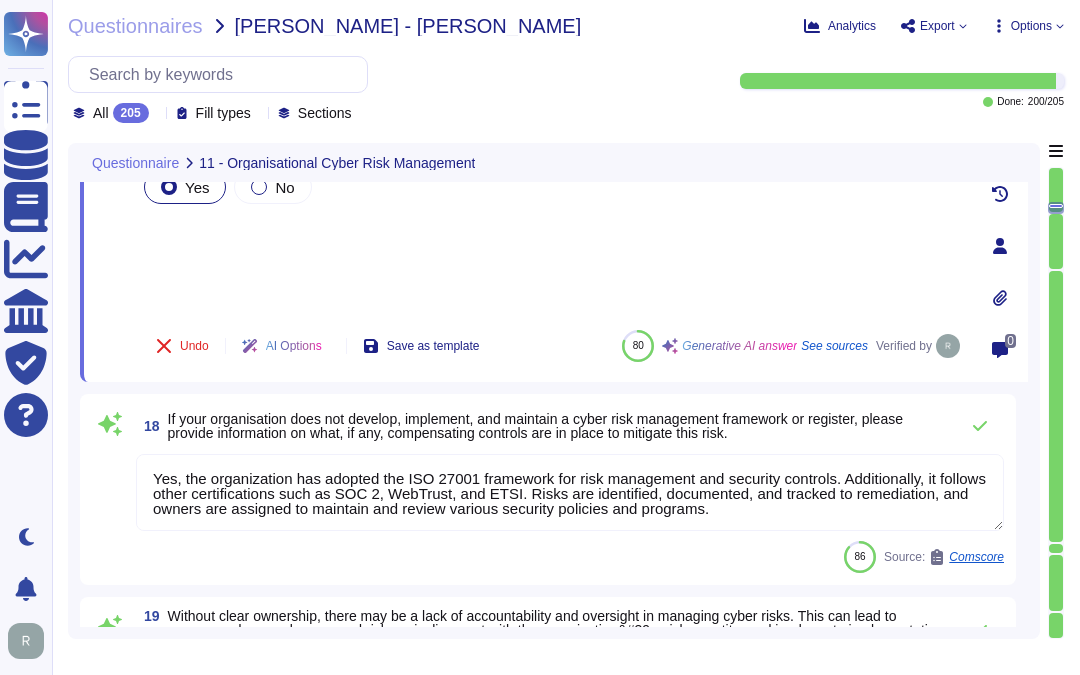 scroll, scrollTop: 4165, scrollLeft: 0, axis: vertical 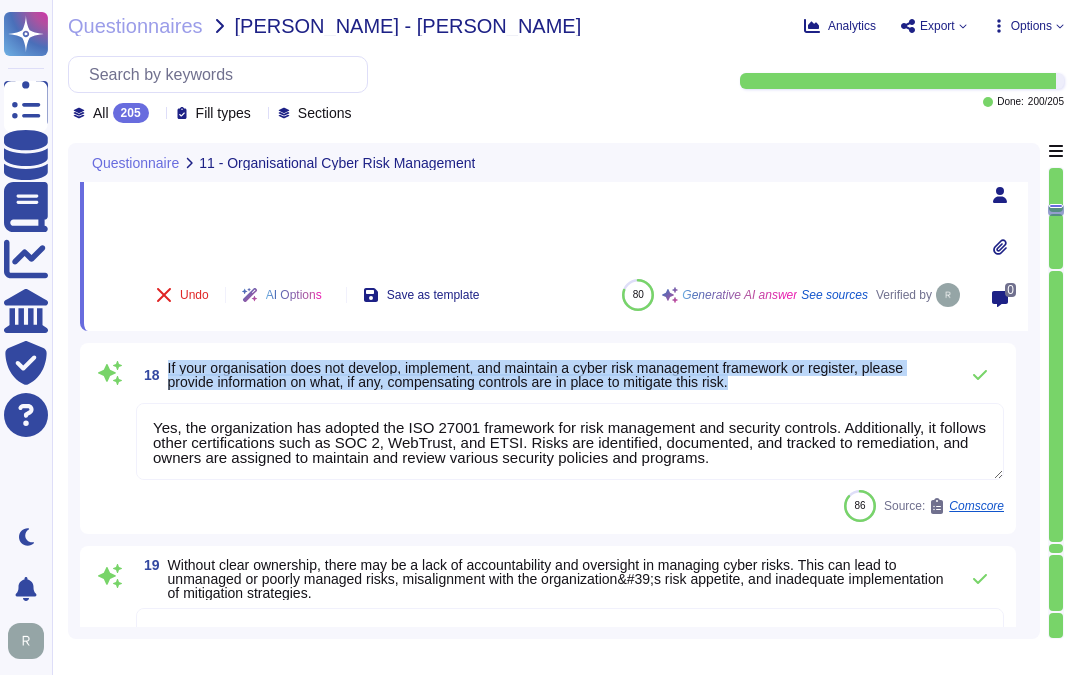 drag, startPoint x: 168, startPoint y: 360, endPoint x: 766, endPoint y: 378, distance: 598.2708 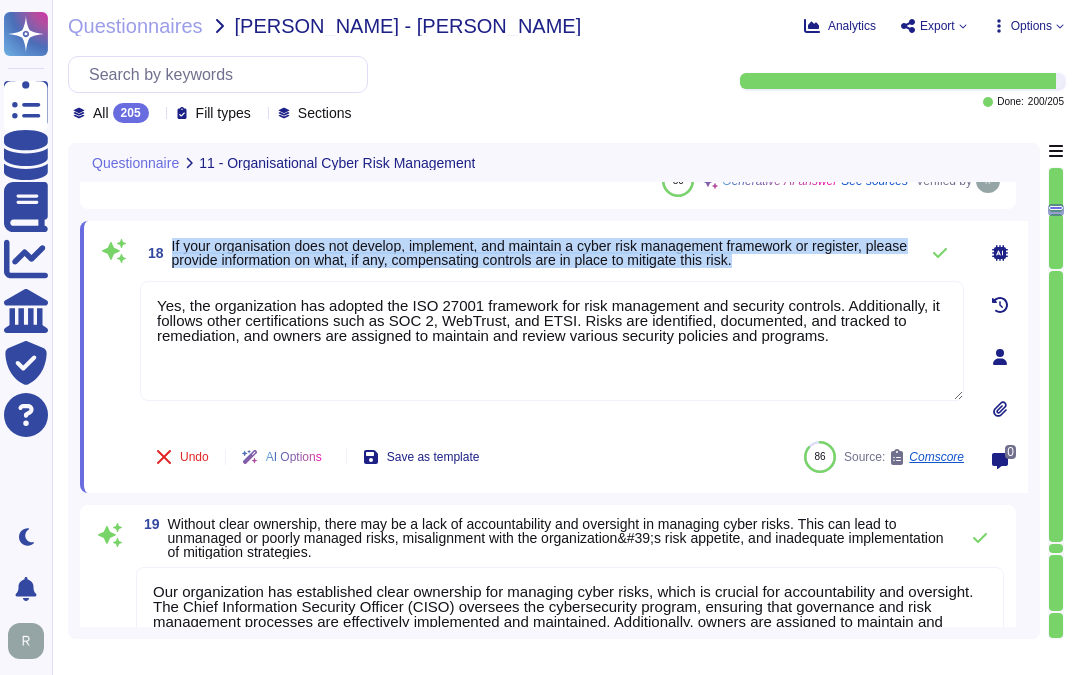 drag, startPoint x: 170, startPoint y: 243, endPoint x: 852, endPoint y: 255, distance: 682.1056 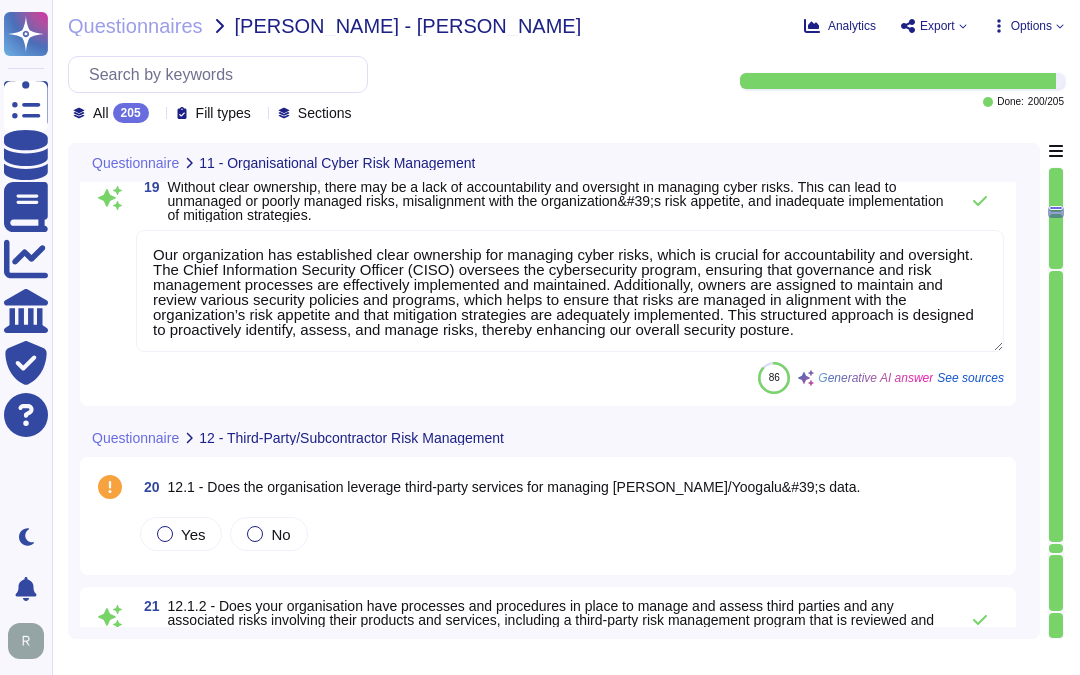 scroll, scrollTop: 4498, scrollLeft: 0, axis: vertical 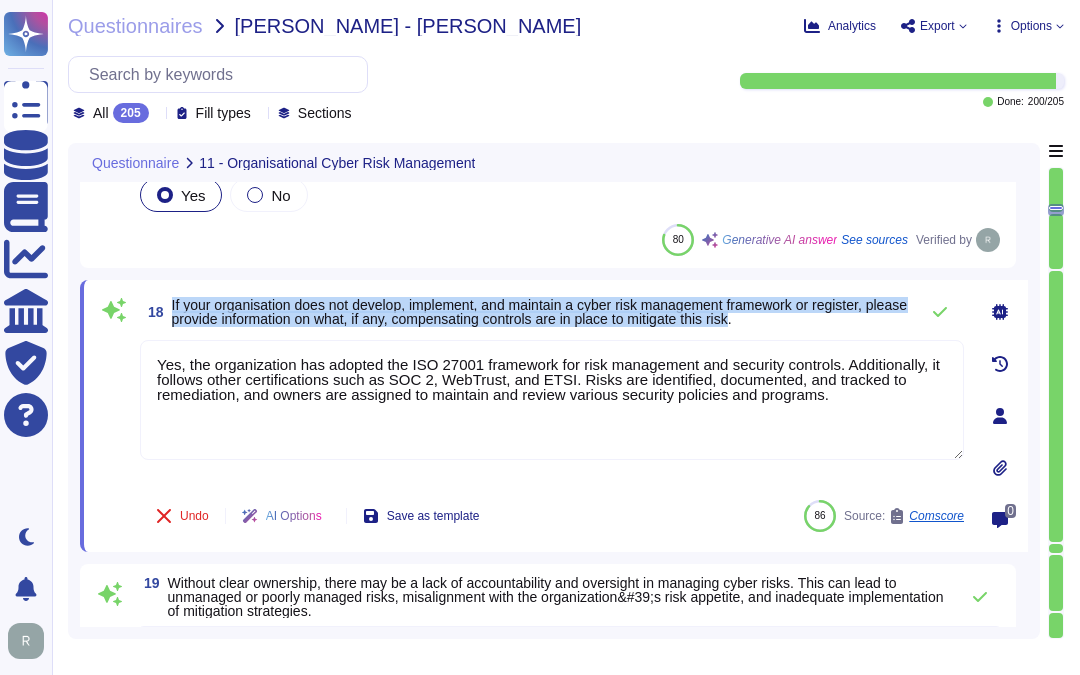 drag, startPoint x: 172, startPoint y: 304, endPoint x: 796, endPoint y: 325, distance: 624.3533 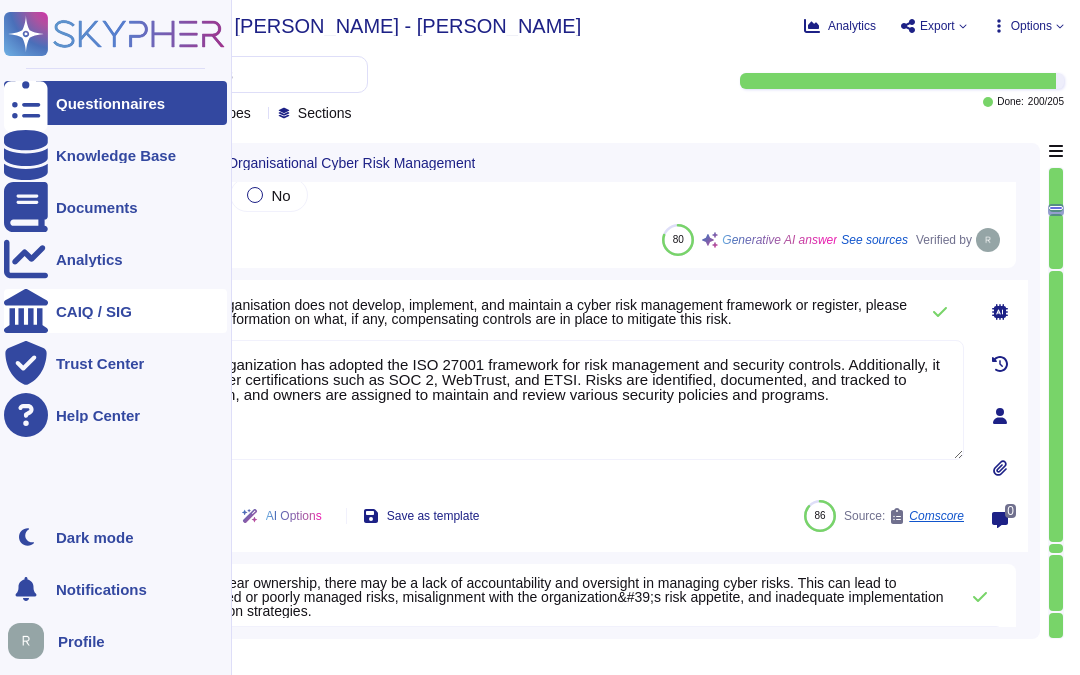 drag, startPoint x: 870, startPoint y: 400, endPoint x: 12, endPoint y: 323, distance: 861.4482 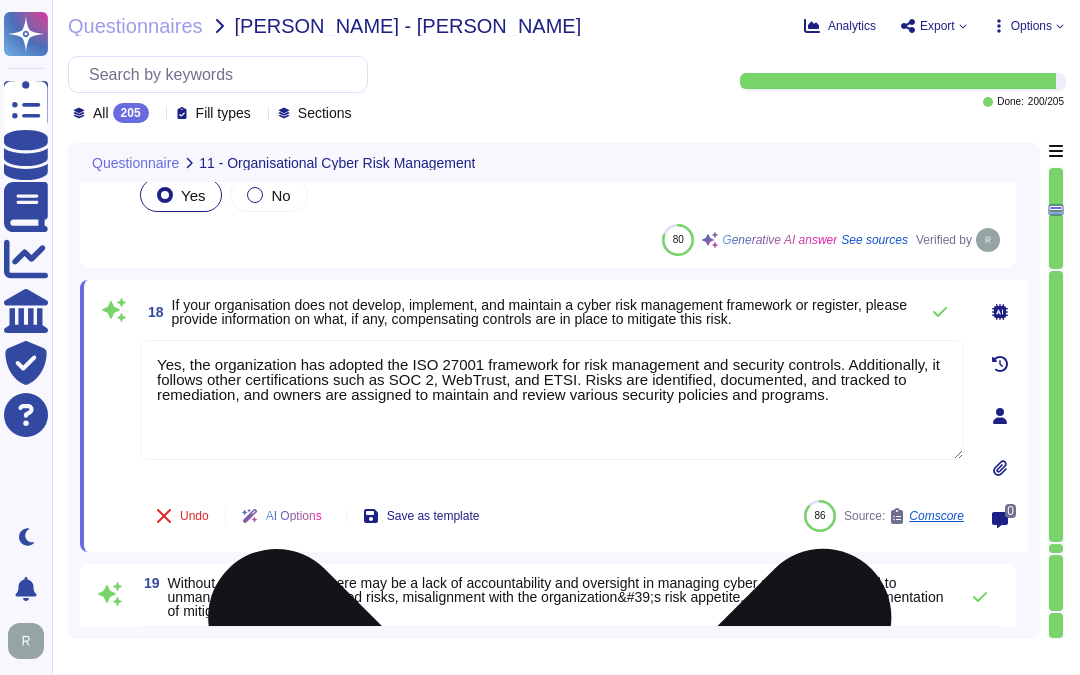 paste 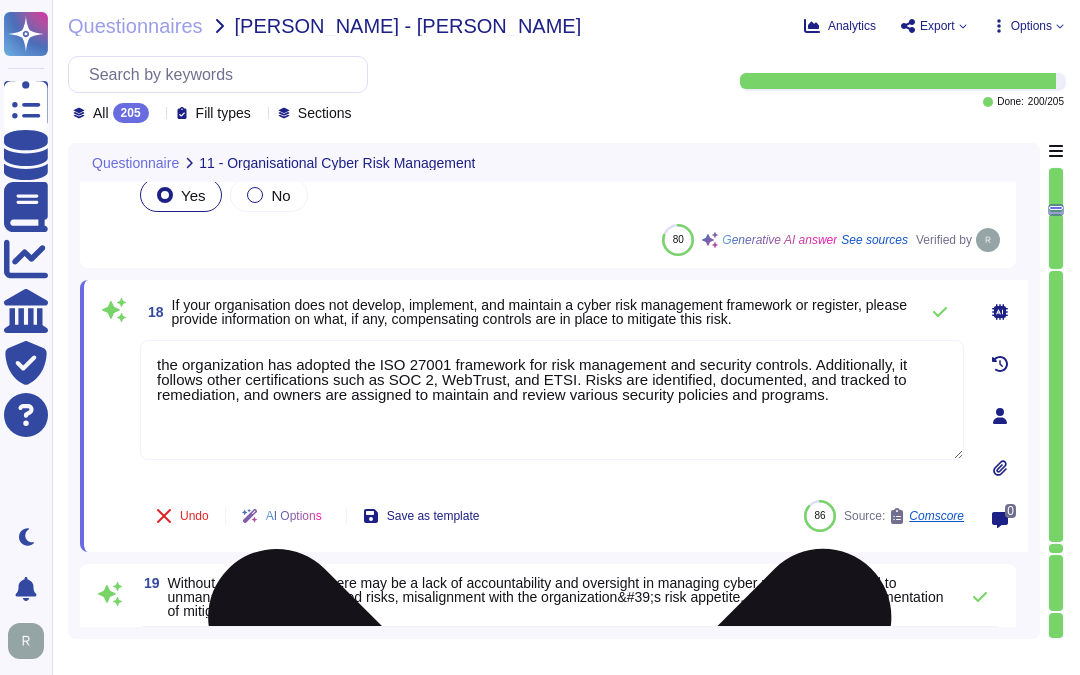 drag, startPoint x: 181, startPoint y: 364, endPoint x: 155, endPoint y: 364, distance: 26 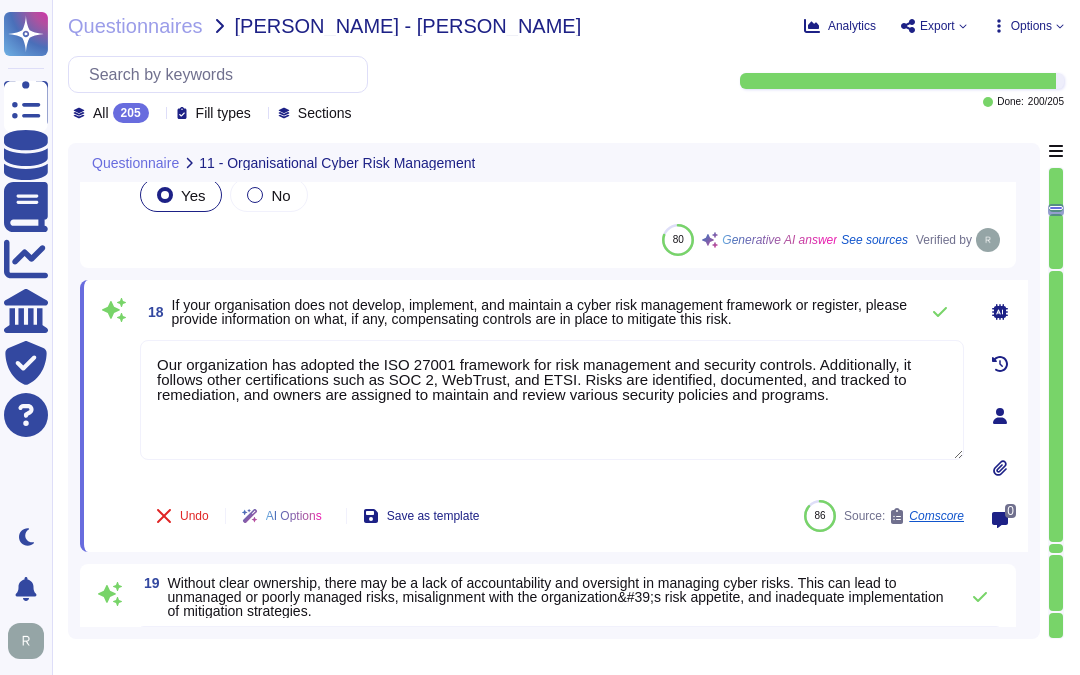 type on "Our organization has adopted the ISO 27001 framework for risk management and security controls. Additionally, it follows other certifications such as SOC 2, WebTrust, and ETSI. Risks are identified, documented, and tracked to remediation, and owners are assigned to maintain and review various security policies and programs." 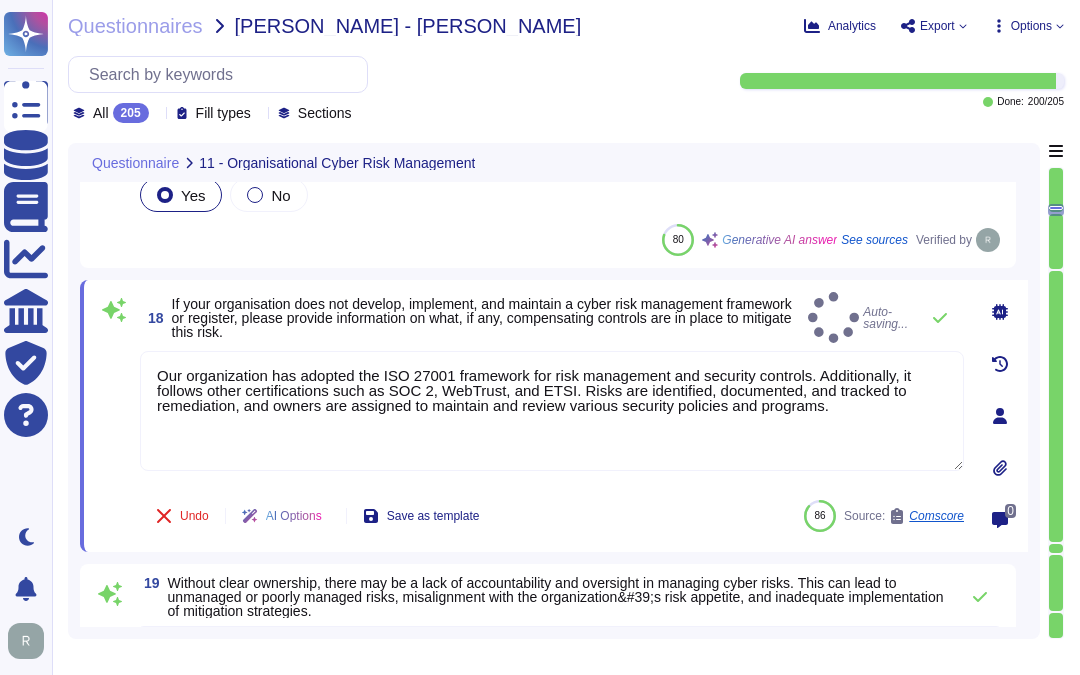 click on "80 Generative AI answer See sources Verified by" at bounding box center (570, 240) 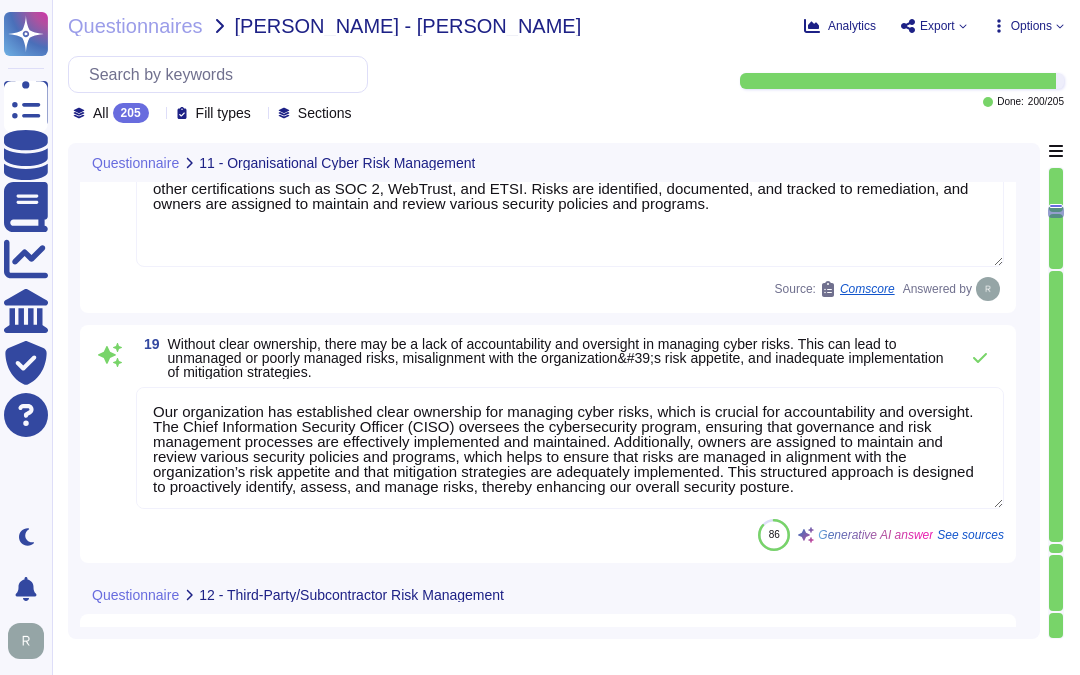 scroll, scrollTop: 4440, scrollLeft: 0, axis: vertical 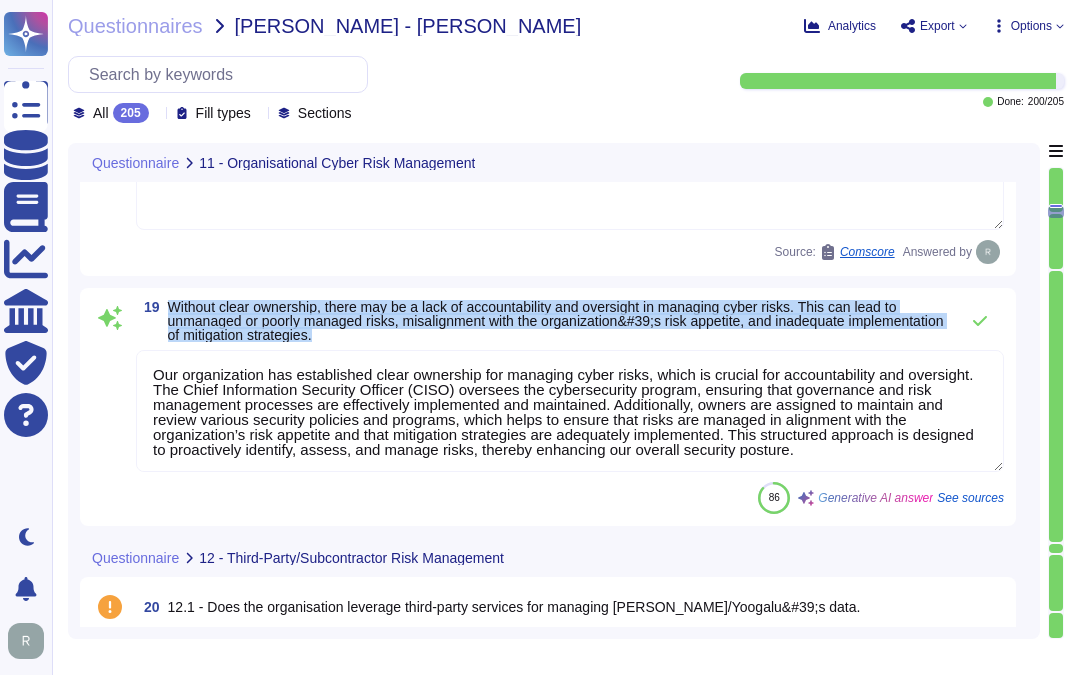 drag, startPoint x: 168, startPoint y: 302, endPoint x: 445, endPoint y: 337, distance: 279.20242 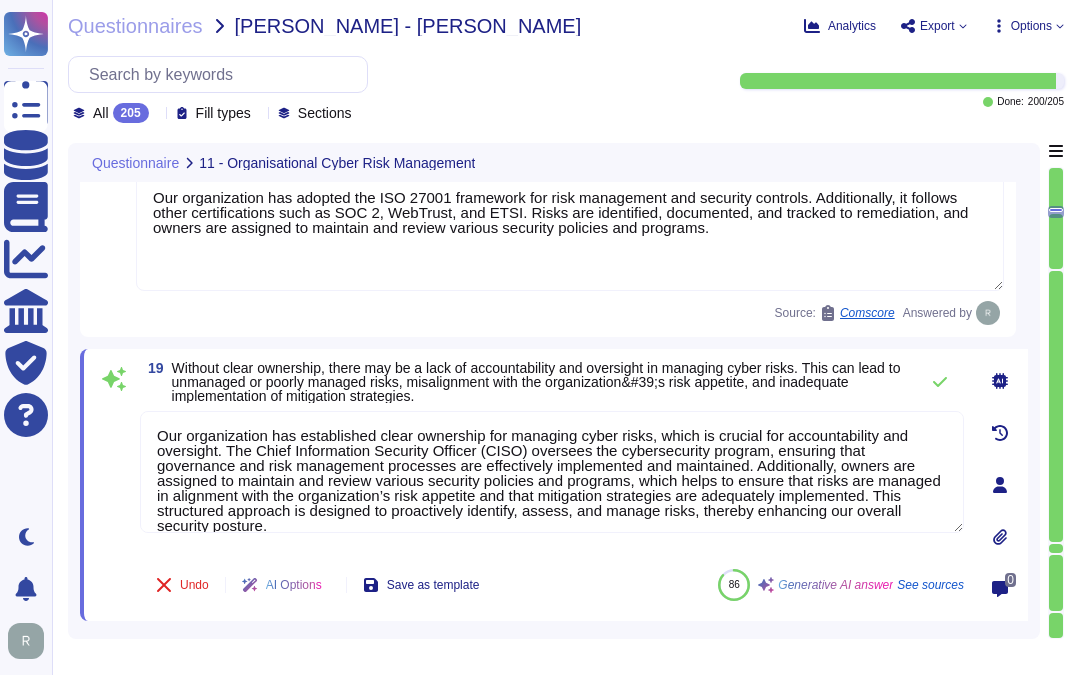 scroll, scrollTop: 4217, scrollLeft: 0, axis: vertical 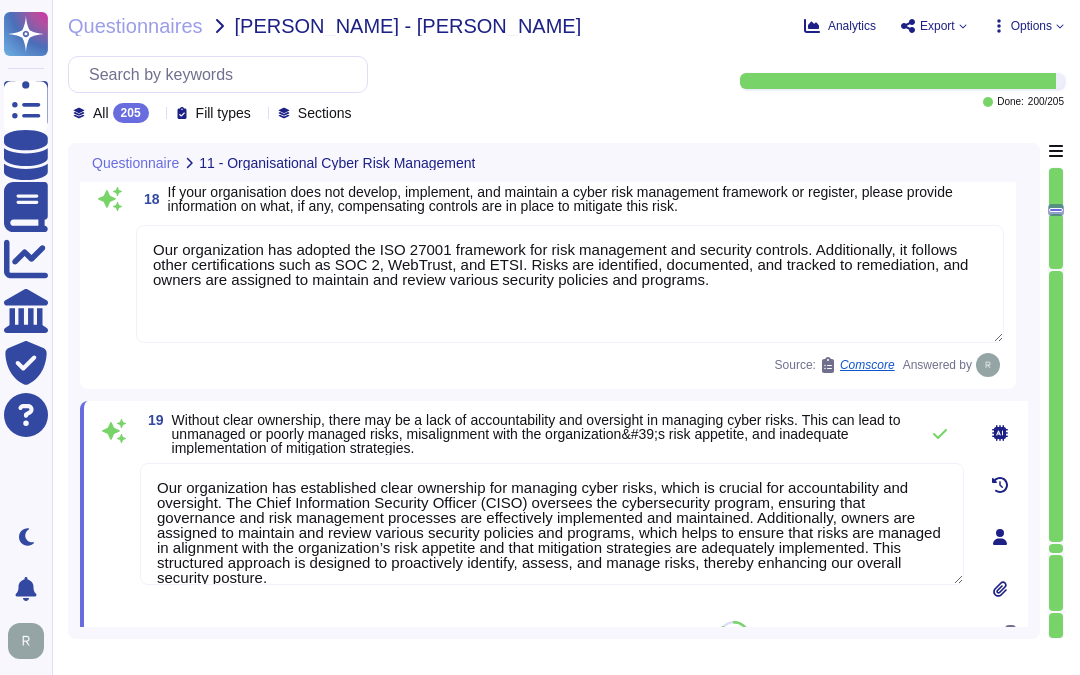 click on "Our organization has adopted the ISO 27001 framework for risk management and security controls. Additionally, it follows other certifications such as SOC 2, WebTrust, and ETSI. Risks are identified, documented, and tracked to remediation, and owners are assigned to maintain and review various security policies and programs." at bounding box center (570, 284) 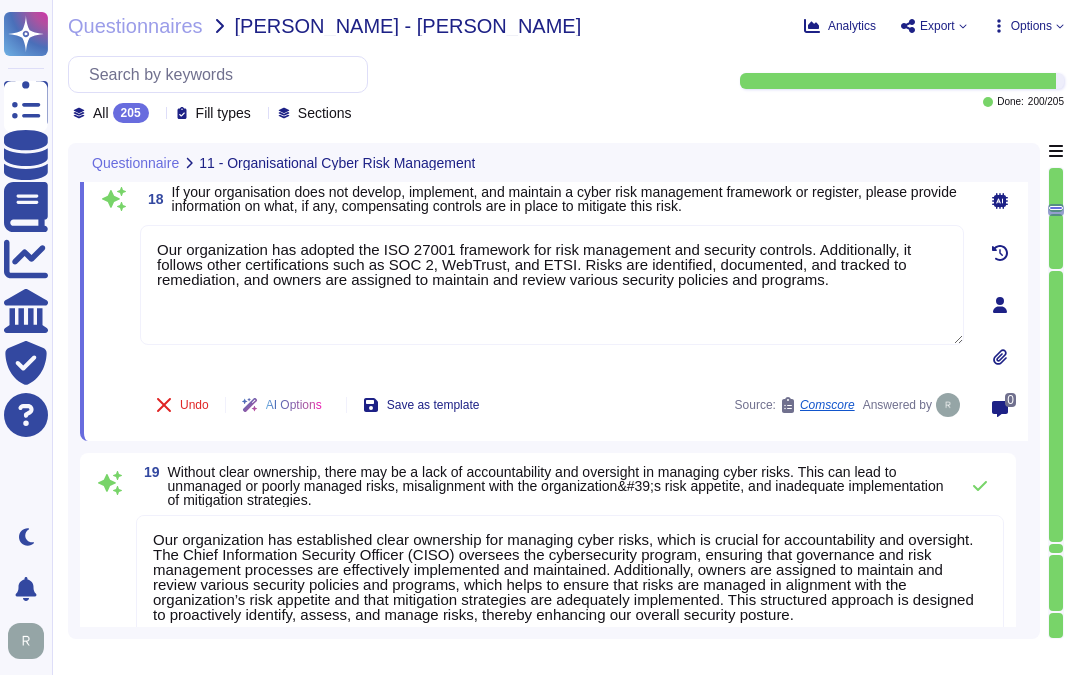 drag, startPoint x: 860, startPoint y: 283, endPoint x: 251, endPoint y: 288, distance: 609.0205 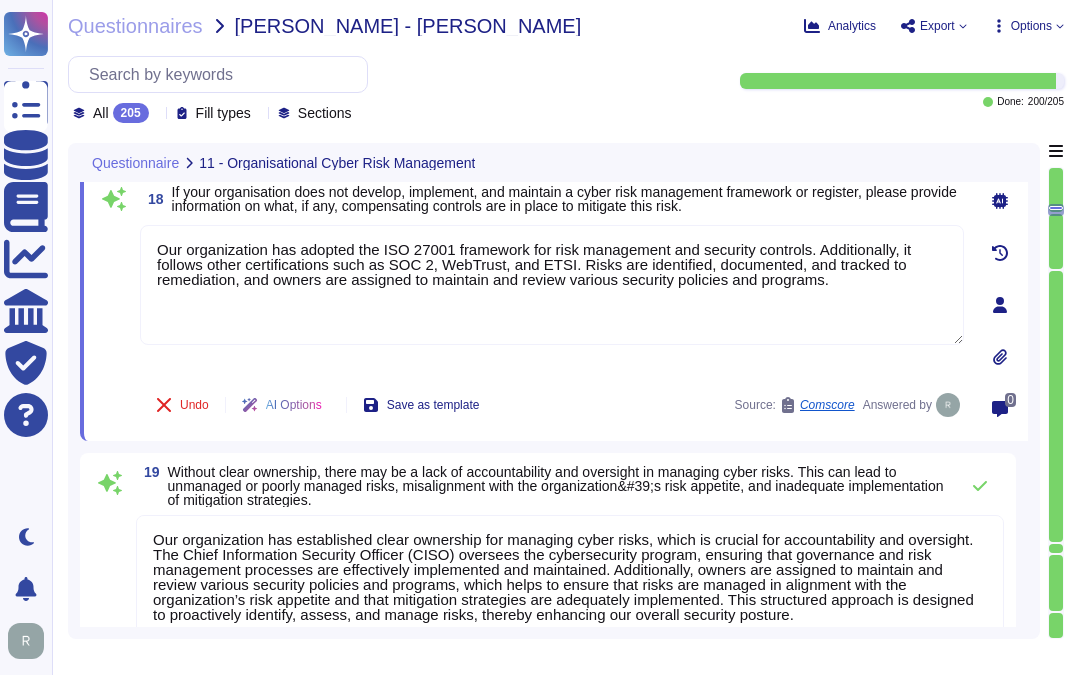 click on "Our organization has established clear ownership for managing cyber risks, which is crucial for accountability and oversight. The Chief Information Security Officer (CISO) oversees the cybersecurity program, ensuring that governance and risk management processes are effectively implemented and maintained. Additionally, owners are assigned to maintain and review various security policies and programs, which helps to ensure that risks are managed in alignment with the organization’s risk appetite and that mitigation strategies are adequately implemented. This structured approach is designed to proactively identify, assess, and manage risks, thereby enhancing our overall security posture." at bounding box center [570, 576] 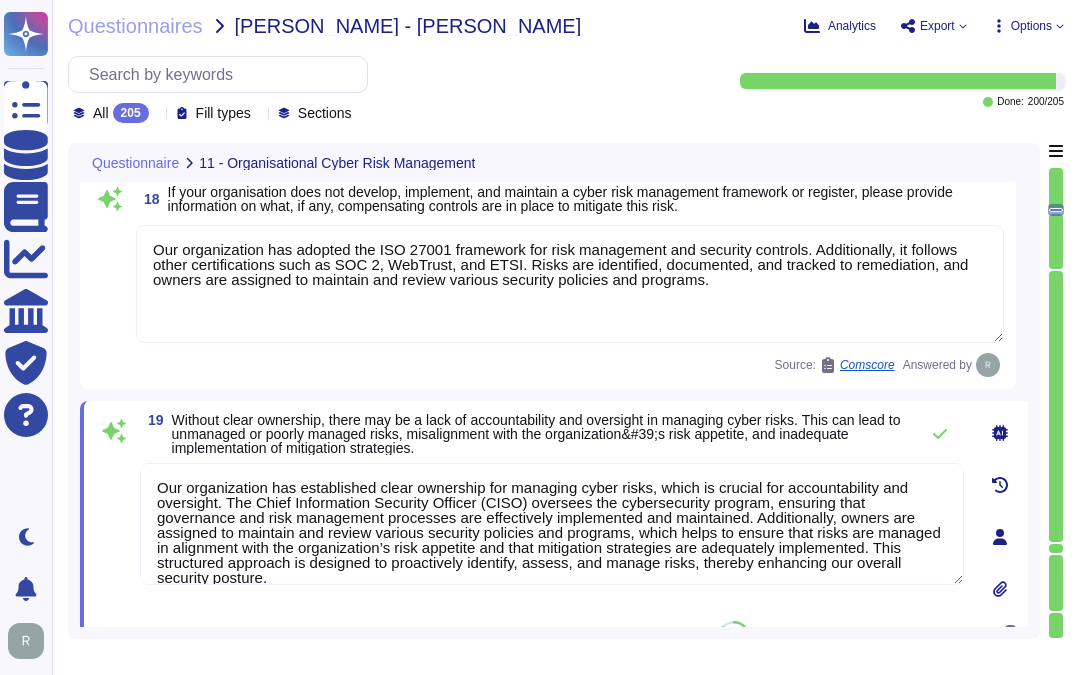 click on "Our organization has established clear ownership for managing cyber risks, which is crucial for accountability and oversight. The Chief Information Security Officer (CISO) oversees the cybersecurity program, ensuring that governance and risk management processes are effectively implemented and maintained. Additionally, owners are assigned to maintain and review various security policies and programs, which helps to ensure that risks are managed in alignment with the organization’s risk appetite and that mitigation strategies are adequately implemented. This structured approach is designed to proactively identify, assess, and manage risks, thereby enhancing our overall security posture." at bounding box center [552, 524] 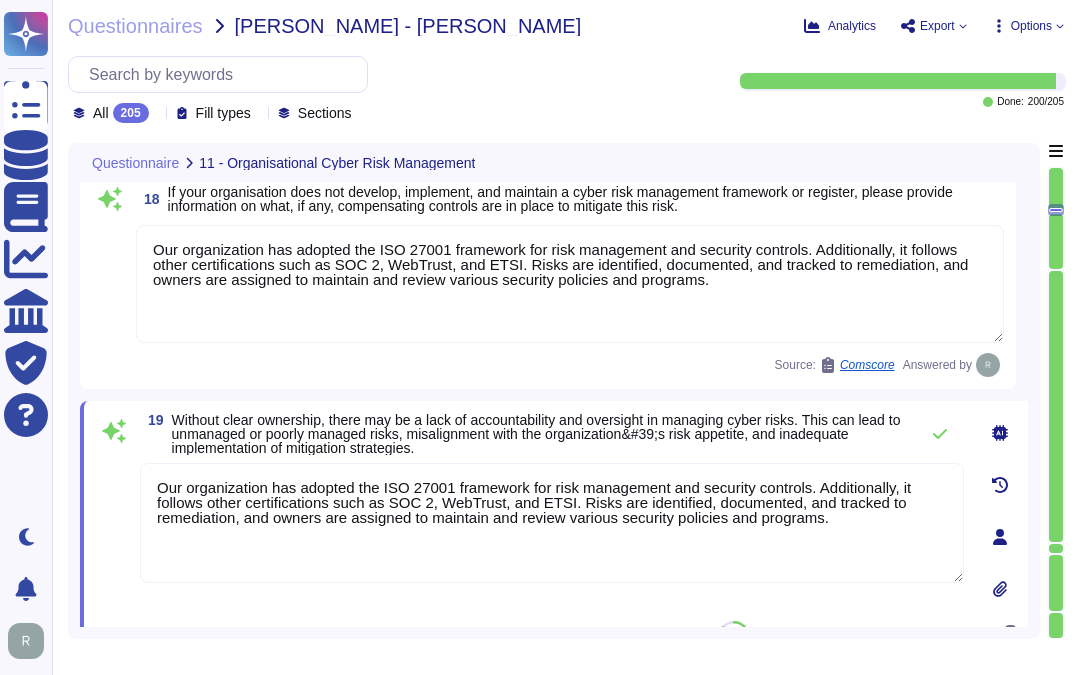 type on "Our organization has adopted the ISO 27001 framework for risk management and security controls. Additionally, it follows other certifications such as SOC 2, WebTrust, and ETSI. Risks are identified, documented, and tracked to remediation, and owners are assigned to maintain and review various security policies and programs." 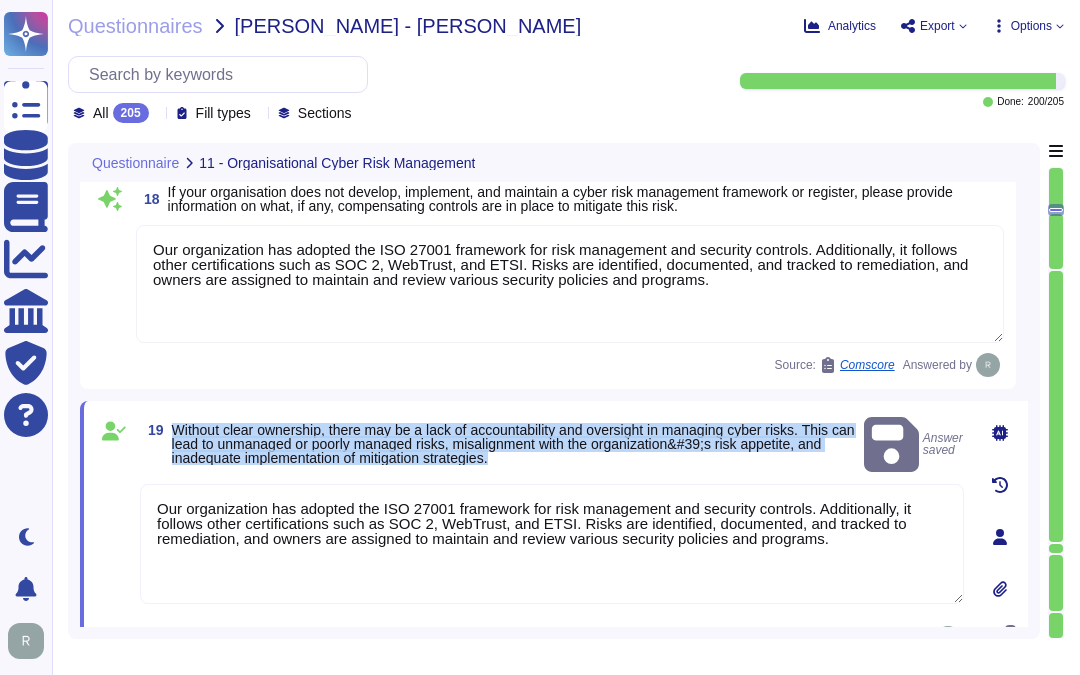 drag, startPoint x: 171, startPoint y: 420, endPoint x: 715, endPoint y: 448, distance: 544.7201 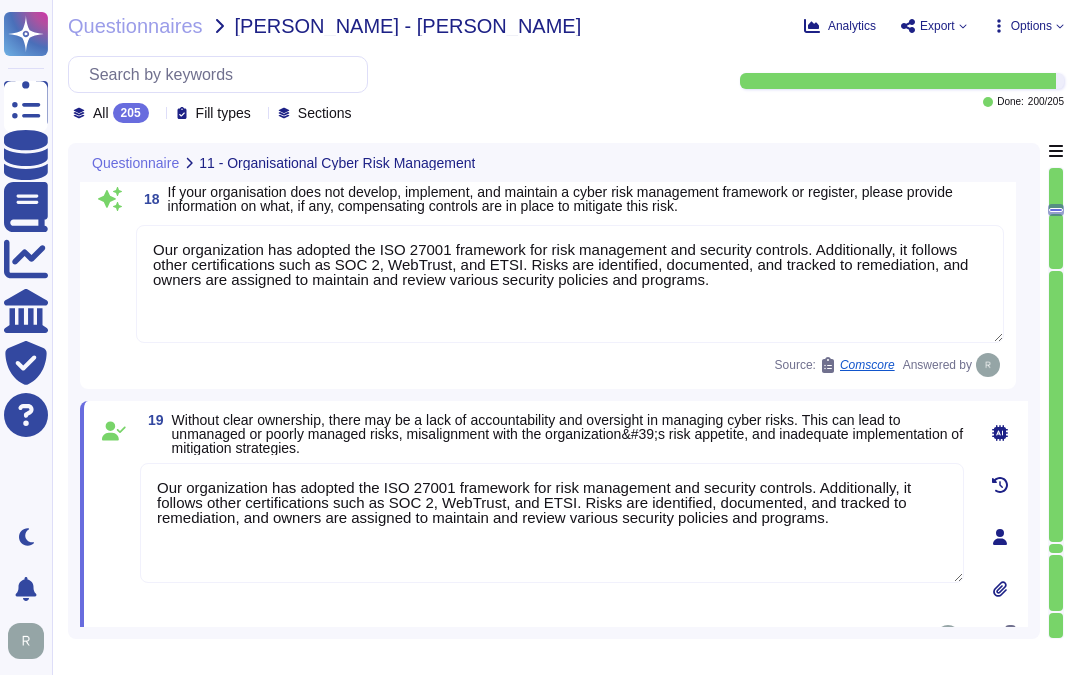 drag, startPoint x: 715, startPoint y: 448, endPoint x: 692, endPoint y: 337, distance: 113.35784 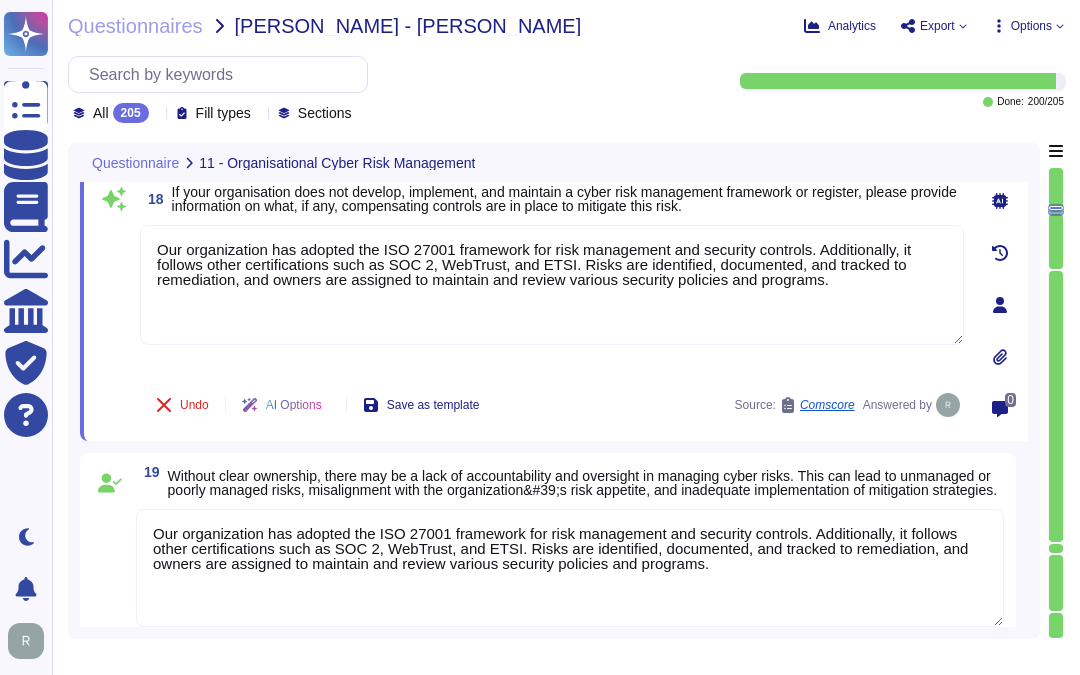 click on "Our organization has adopted the ISO 27001 framework for risk management and security controls. Additionally, it follows other certifications such as SOC 2, WebTrust, and ETSI. Risks are identified, documented, and tracked to remediation, and owners are assigned to maintain and review various security policies and programs." at bounding box center (570, 568) 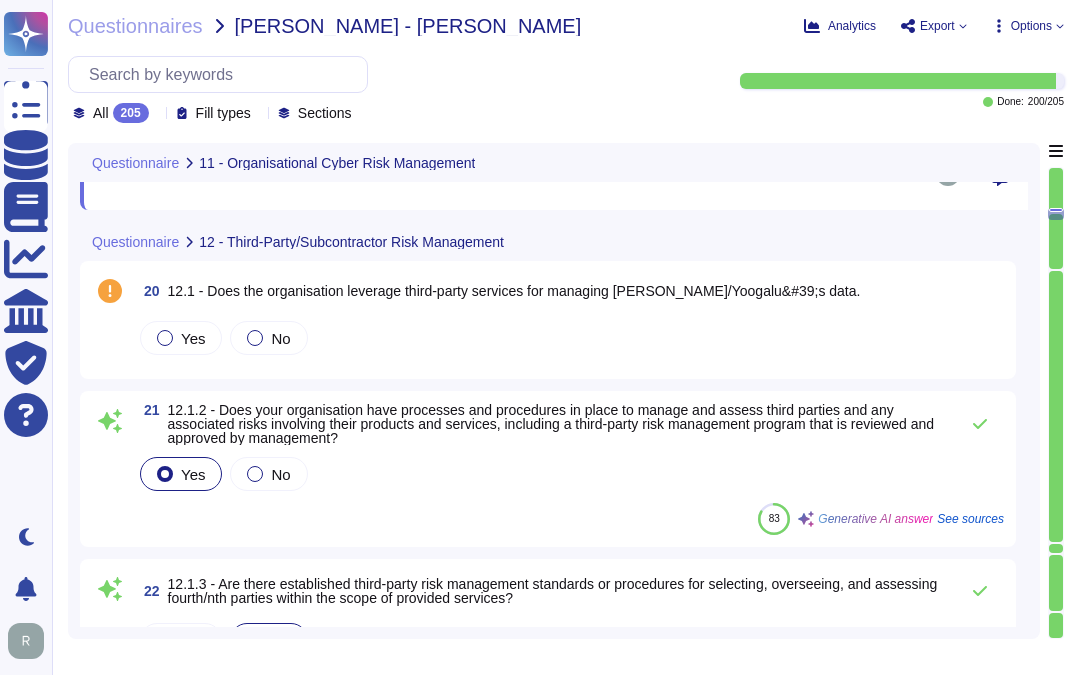 scroll, scrollTop: 4662, scrollLeft: 0, axis: vertical 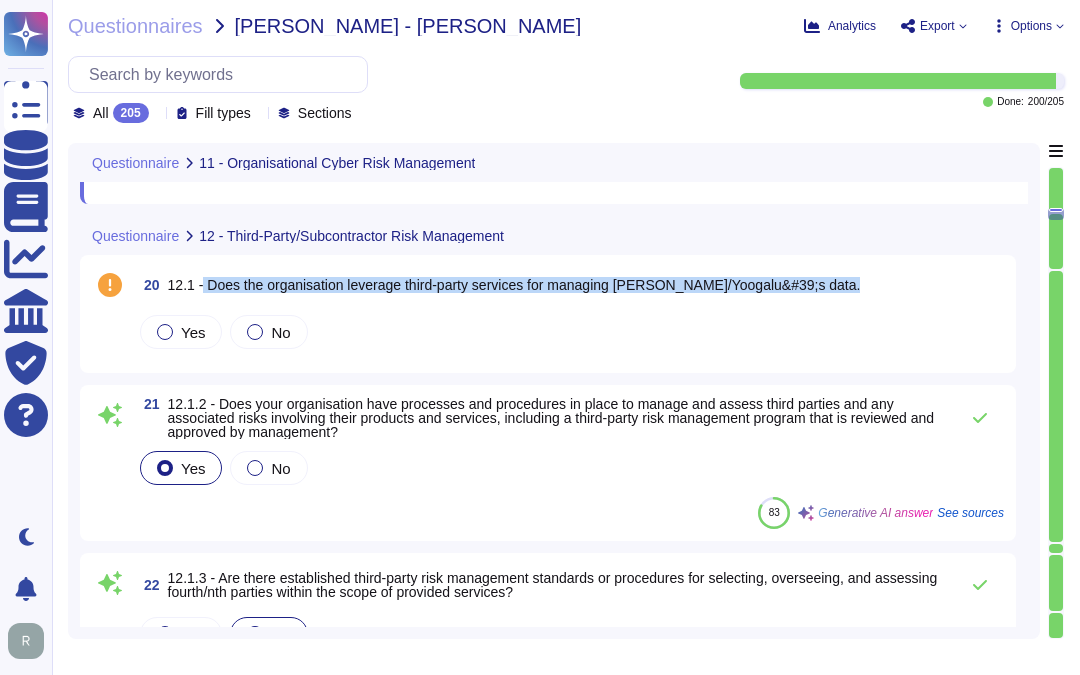drag, startPoint x: 201, startPoint y: 281, endPoint x: 858, endPoint y: 267, distance: 657.1492 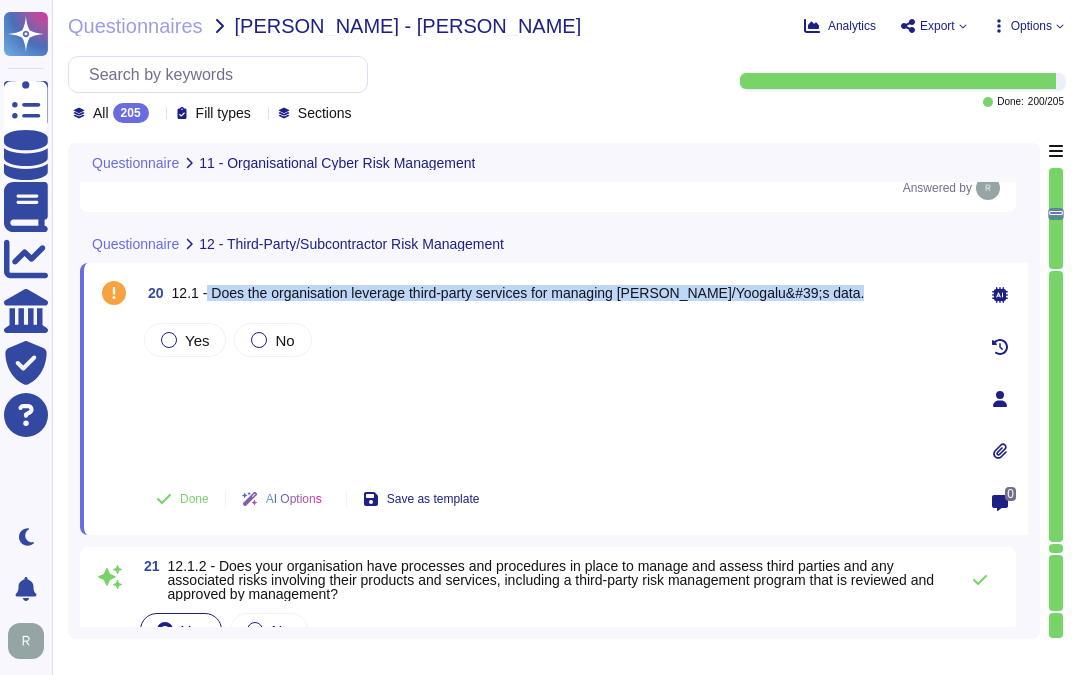 type on "Our organization has adopted the ISO 27001 framework for risk management and security controls. Additionally, it follows other certifications such as SOC 2, WebTrust, and ETSI. Risks are identified, documented, and tracked to remediation, and owners are assigned to maintain and review various security policies and programs." 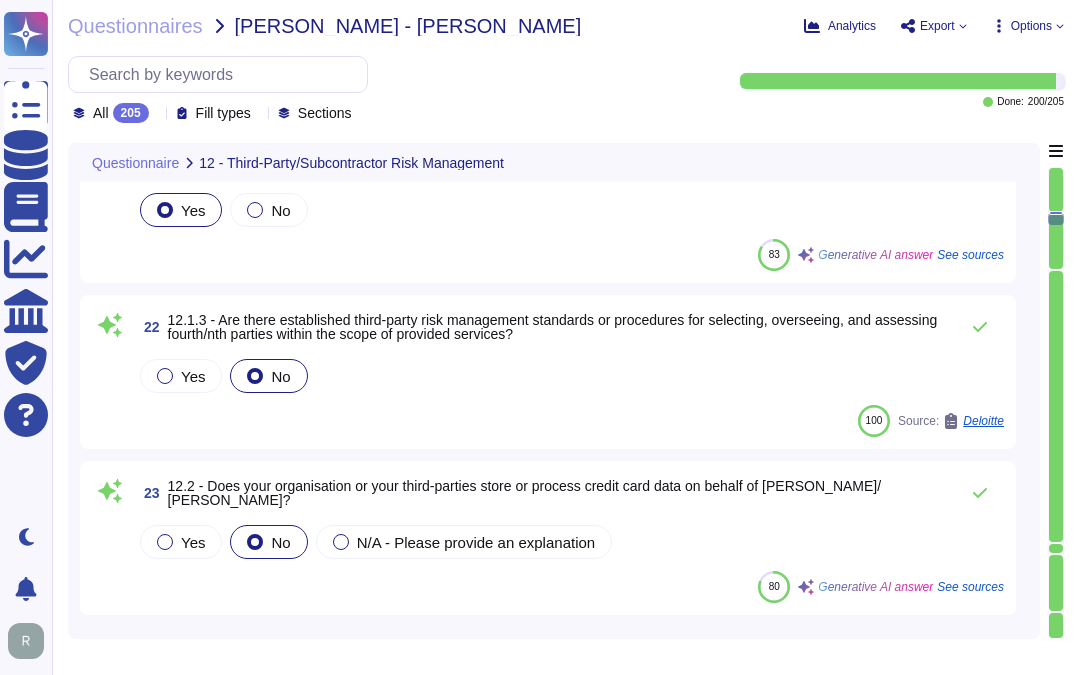 type on "We have compensating controls in place that mitigate the relevance or severity of reported vulnerabilities. Our comprehensive security program includes measures such as role-based access permissions, continuous monitoring, regular vulnerability scans, and mandatory security training for employees.
We acknowledge that scans can be inaccurate and may misattribute vulnerabilities, particularly those related to legacy issues from our previous association with Comodo. We recommend verifying findings against our official advisories and trusted vulnerability databases to ensure accuracy.
If any specific issues arise, we will work diligently to address them and implement reasonable corrective actions. We continuously assess and remediate vulnerabilities, and any identified risks are documented and tracked to ensure effective resolution.
As for the expected resolution date, we will provide updates as we work through any identified issues." 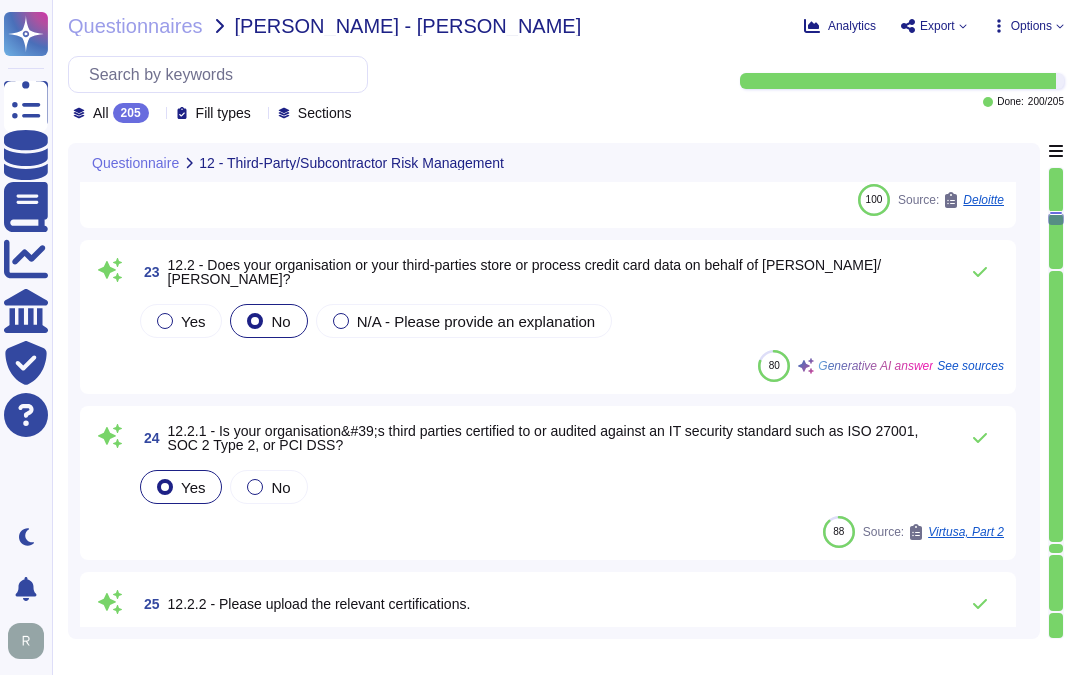 scroll, scrollTop: 5132, scrollLeft: 0, axis: vertical 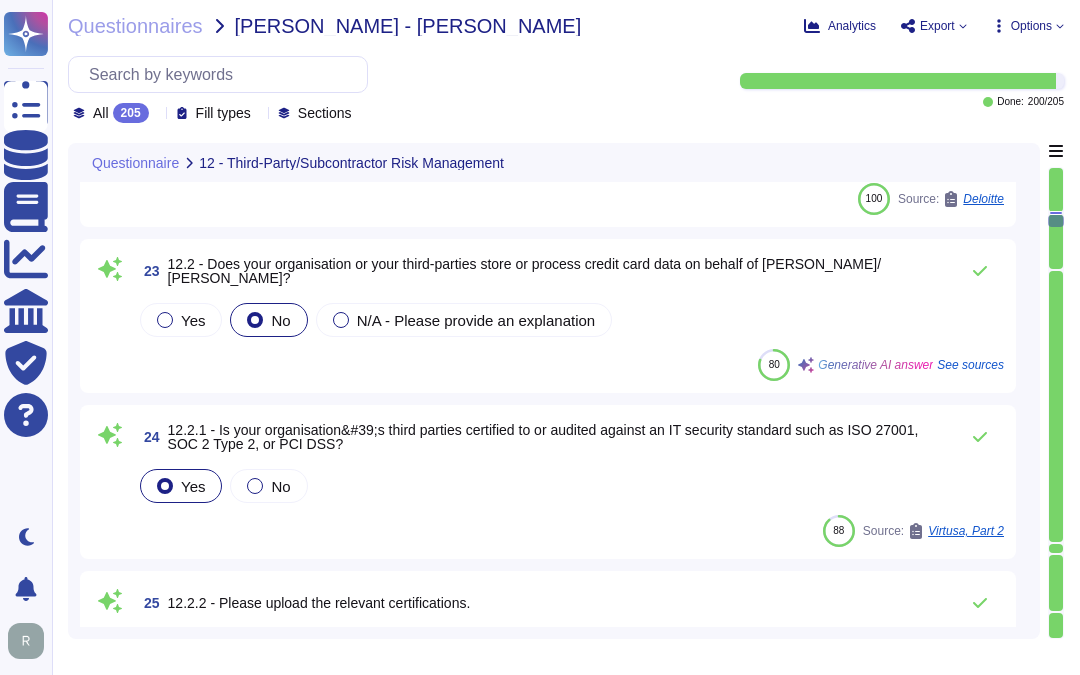 type on "Sectigo does not have any control over these third-party sources, but once Sectigo collects supplemental information from these sources, Sectigo will protect it in accordance with this Privacy Policy." 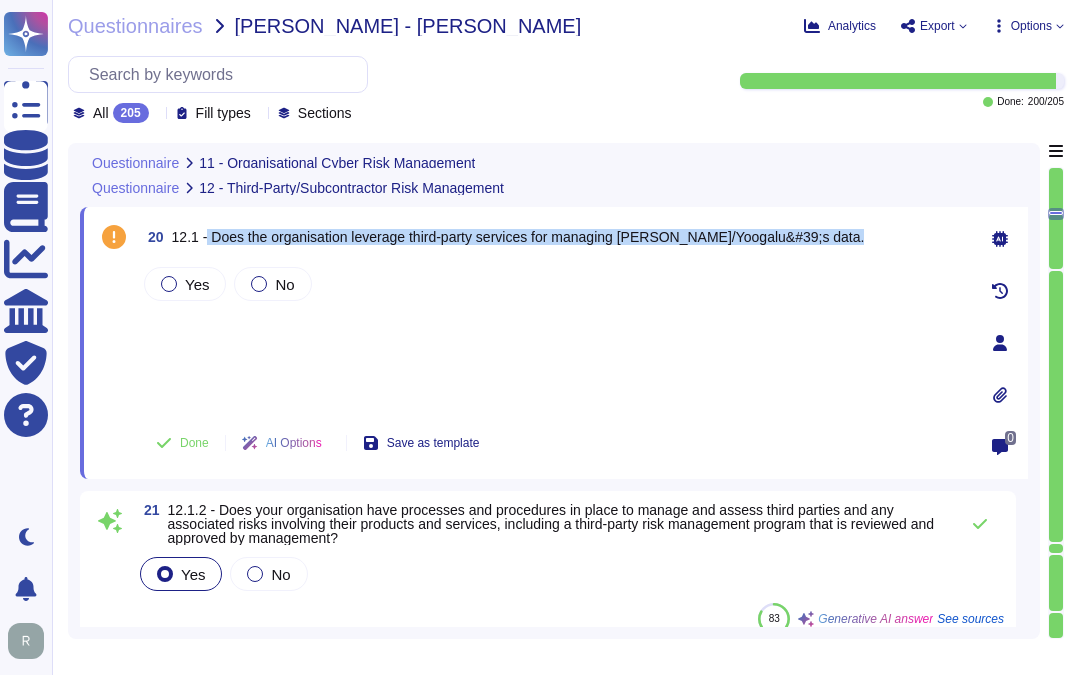 type on "Our organization has adopted the ISO 27001 framework for risk management and security controls. Additionally, it follows other certifications such as SOC 2, WebTrust, and ETSI. Risks are identified, documented, and tracked to remediation, and owners are assigned to maintain and review various security policies and programs." 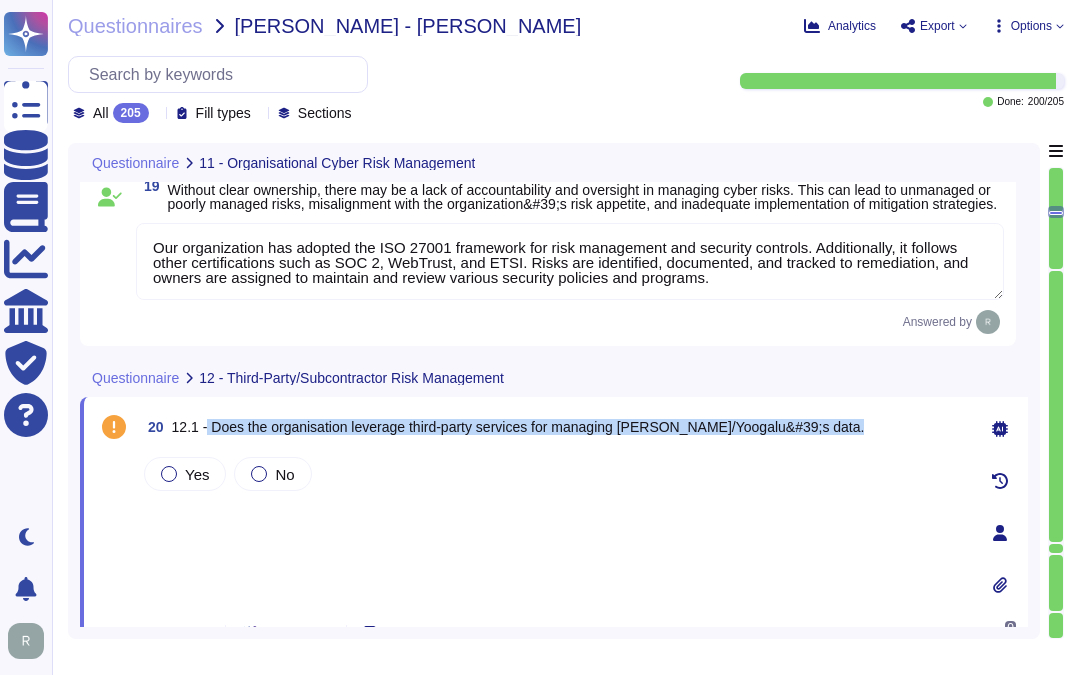 scroll, scrollTop: 4465, scrollLeft: 0, axis: vertical 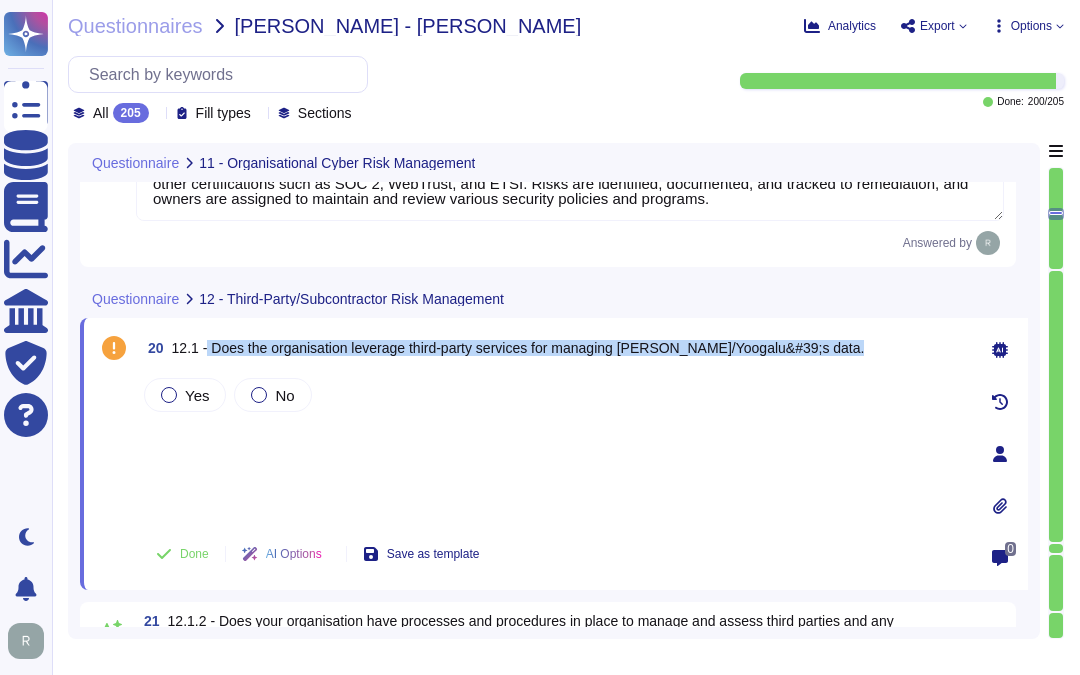 click on "12.1 - Does the organisation leverage third-party services for managing [PERSON_NAME]/Yoogalu&#39;s data." at bounding box center (518, 348) 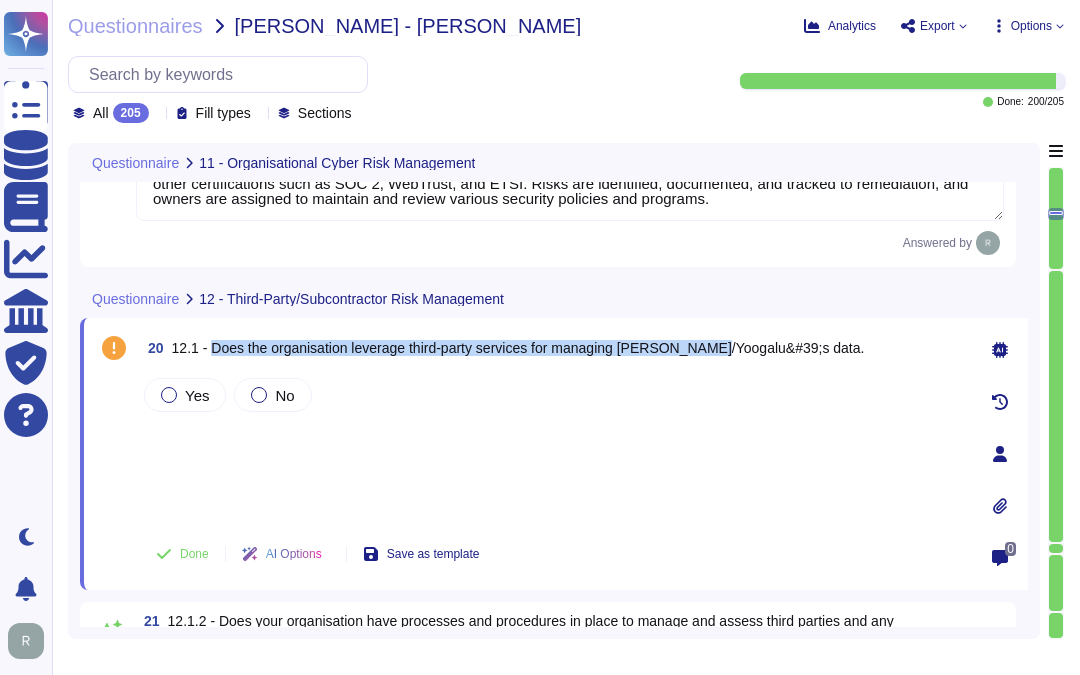 drag, startPoint x: 210, startPoint y: 351, endPoint x: 726, endPoint y: 362, distance: 516.11725 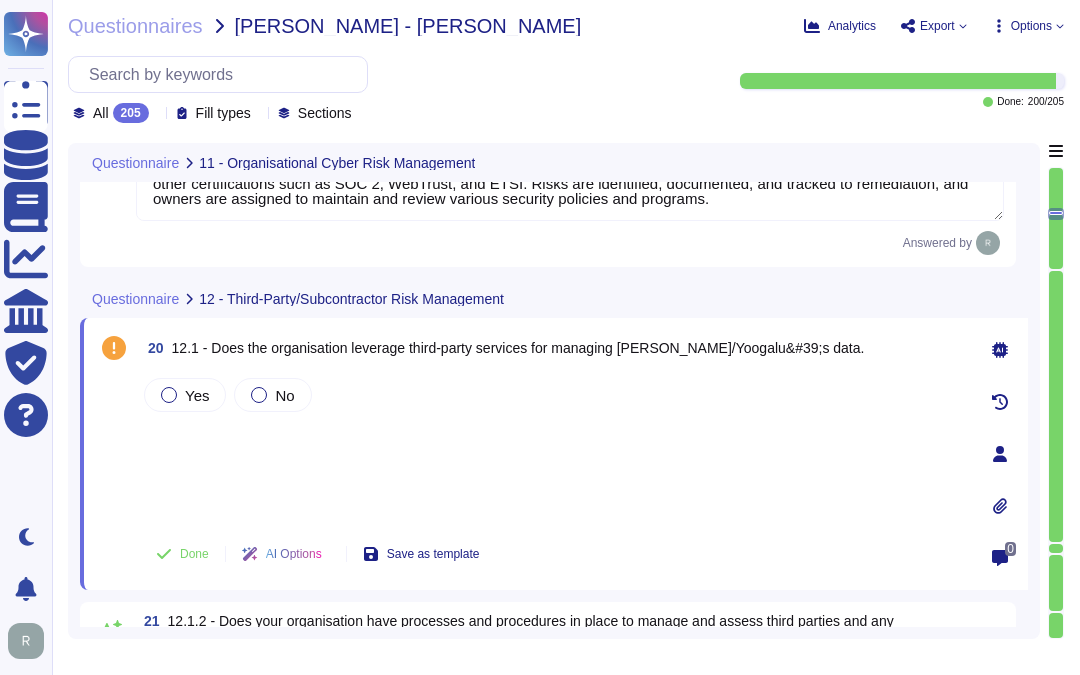 click on "Yes No" at bounding box center [552, 448] 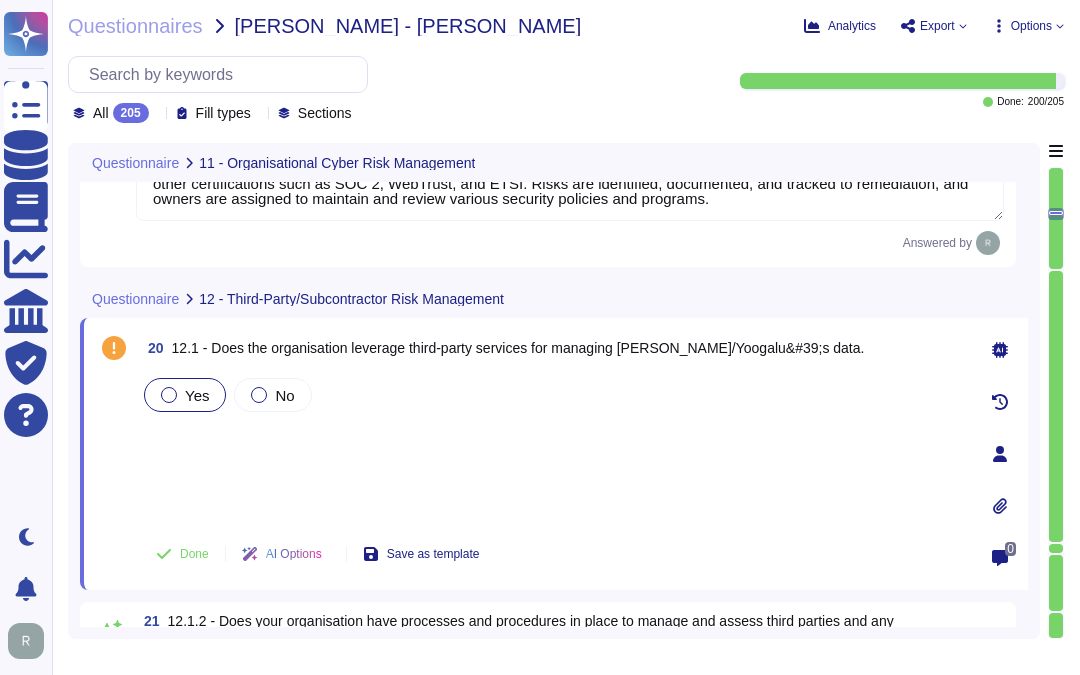 click on "Yes" at bounding box center [197, 395] 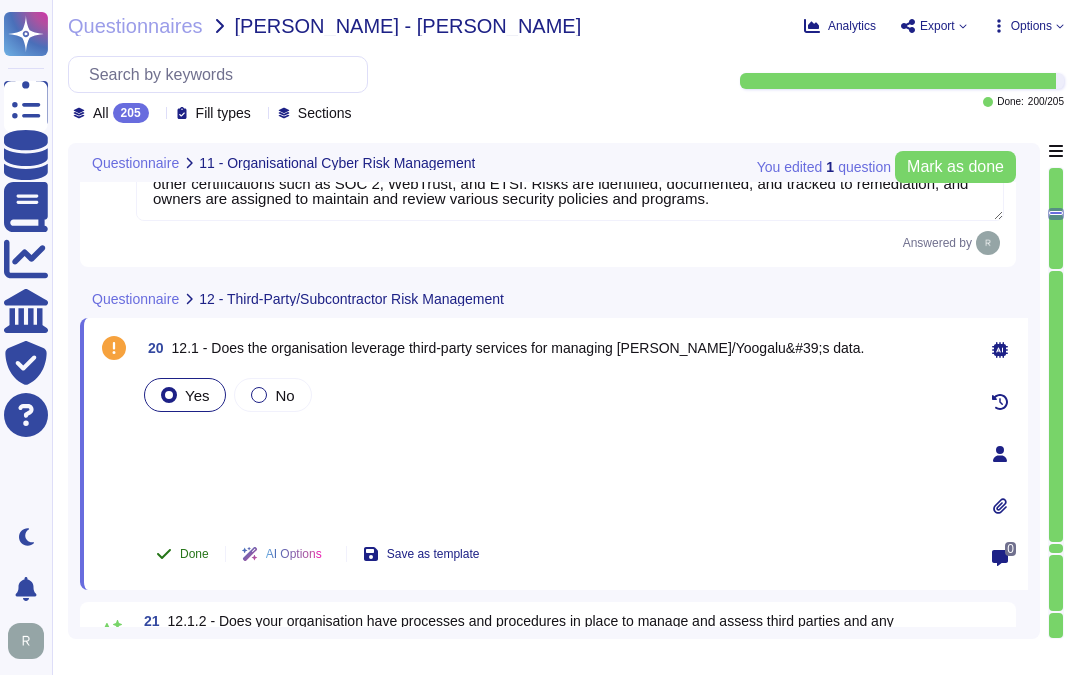 click on "Done" at bounding box center [194, 554] 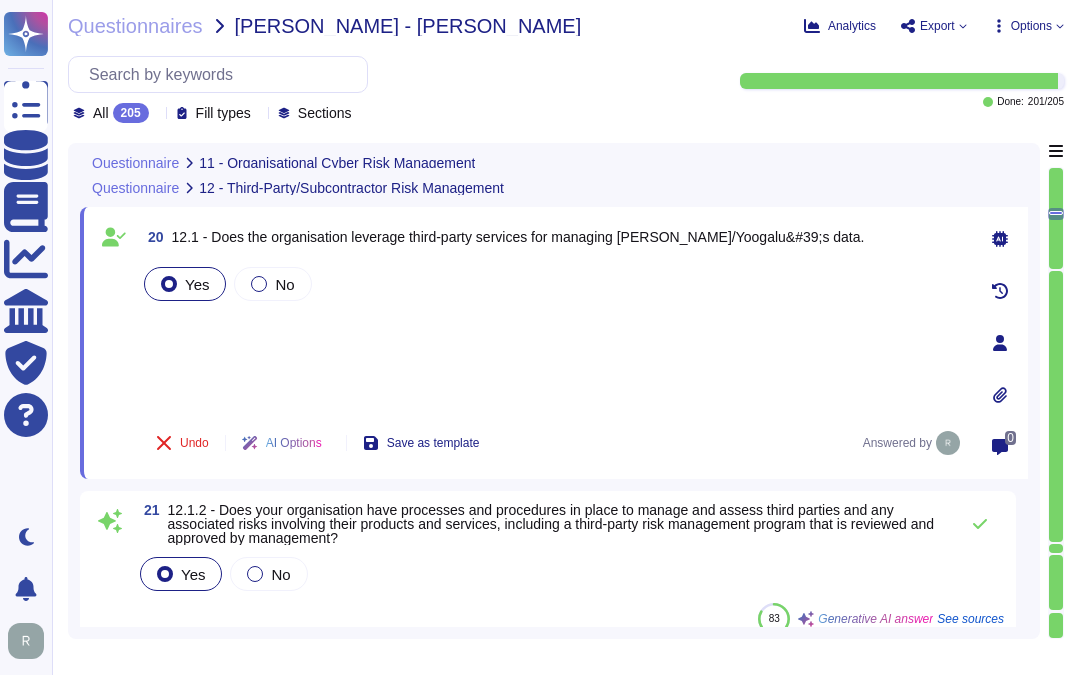 type on "Our organization has adopted the ISO 27001 framework for risk management and security controls. Additionally, it follows other certifications such as SOC 2, WebTrust, and ETSI. Risks are identified, documented, and tracked to remediation, and owners are assigned to maintain and review various security policies and programs." 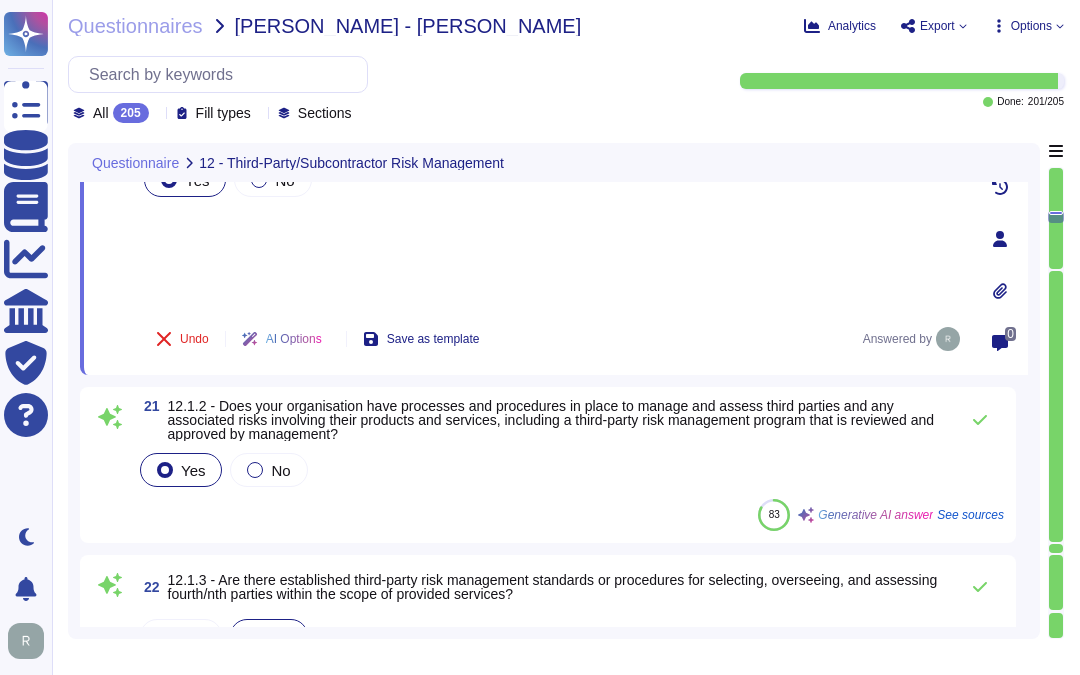 scroll, scrollTop: 4687, scrollLeft: 0, axis: vertical 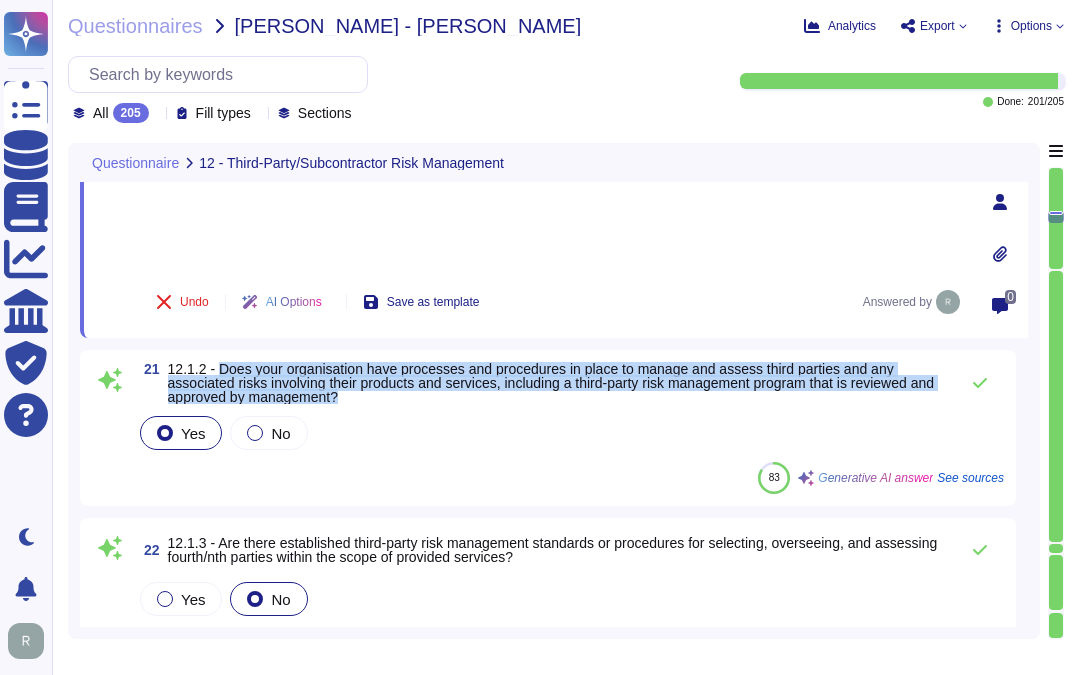 drag, startPoint x: 214, startPoint y: 362, endPoint x: 403, endPoint y: 393, distance: 191.52545 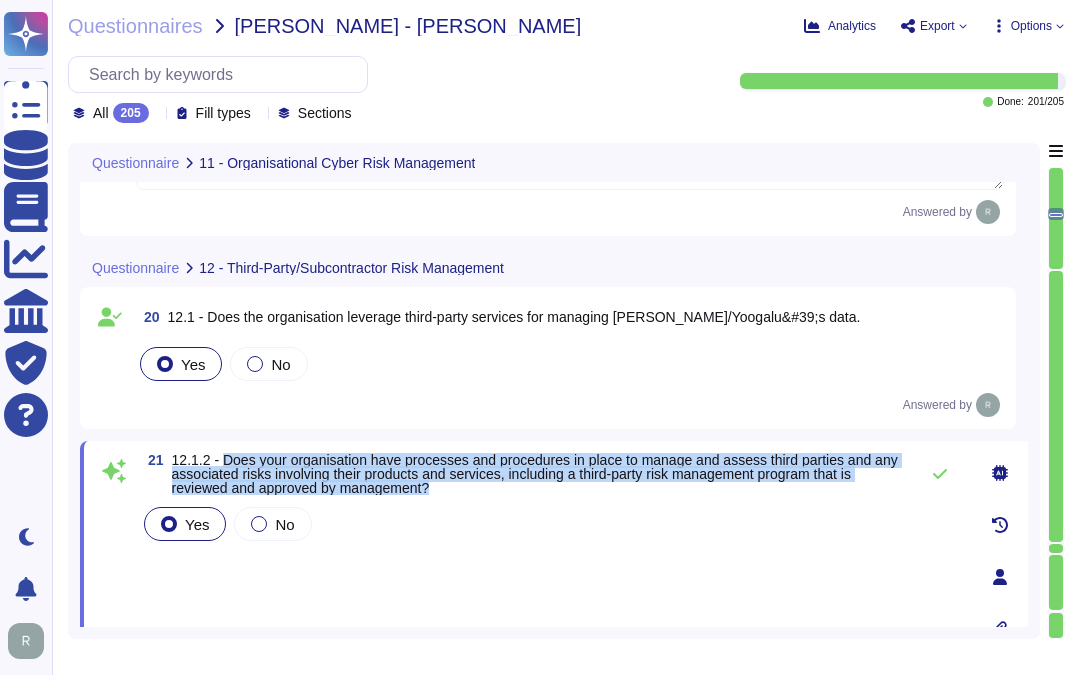 type on "Our organization has adopted the ISO 27001 framework for risk management and security controls. Additionally, it follows other certifications such as SOC 2, WebTrust, and ETSI. Risks are identified, documented, and tracked to remediation, and owners are assigned to maintain and review various security policies and programs." 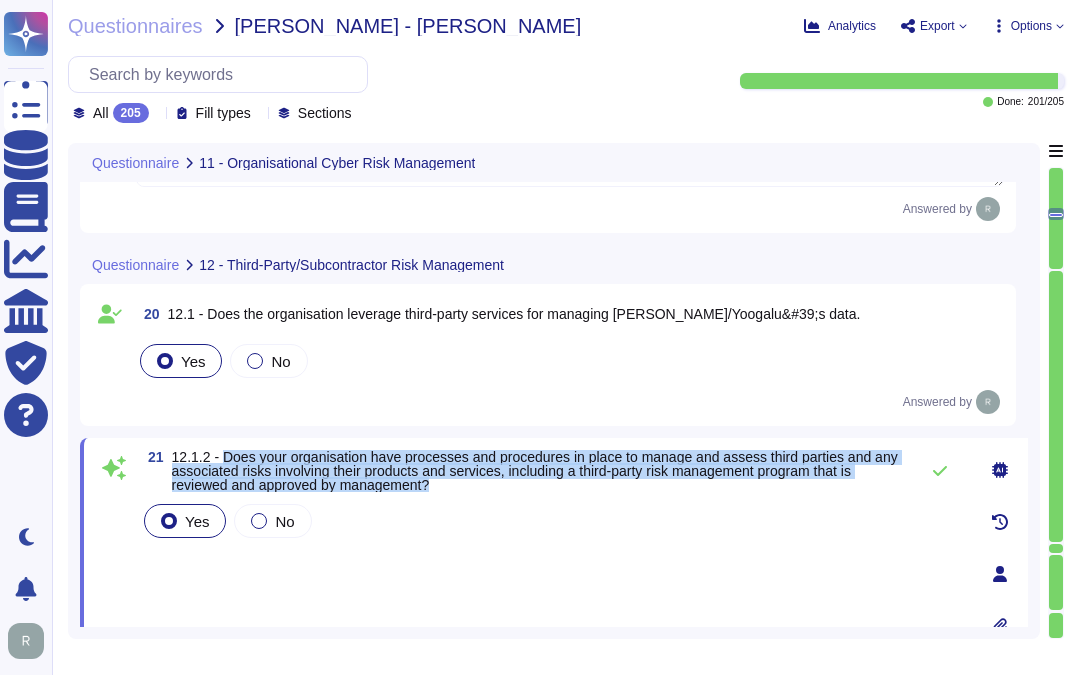 scroll, scrollTop: 4576, scrollLeft: 0, axis: vertical 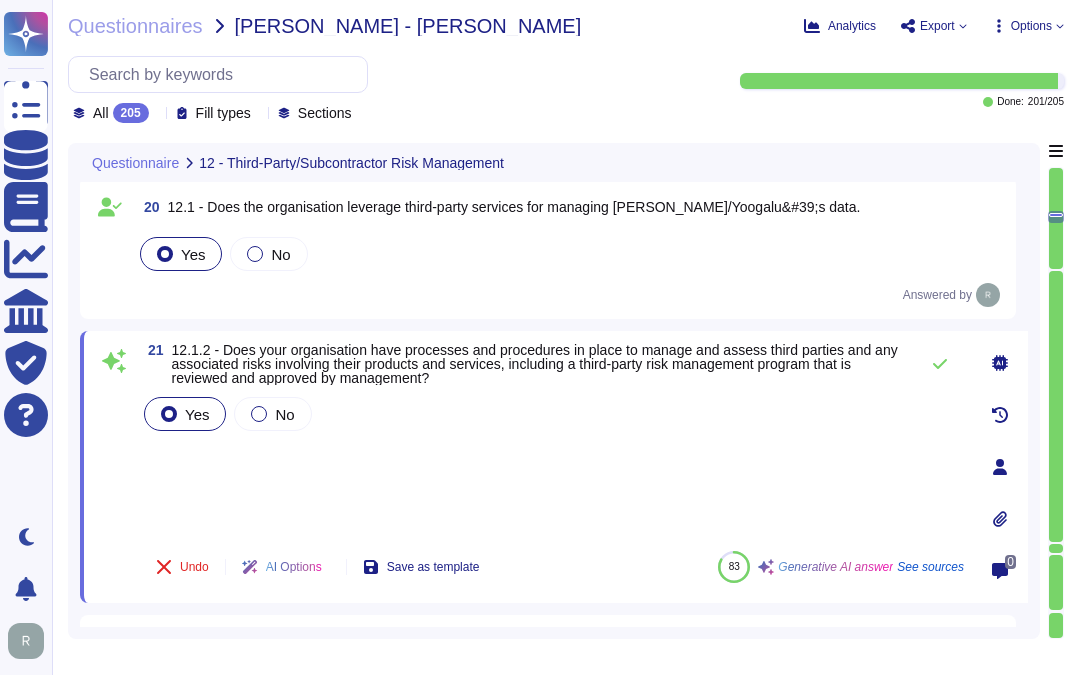 click on "Yes No" at bounding box center [552, 464] 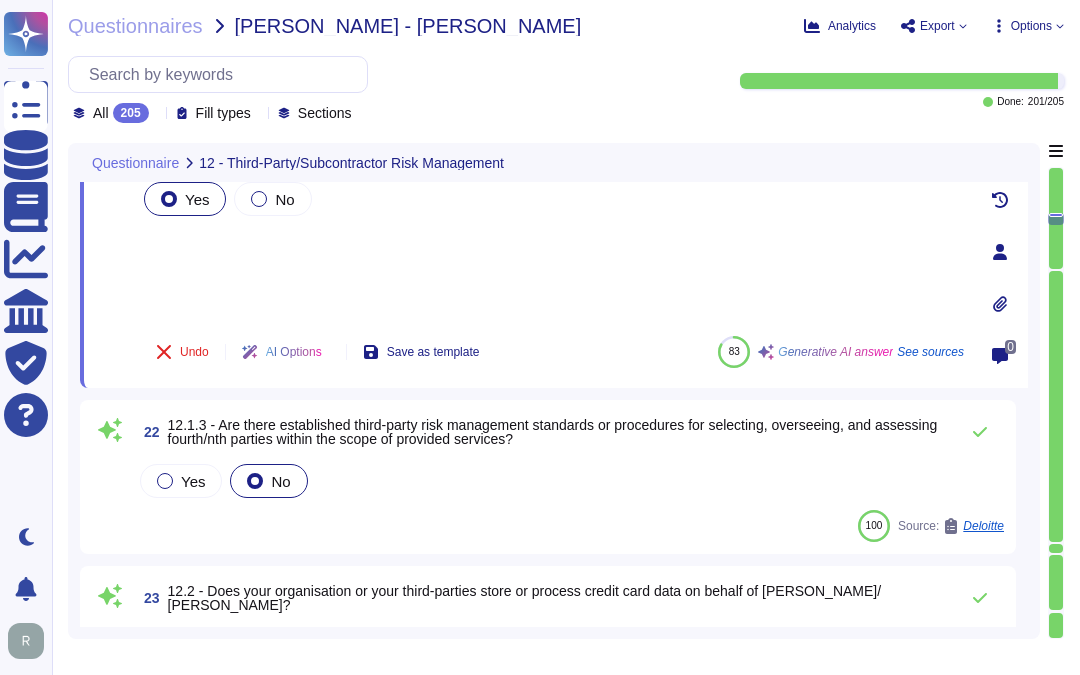 type on "We have compensating controls in place that mitigate the relevance or severity of reported vulnerabilities. Our comprehensive security program includes measures such as role-based access permissions, continuous monitoring, regular vulnerability scans, and mandatory security training for employees.
We acknowledge that scans can be inaccurate and may misattribute vulnerabilities, particularly those related to legacy issues from our previous association with Comodo. We recommend verifying findings against our official advisories and trusted vulnerability databases to ensure accuracy.
If any specific issues arise, we will work diligently to address them and implement reasonable corrective actions. We continuously assess and remediate vulnerabilities, and any identified risks are documented and tracked to ensure effective resolution.
As for the expected resolution date, we will provide updates as we work through any identified issues." 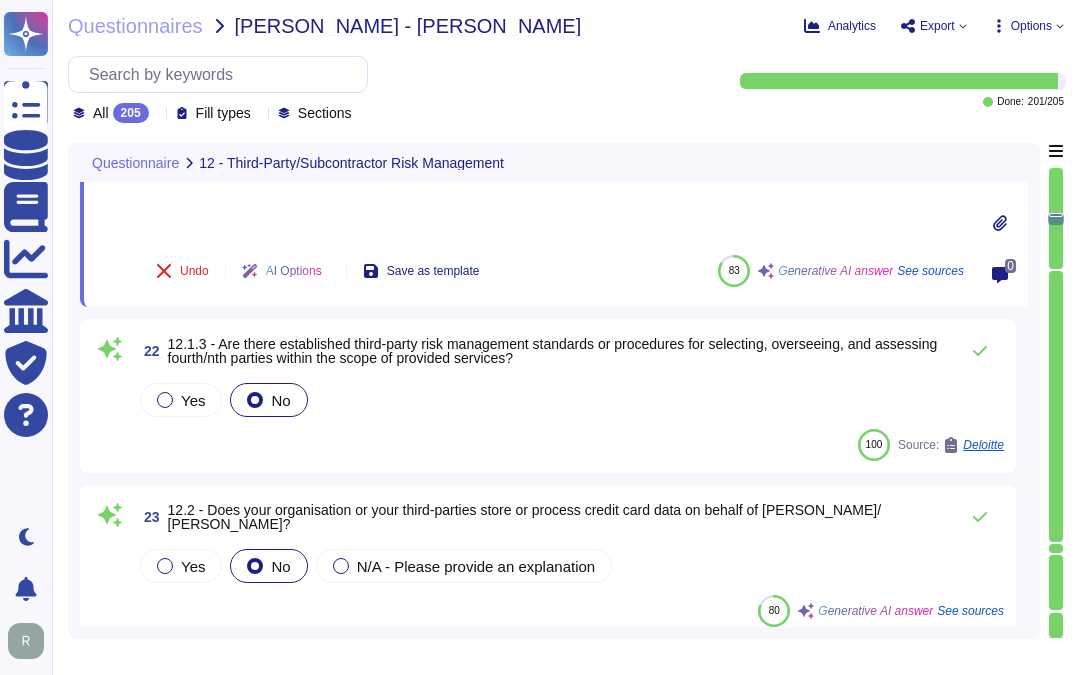 scroll, scrollTop: 4910, scrollLeft: 0, axis: vertical 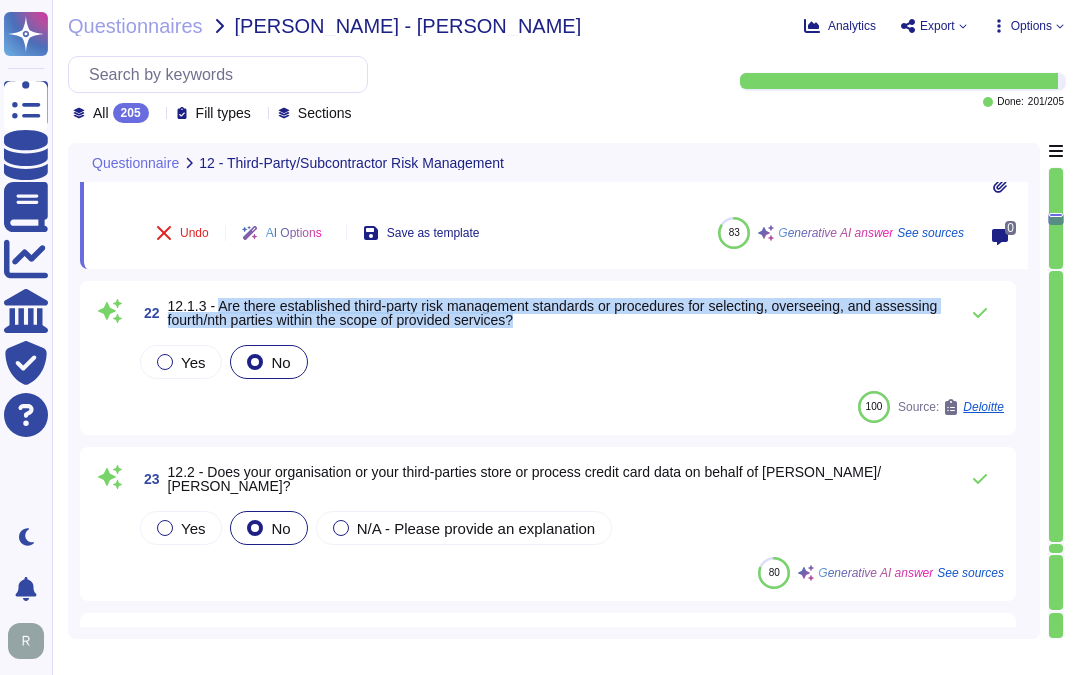 drag, startPoint x: 215, startPoint y: 298, endPoint x: 648, endPoint y: 317, distance: 433.41666 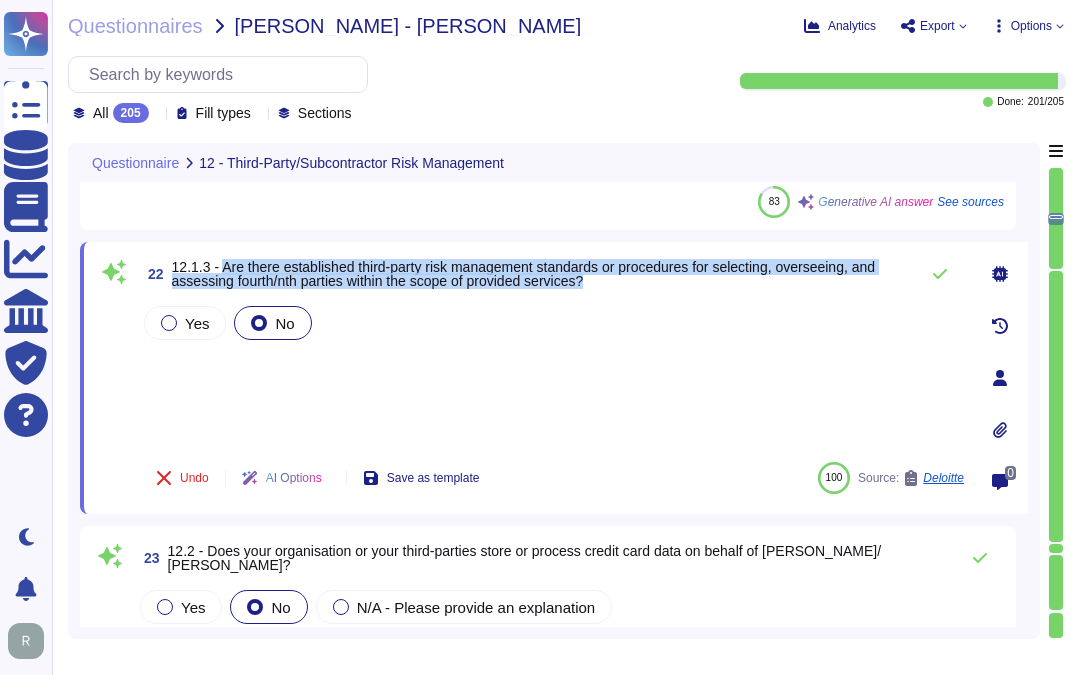 scroll, scrollTop: 4798, scrollLeft: 0, axis: vertical 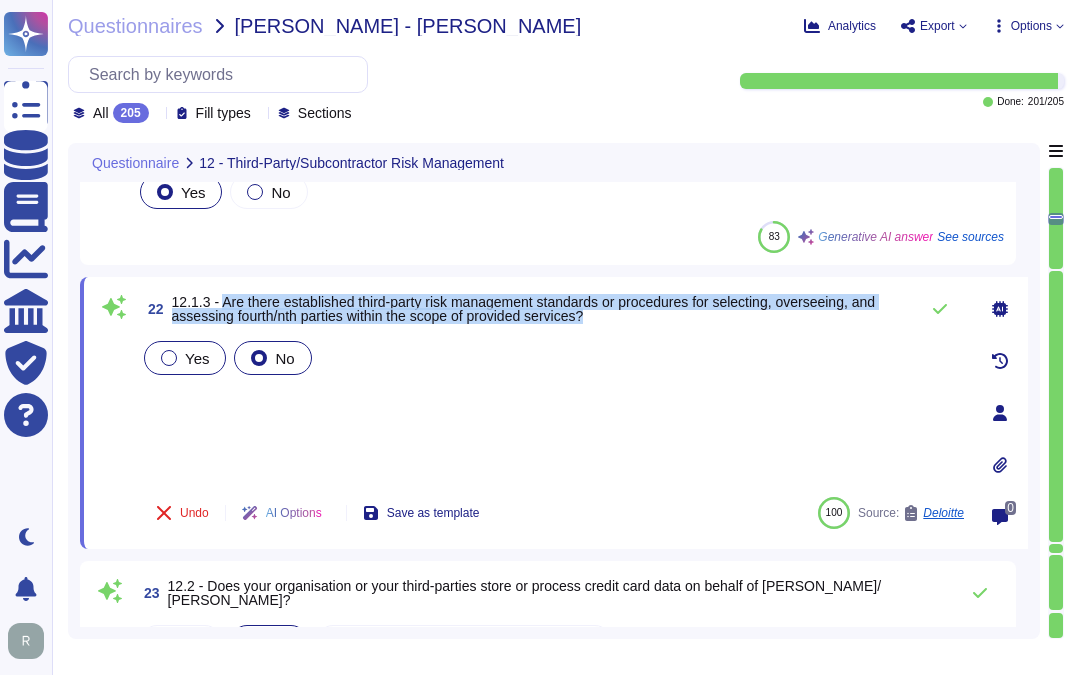 click on "Yes" at bounding box center [185, 358] 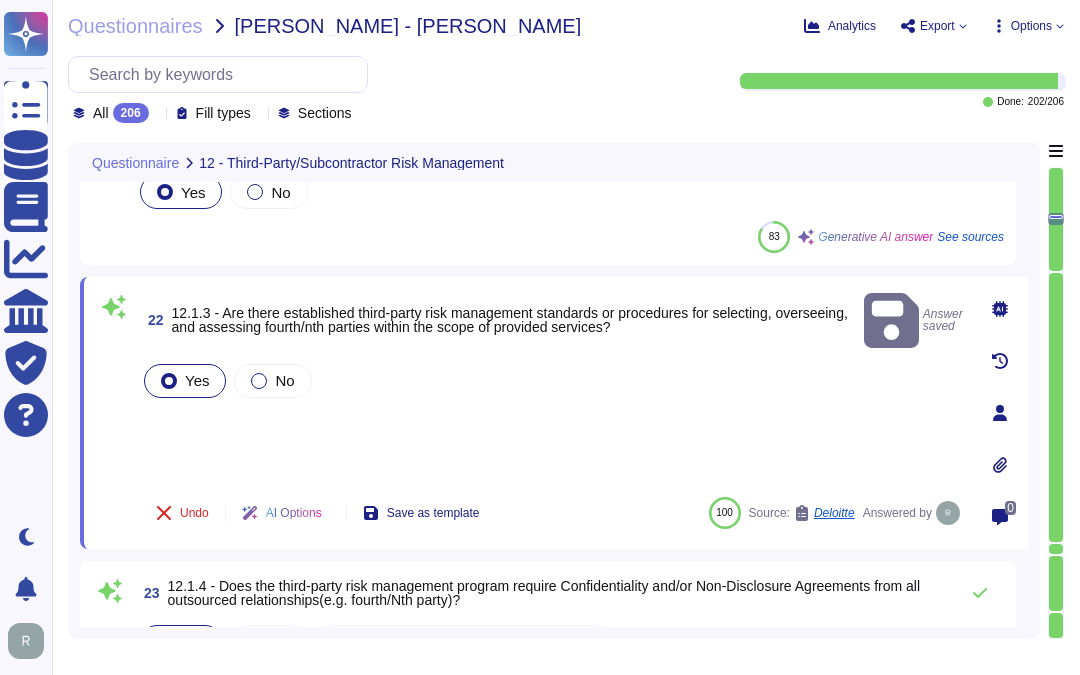click on "Yes No" at bounding box center (552, 420) 